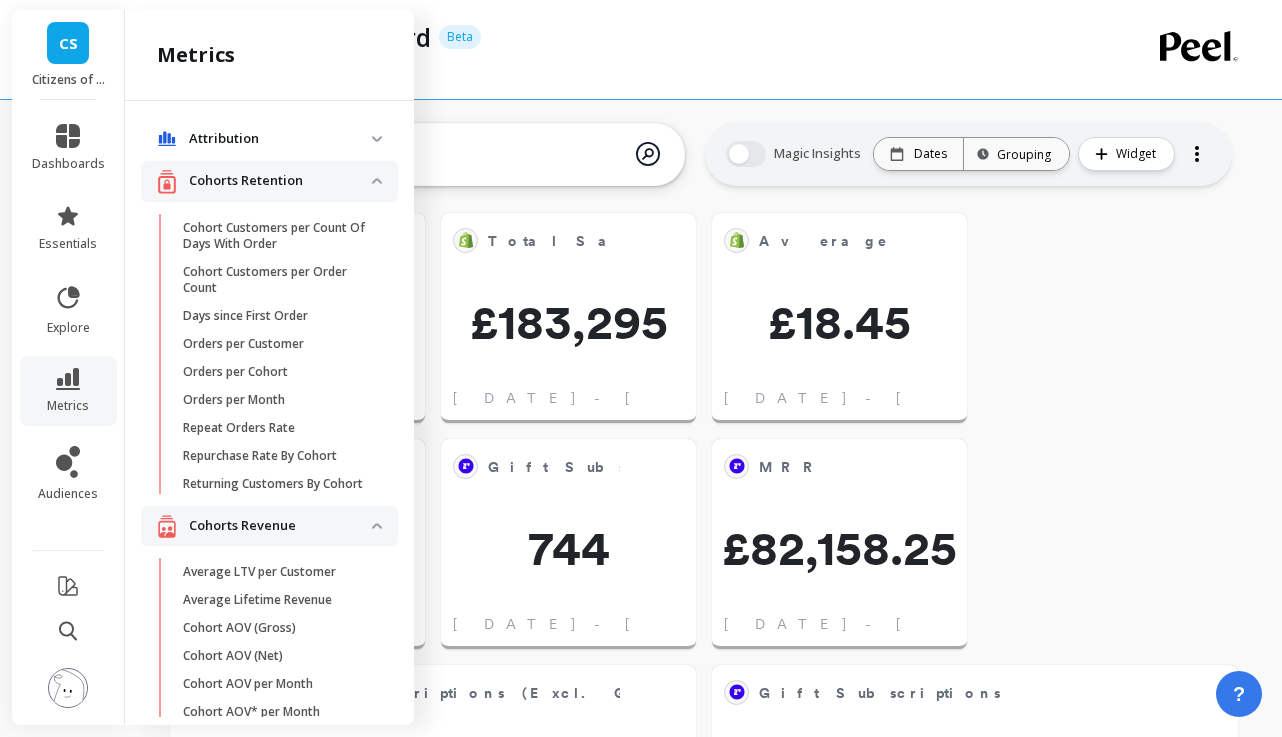 scroll, scrollTop: 1540, scrollLeft: 0, axis: vertical 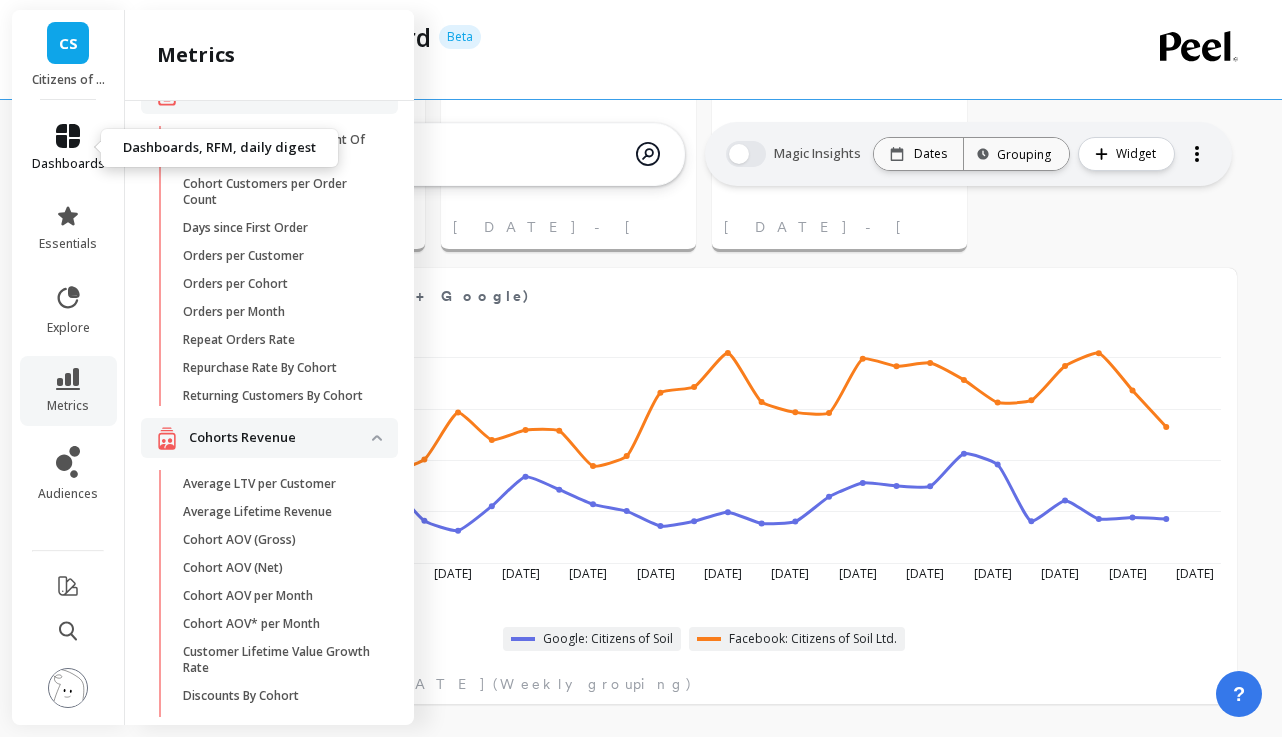 click on "dashboards" at bounding box center [68, 148] 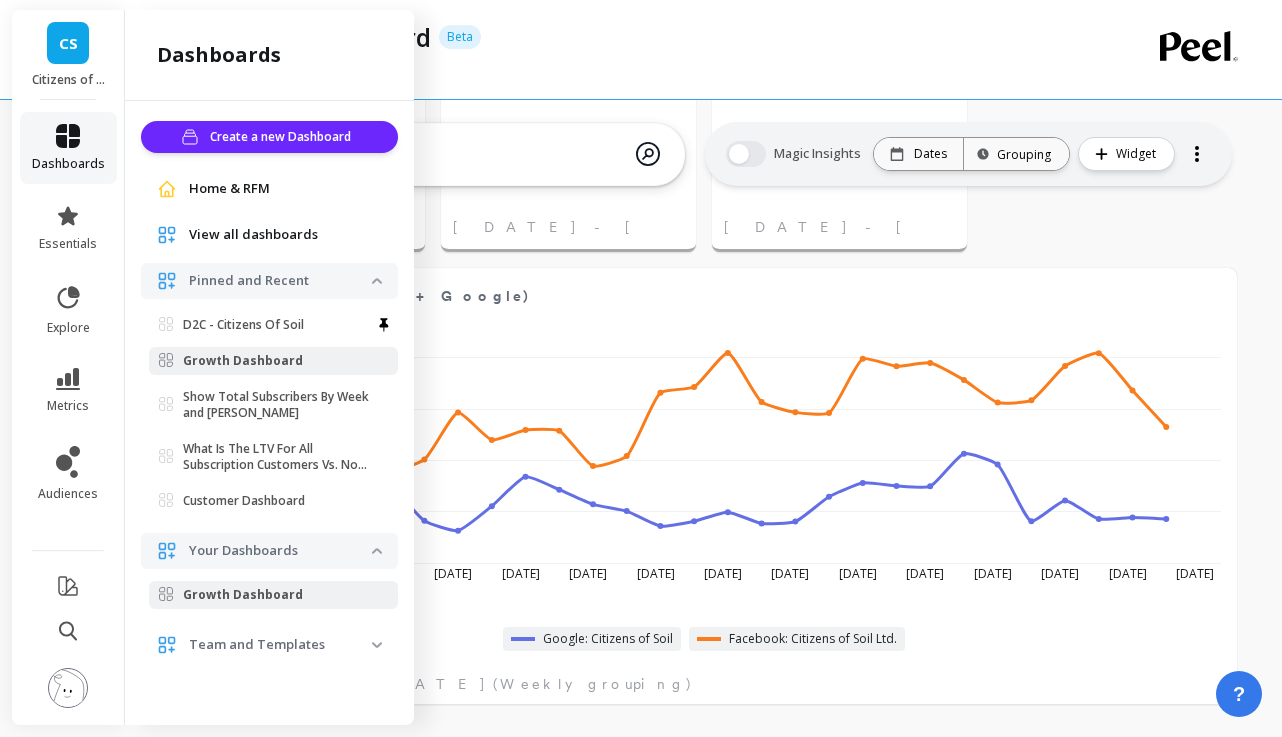 scroll, scrollTop: 0, scrollLeft: 0, axis: both 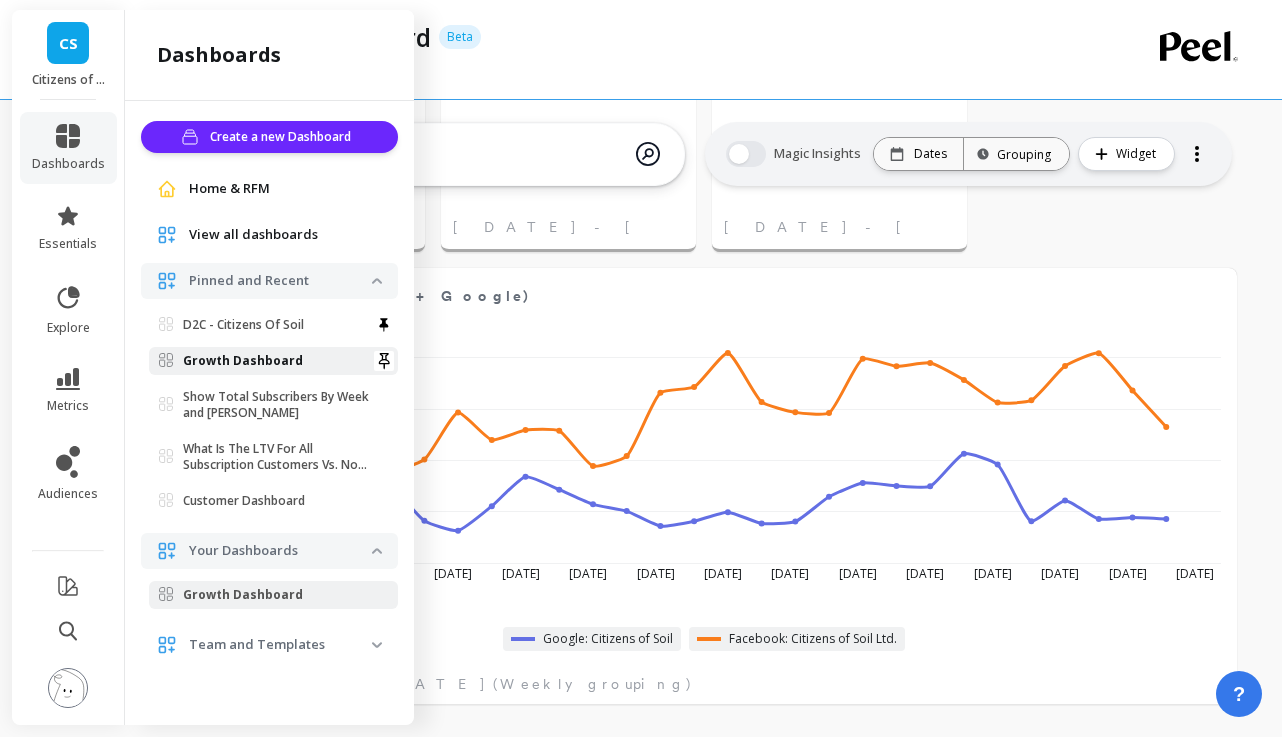 click on "Growth Dashboard" at bounding box center (243, 361) 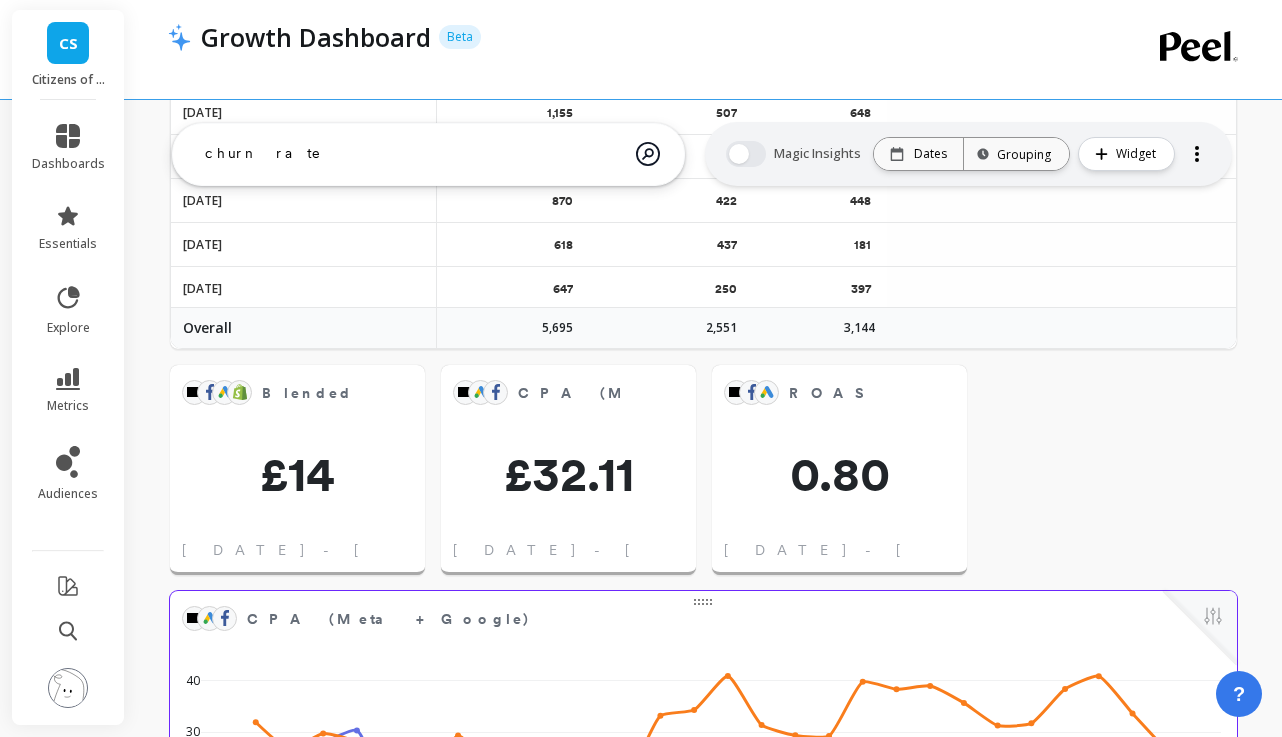 scroll, scrollTop: 1208, scrollLeft: 0, axis: vertical 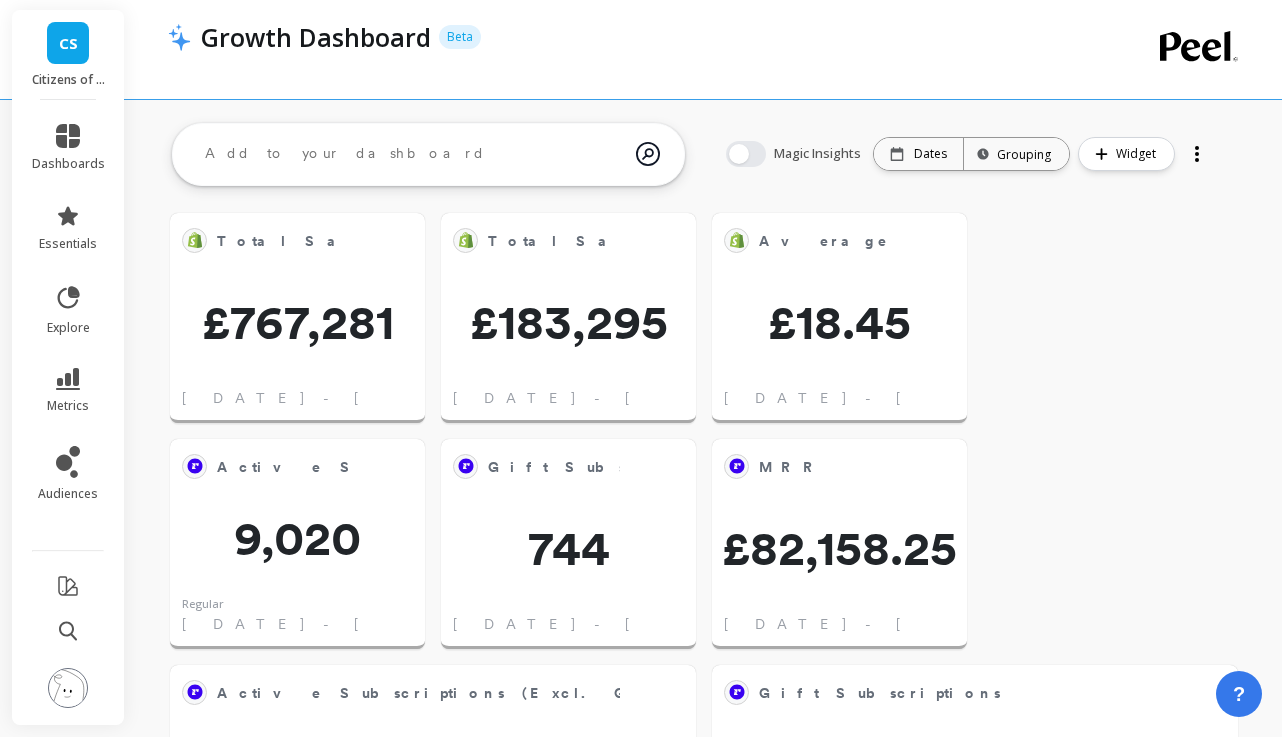 click at bounding box center (412, 154) 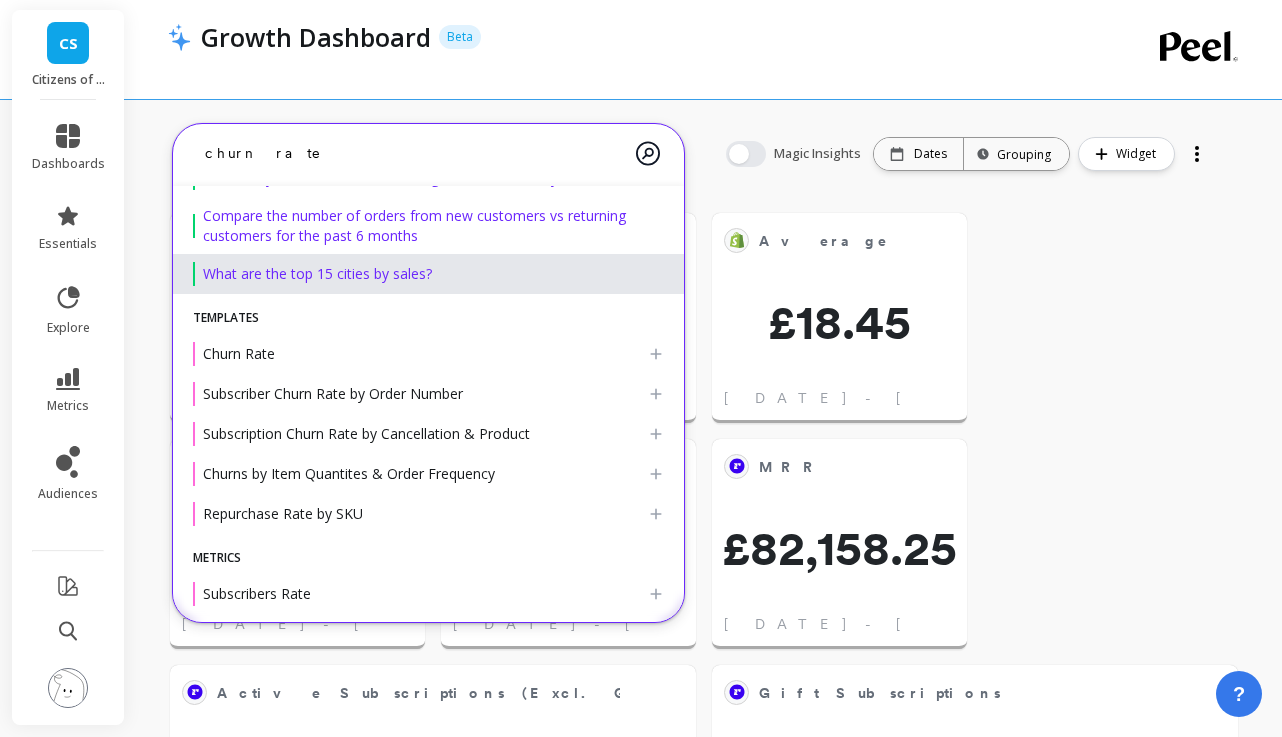 scroll, scrollTop: 84, scrollLeft: 0, axis: vertical 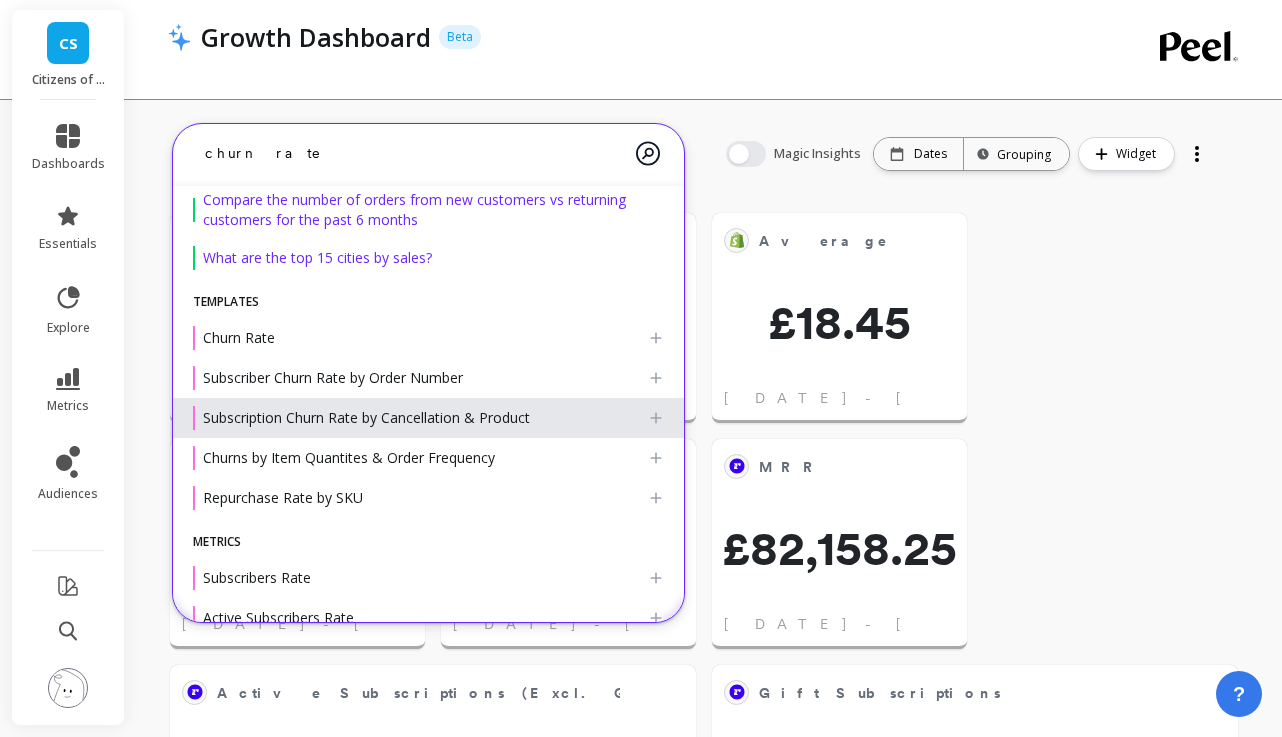 type on "churn rate" 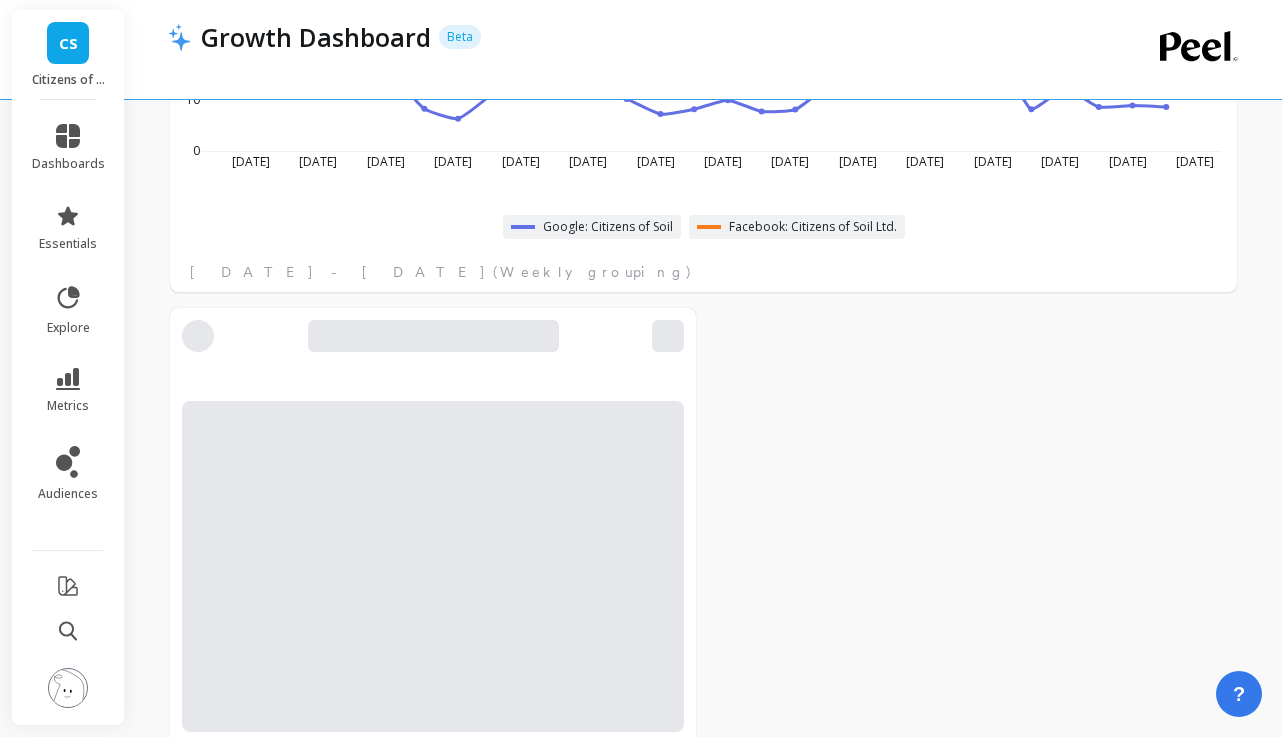 scroll, scrollTop: 1992, scrollLeft: 0, axis: vertical 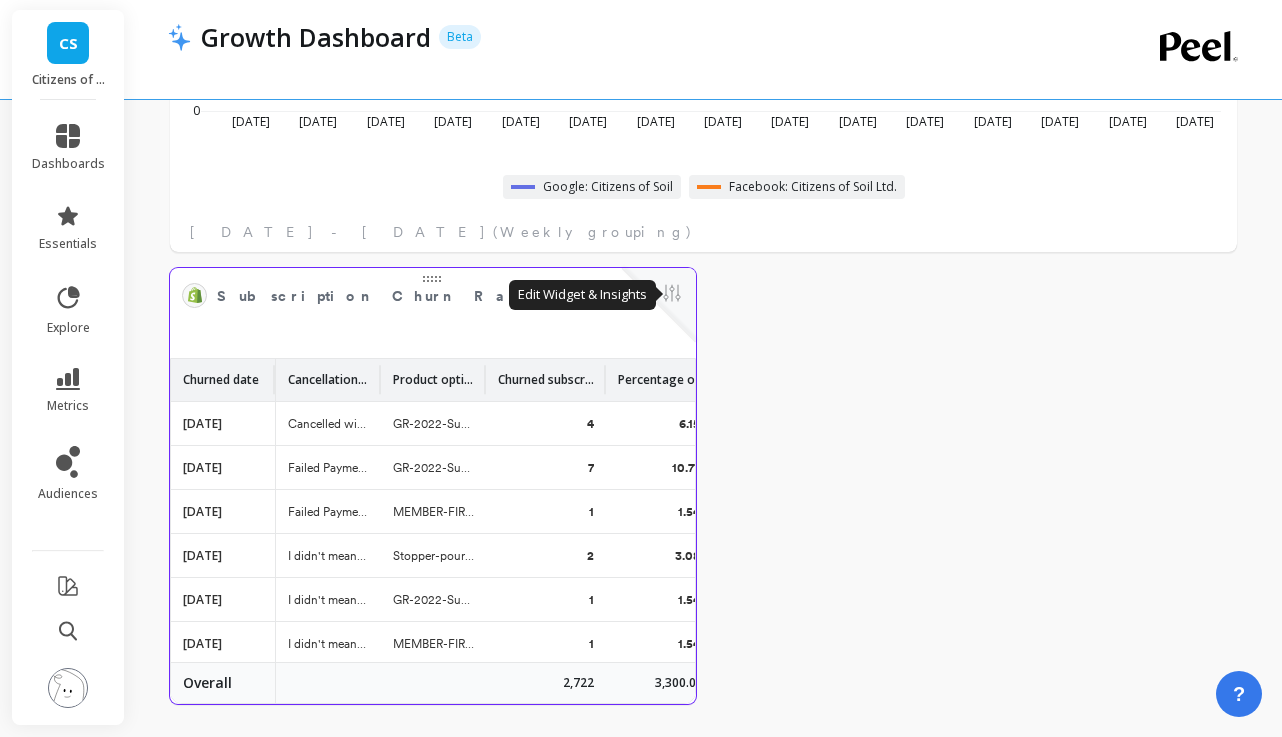 click at bounding box center (672, 295) 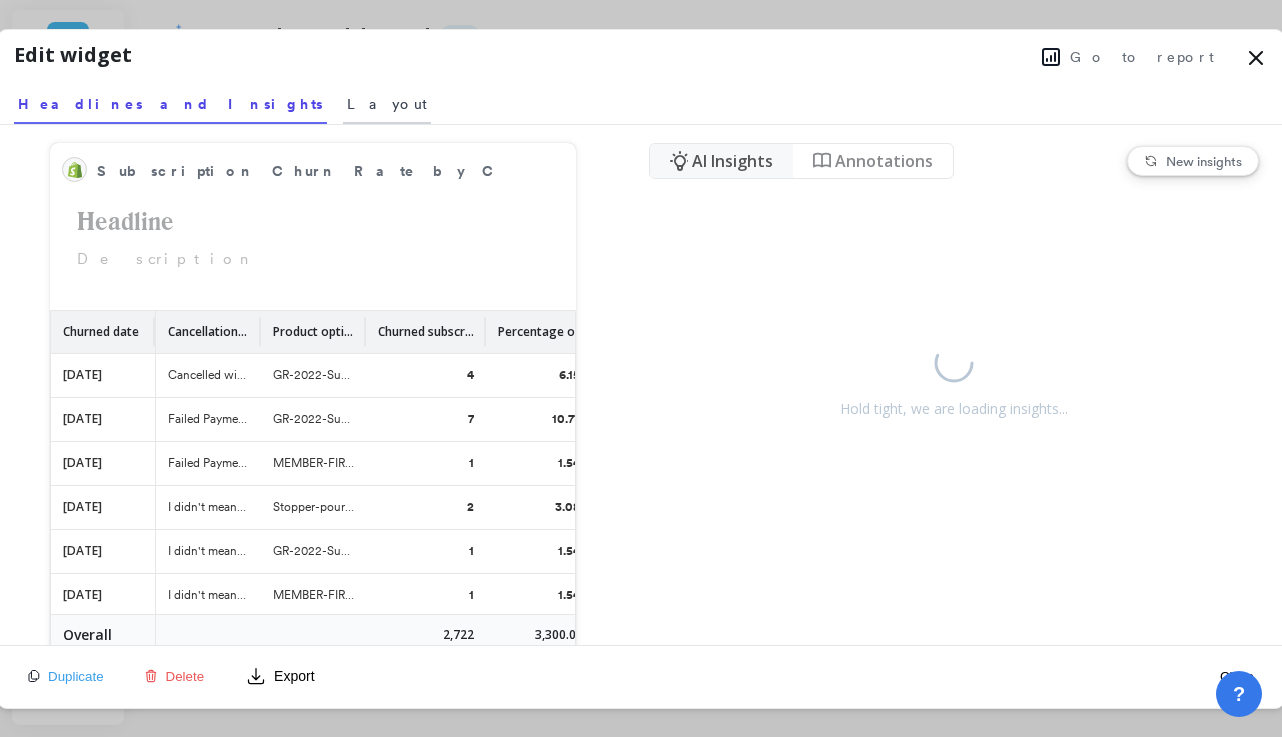 click on "Layout" at bounding box center (387, 104) 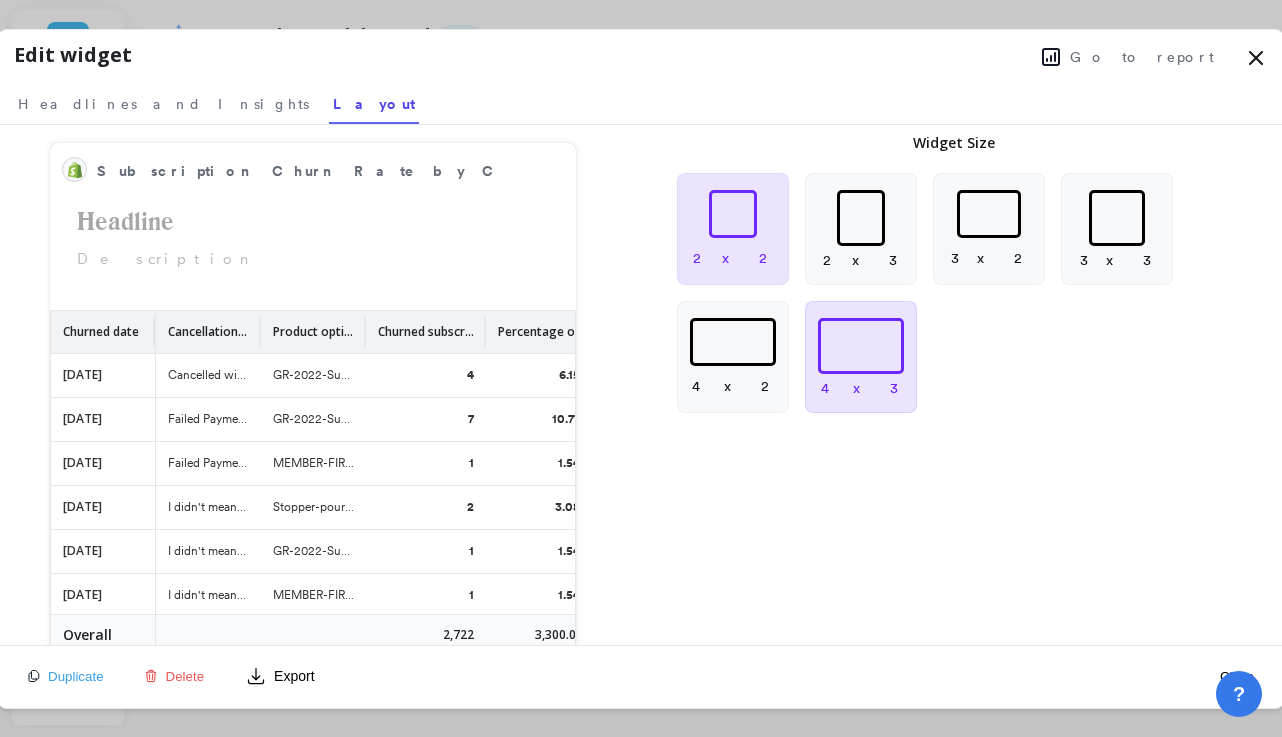 click at bounding box center (861, 346) 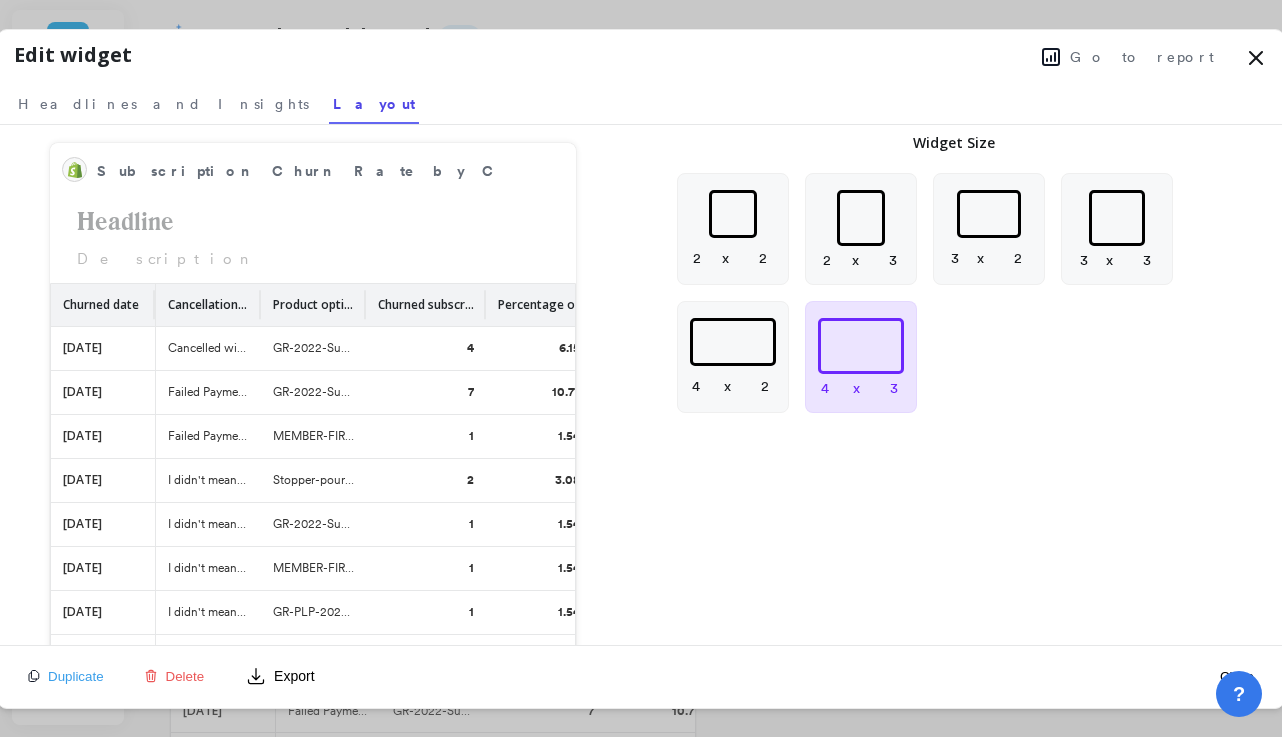 click 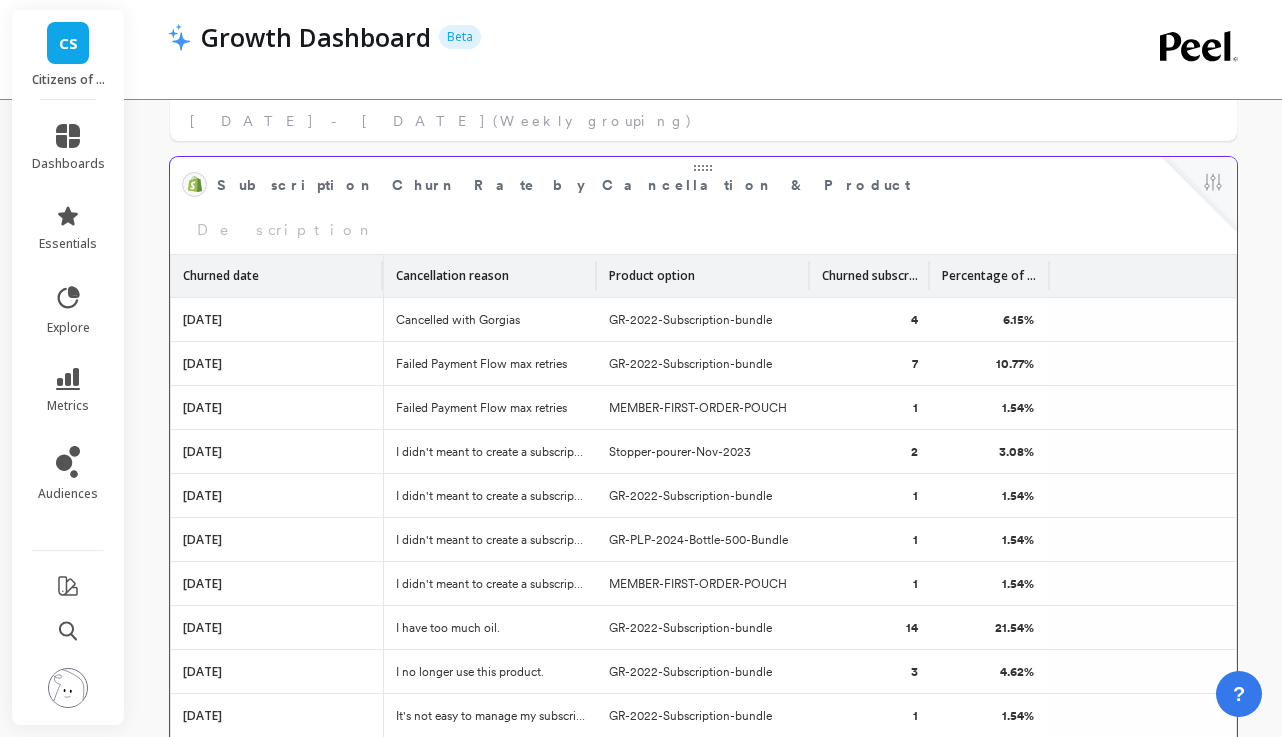 scroll, scrollTop: 2132, scrollLeft: 0, axis: vertical 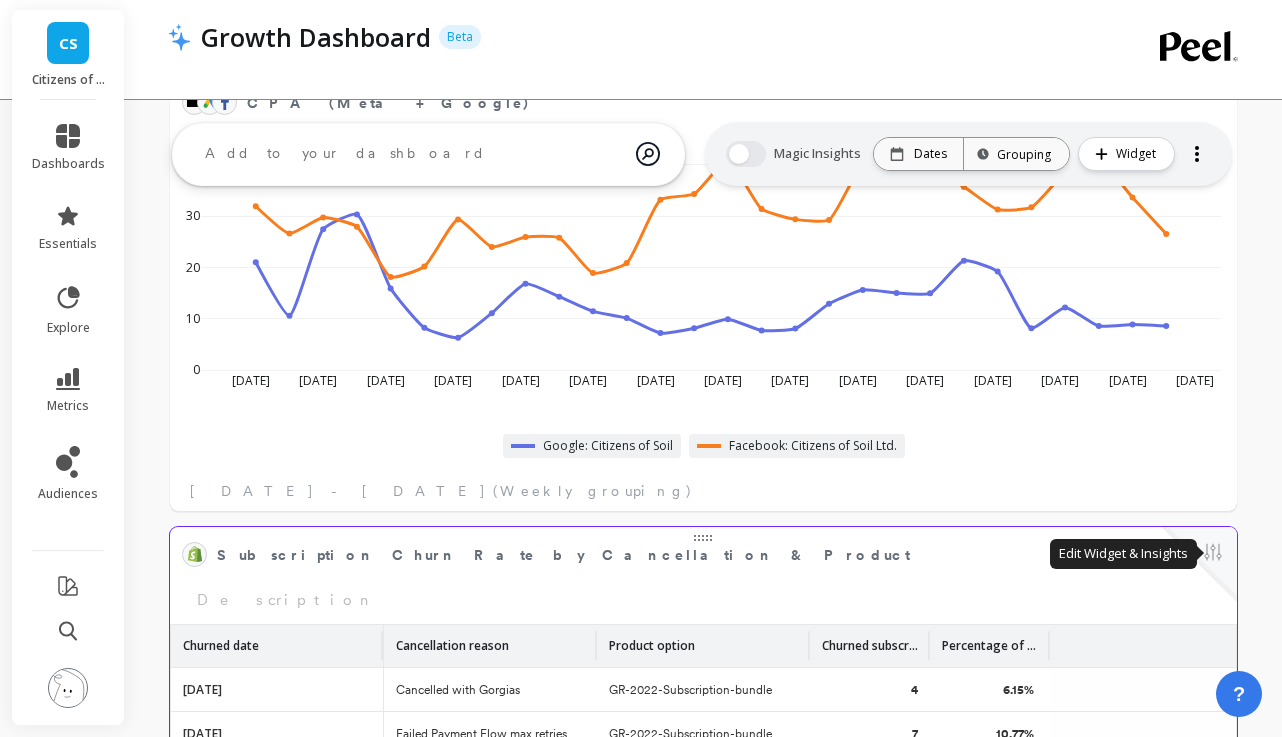 click at bounding box center (1213, 554) 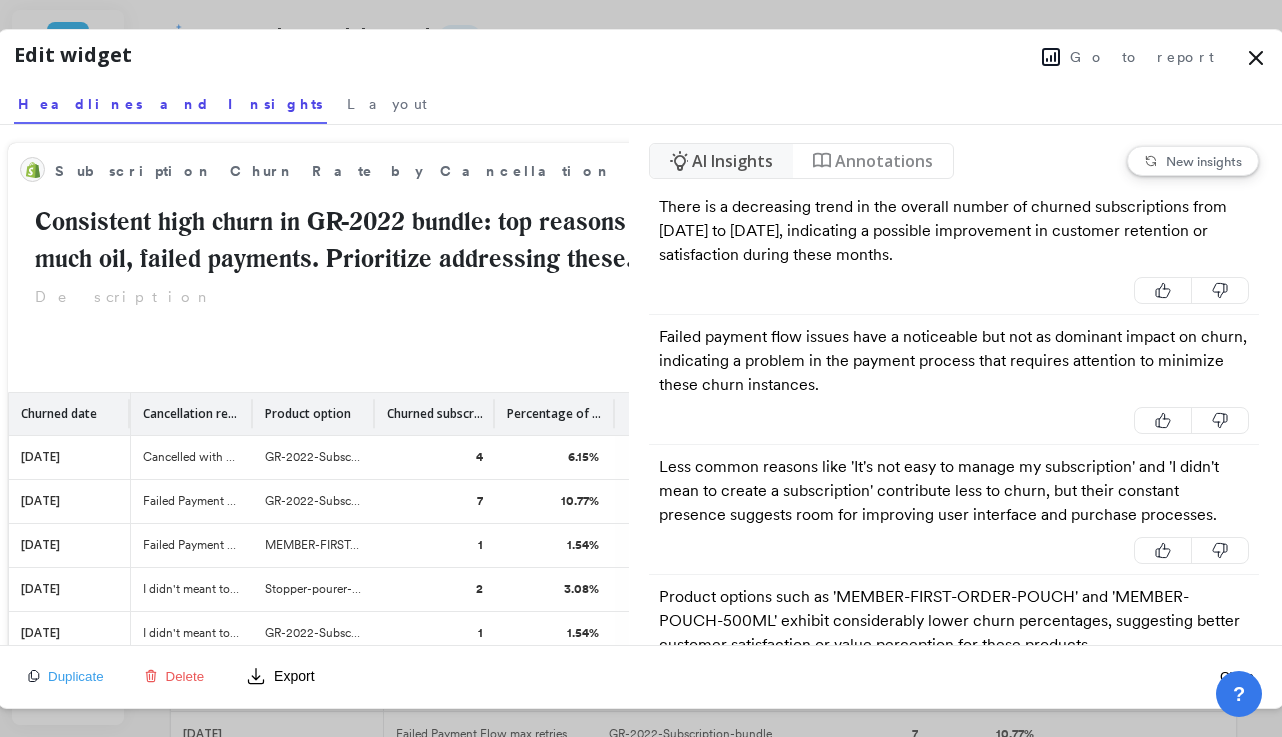 click on "Delete" at bounding box center (185, 676) 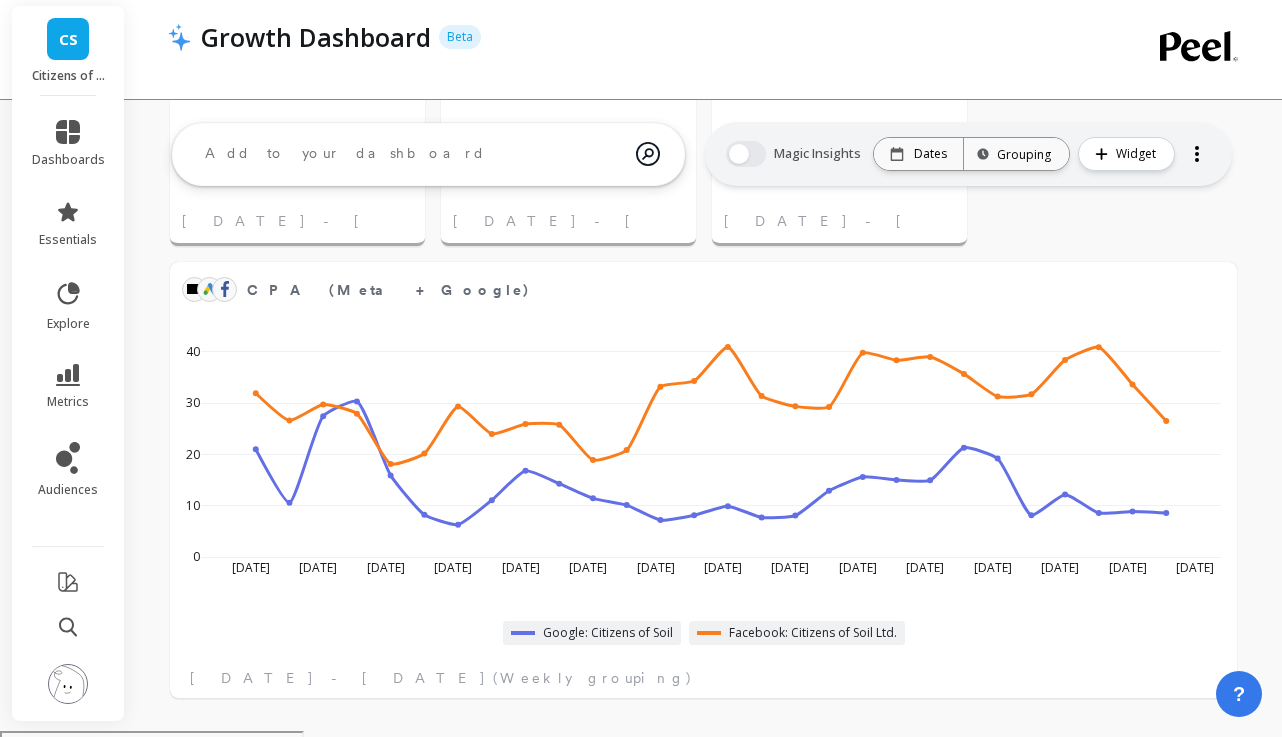 scroll, scrollTop: 1540, scrollLeft: 0, axis: vertical 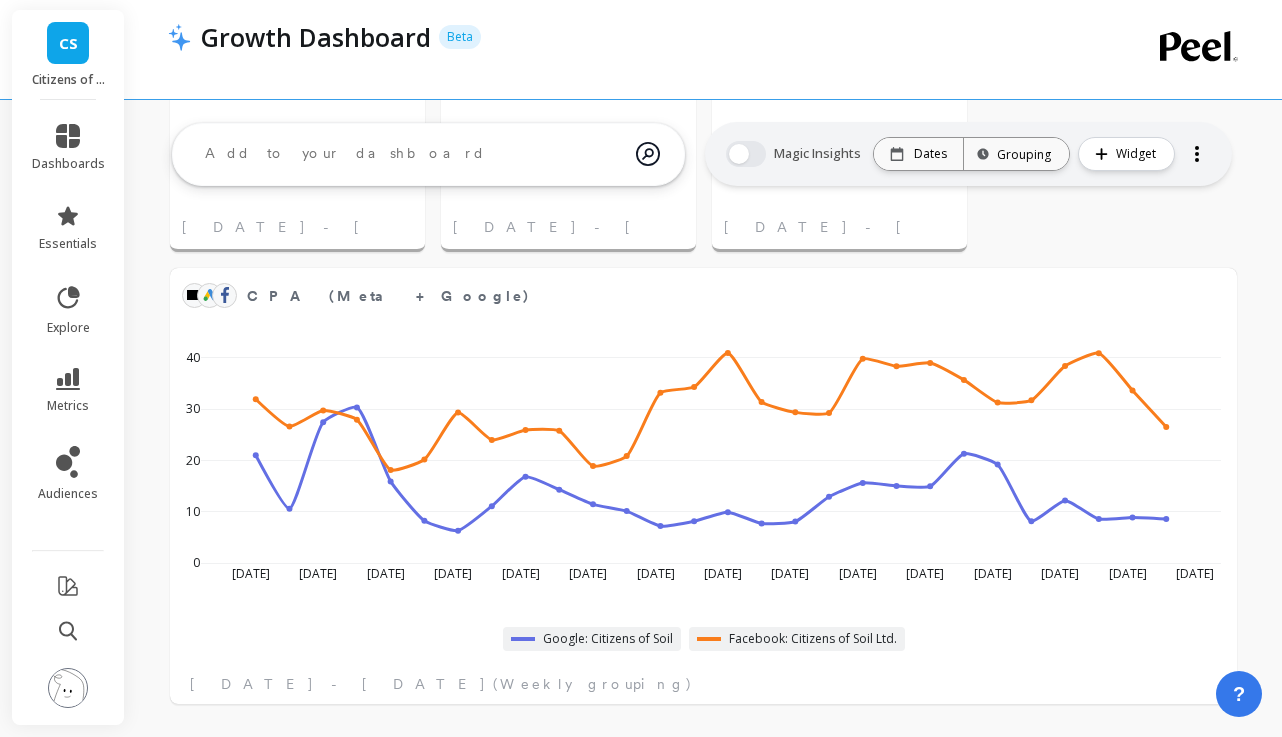 click at bounding box center (412, 154) 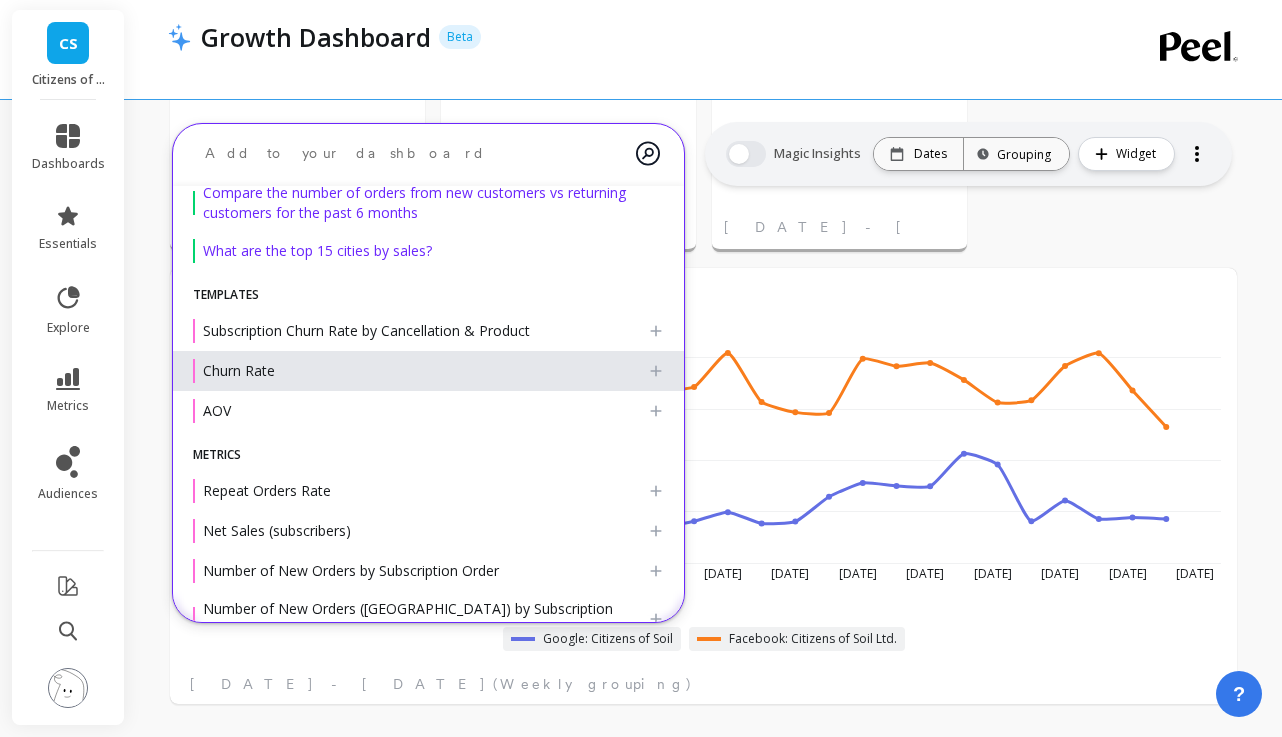 scroll, scrollTop: 98, scrollLeft: 0, axis: vertical 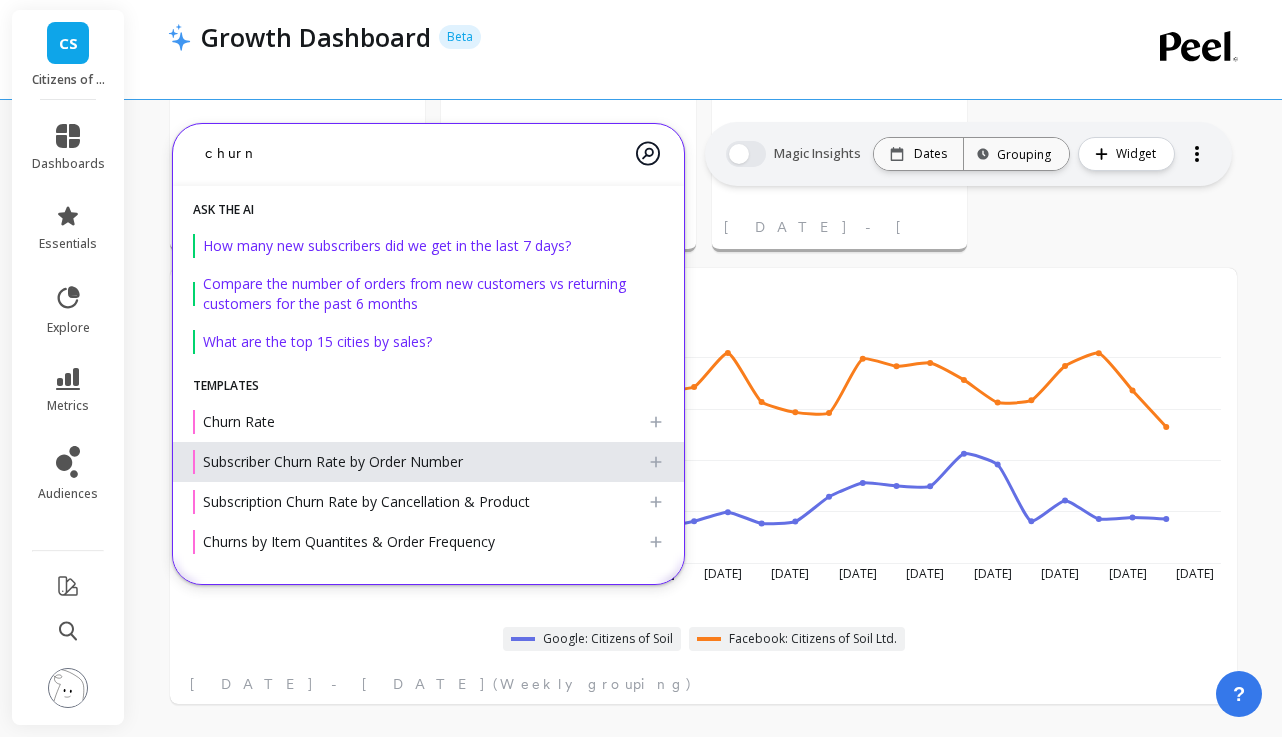 type on "churn" 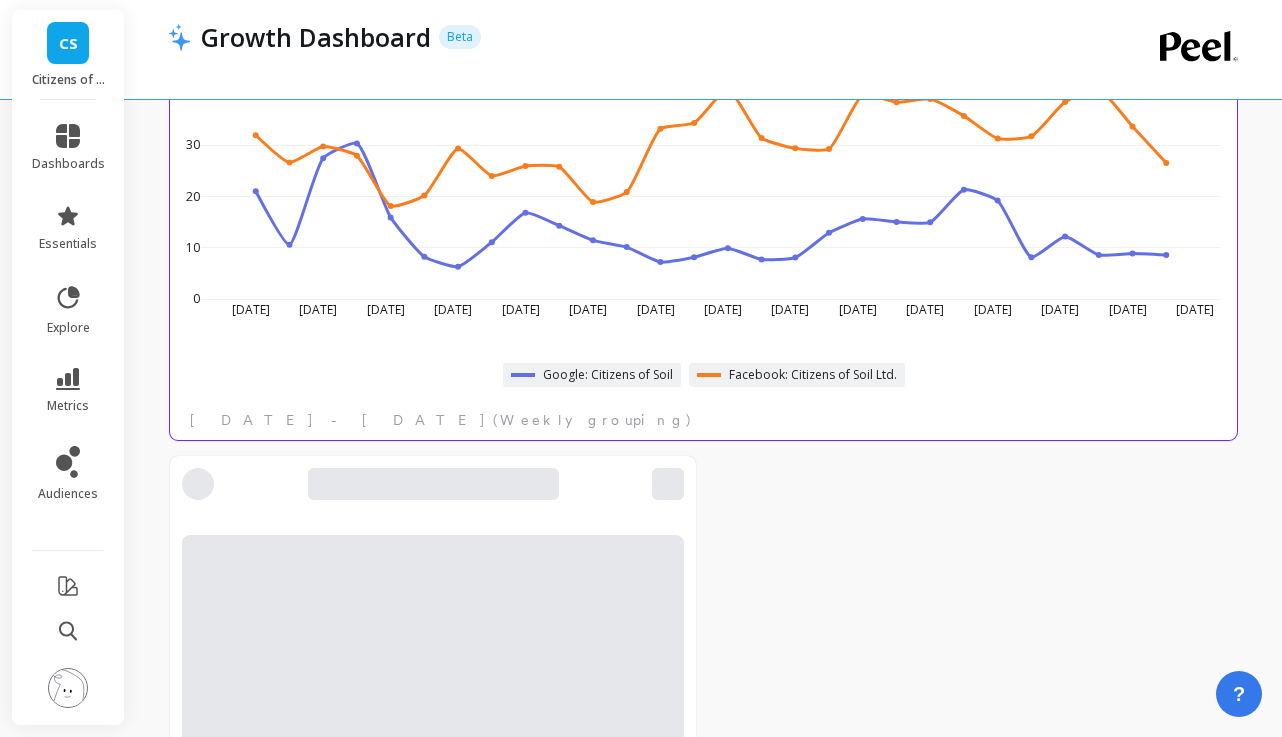 scroll, scrollTop: 1992, scrollLeft: 0, axis: vertical 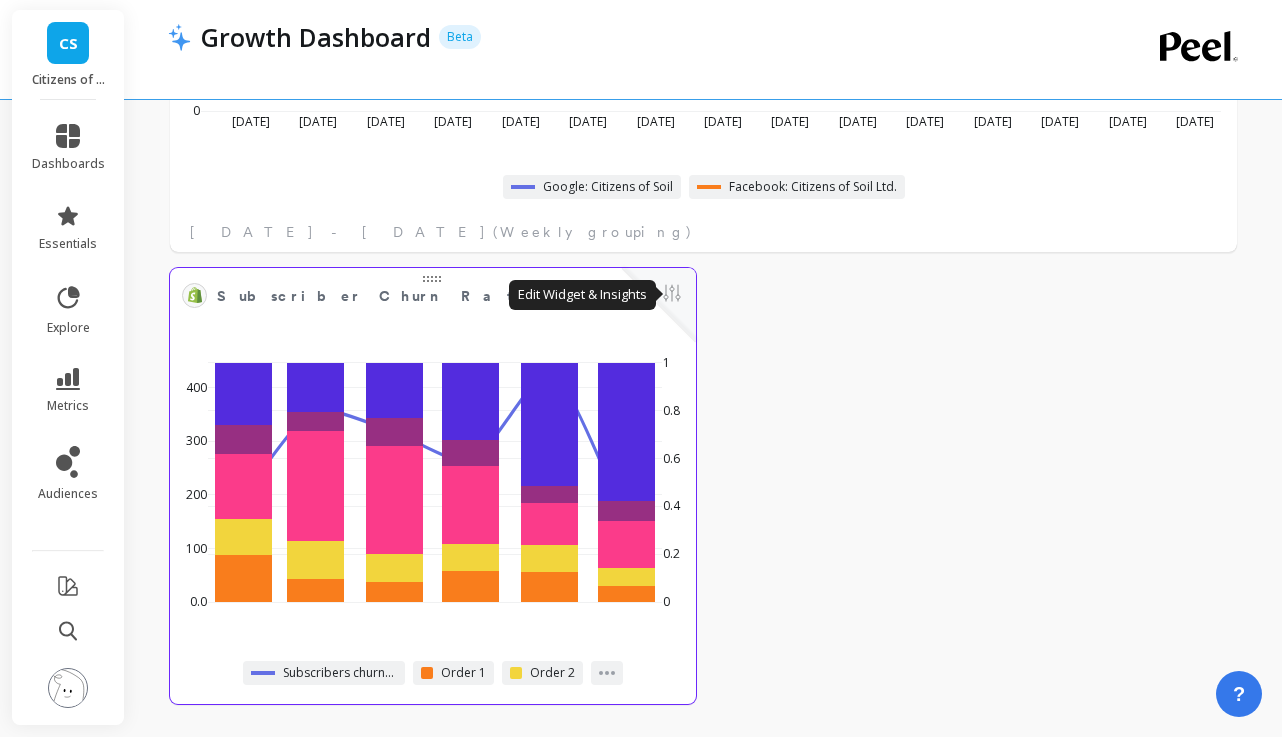 click at bounding box center [672, 295] 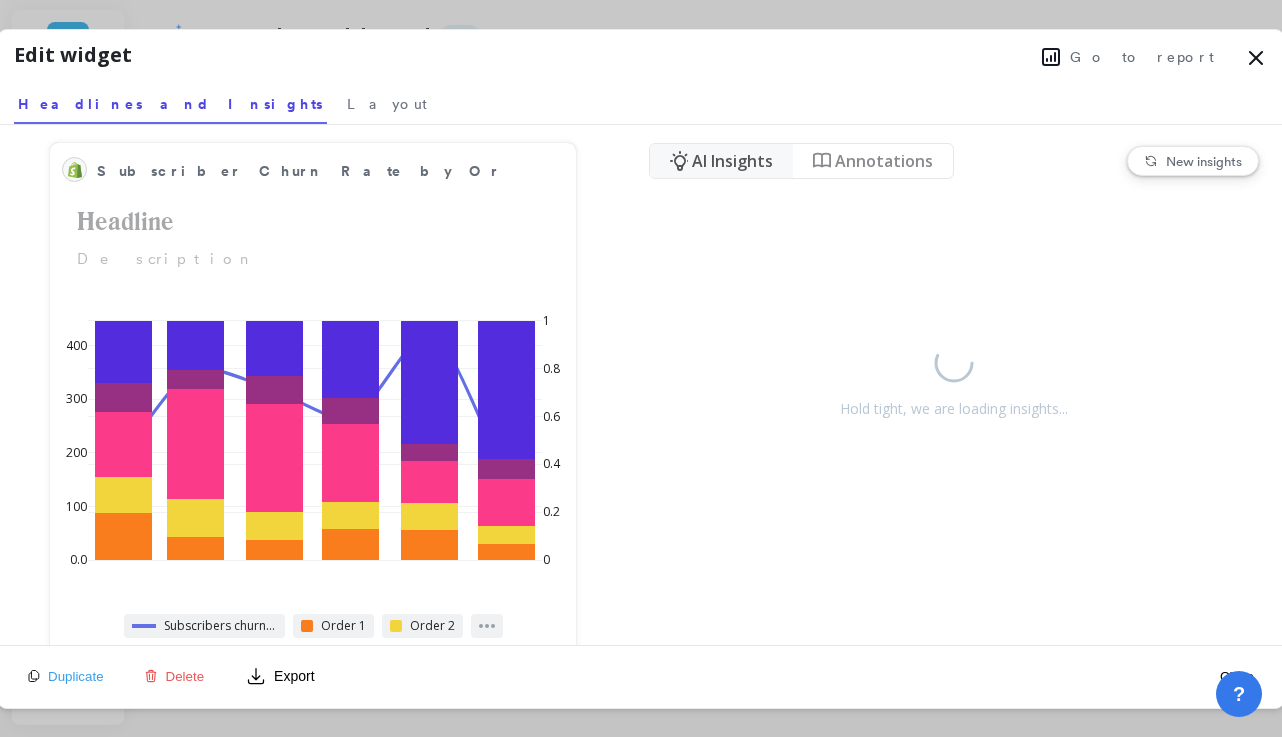 click on "Delete" at bounding box center (185, 676) 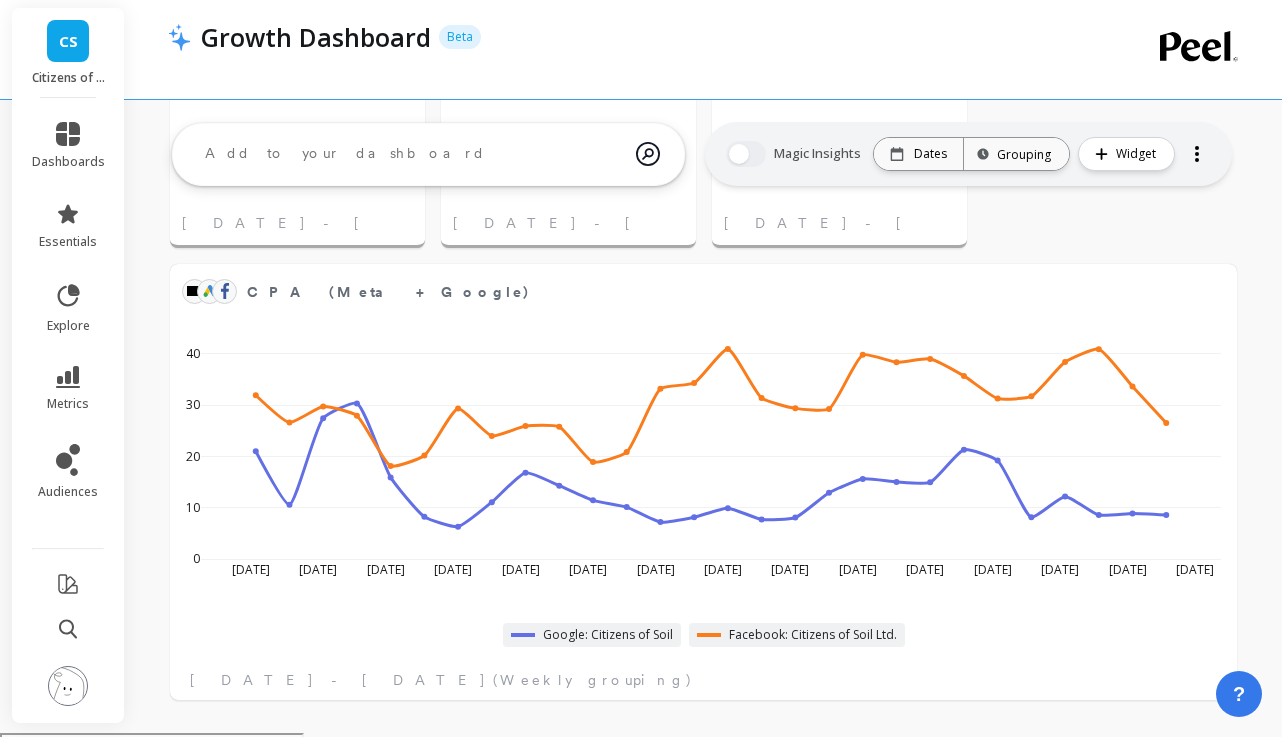 scroll, scrollTop: 1540, scrollLeft: 0, axis: vertical 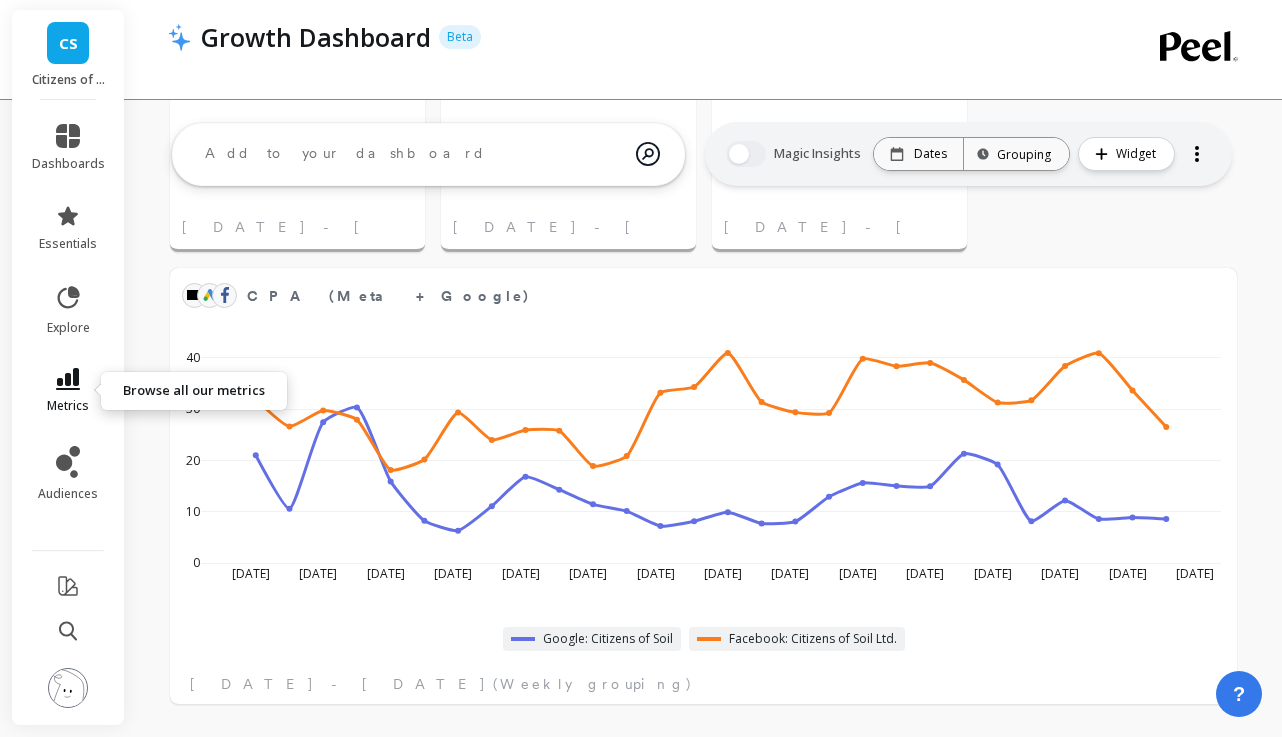 click 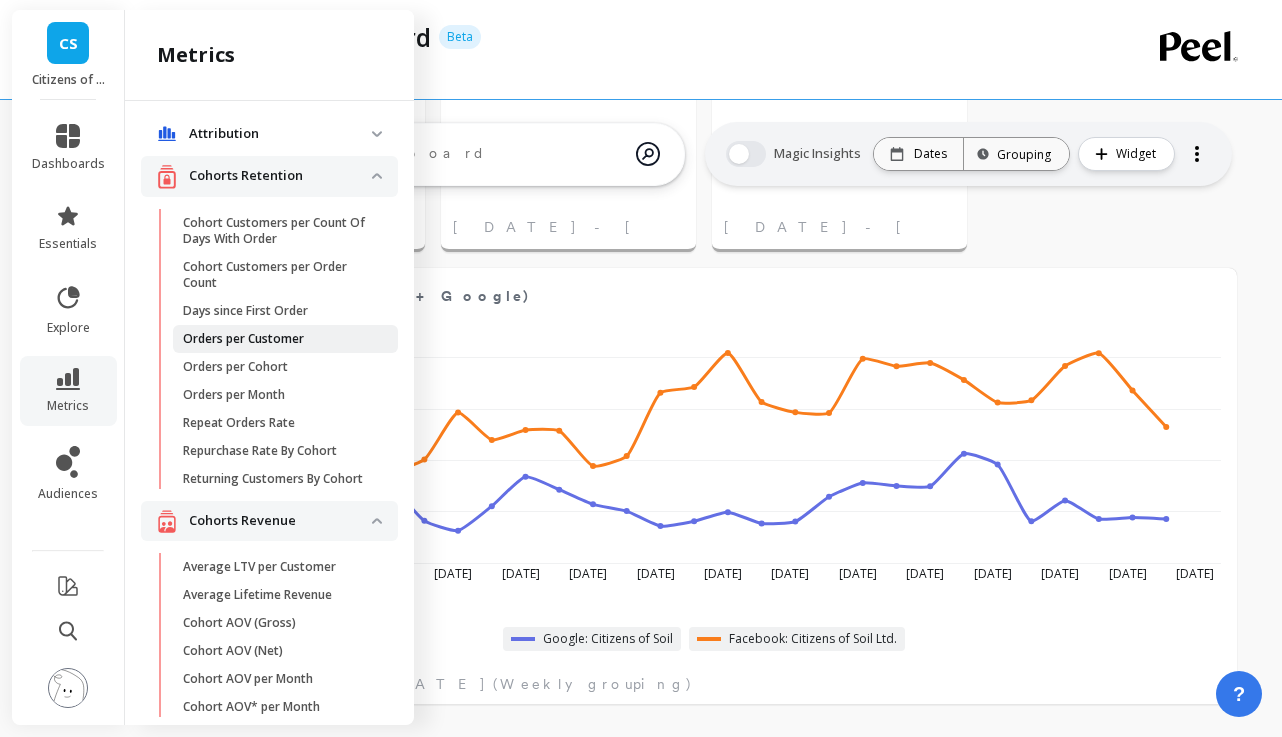 scroll, scrollTop: 0, scrollLeft: 0, axis: both 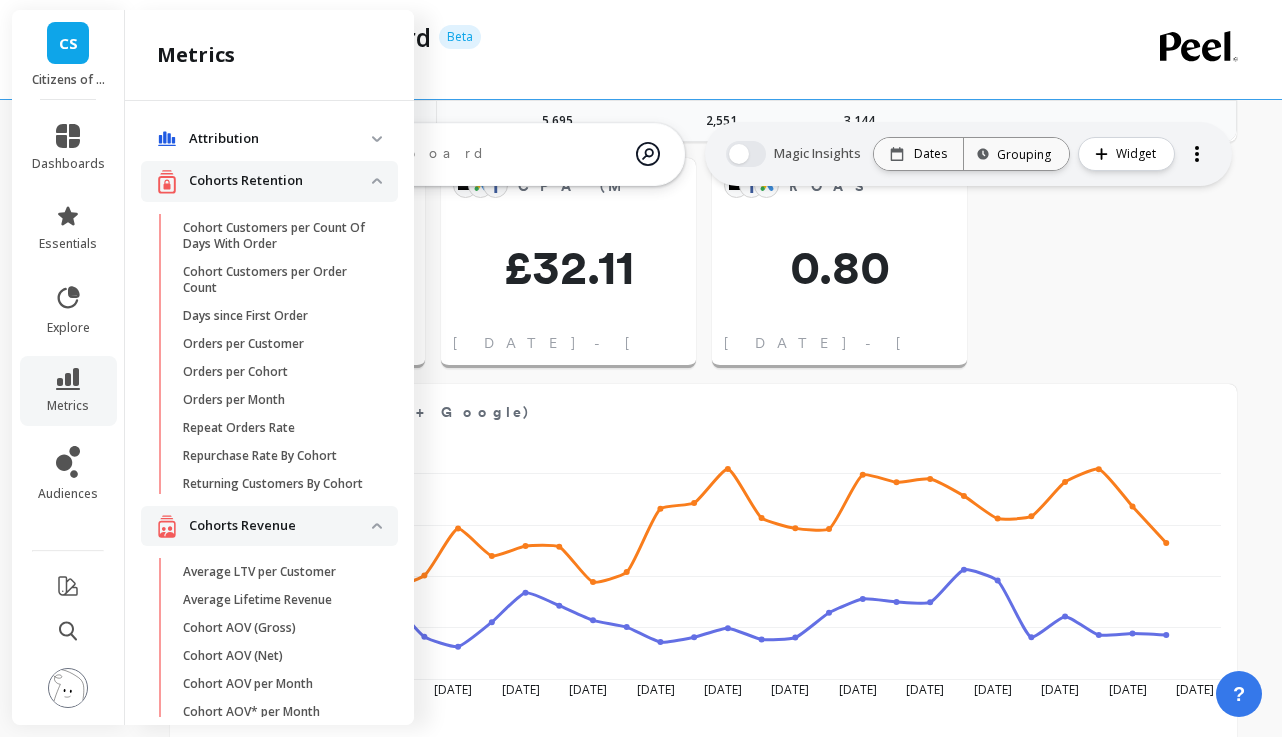 click on "Attribution" at bounding box center (280, 139) 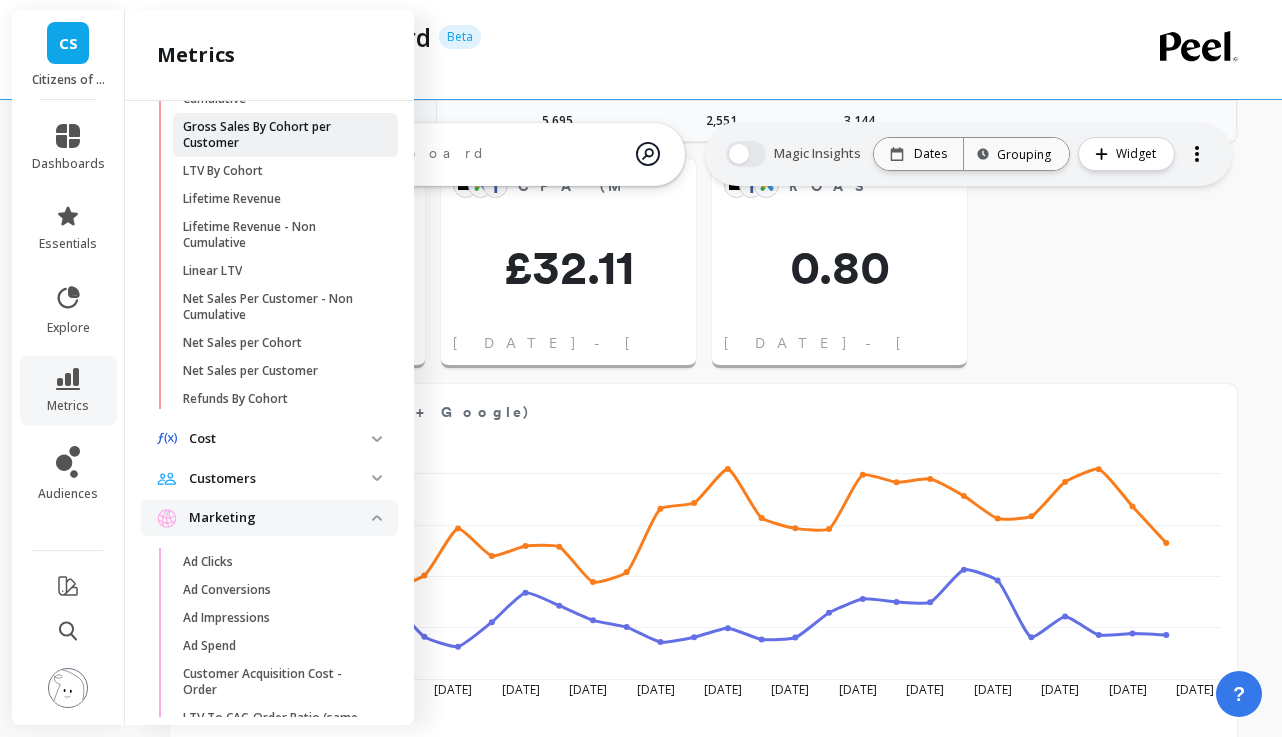 scroll, scrollTop: 1003, scrollLeft: 0, axis: vertical 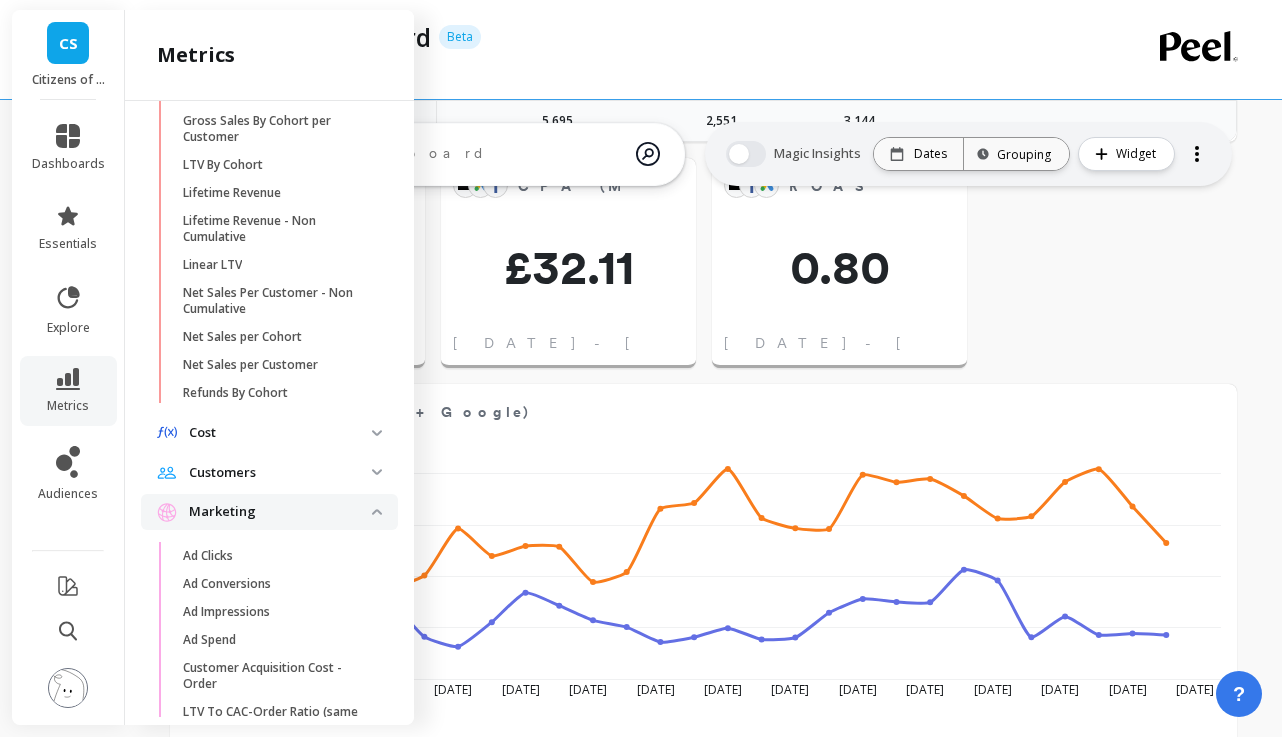 click on "Cost" at bounding box center [280, 433] 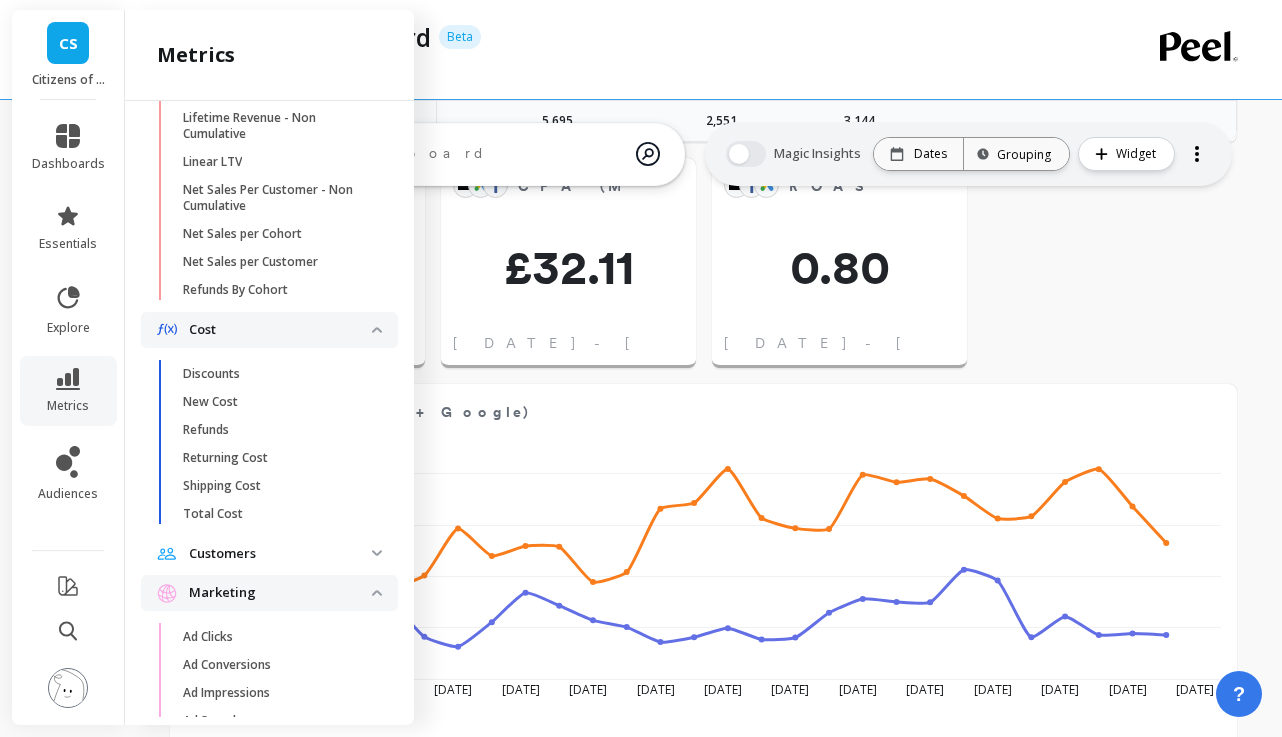 scroll, scrollTop: 1146, scrollLeft: 0, axis: vertical 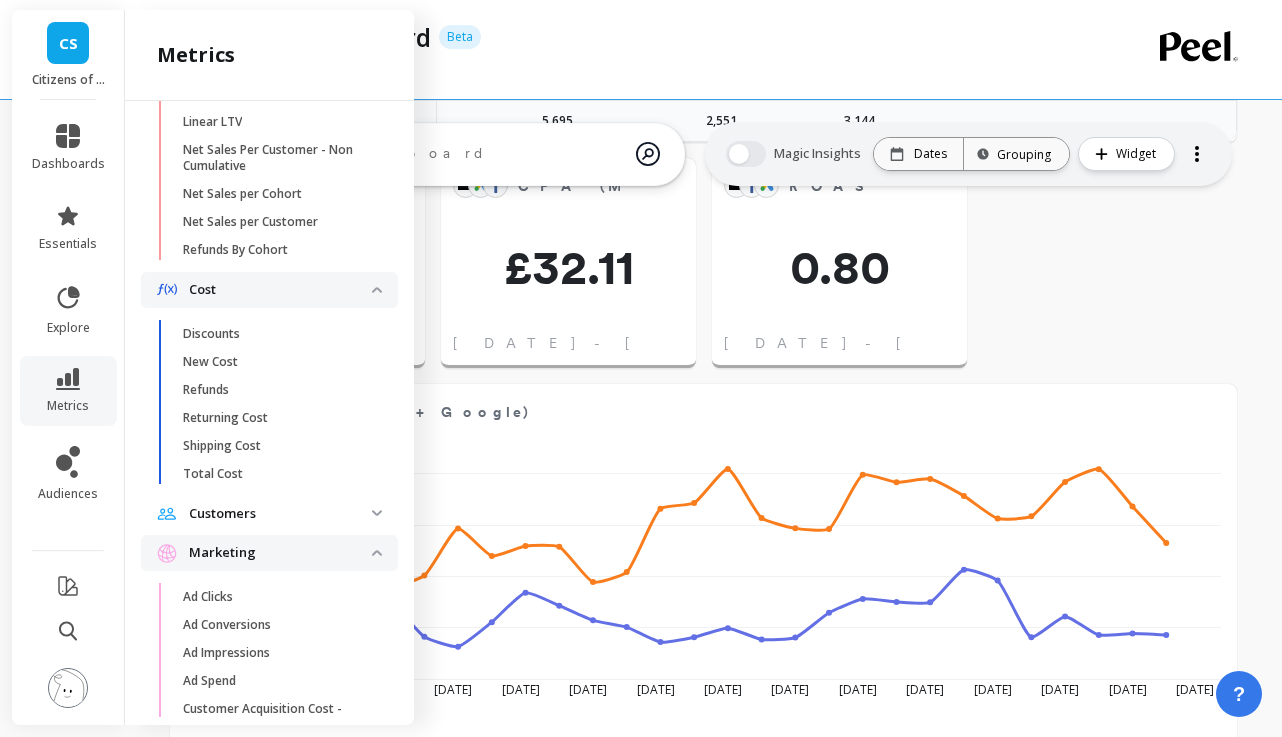 click on "Customers" at bounding box center (269, 514) 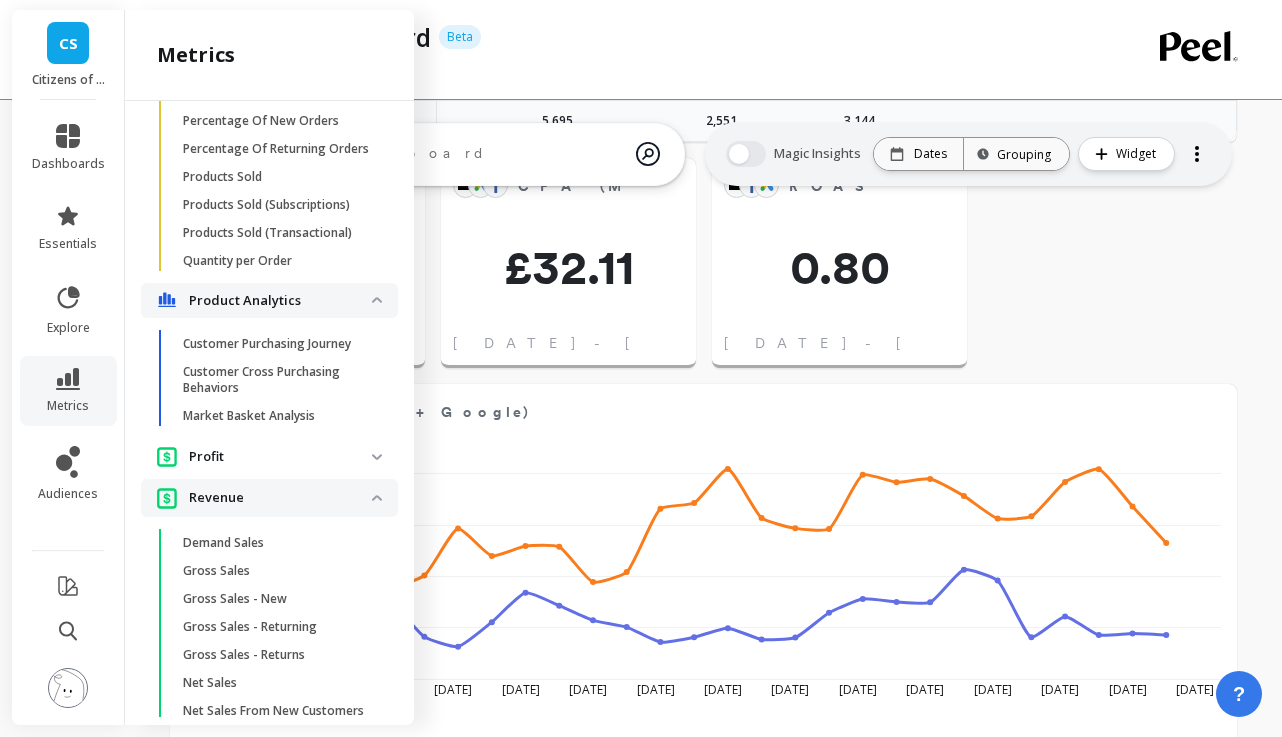 scroll, scrollTop: 3763, scrollLeft: 0, axis: vertical 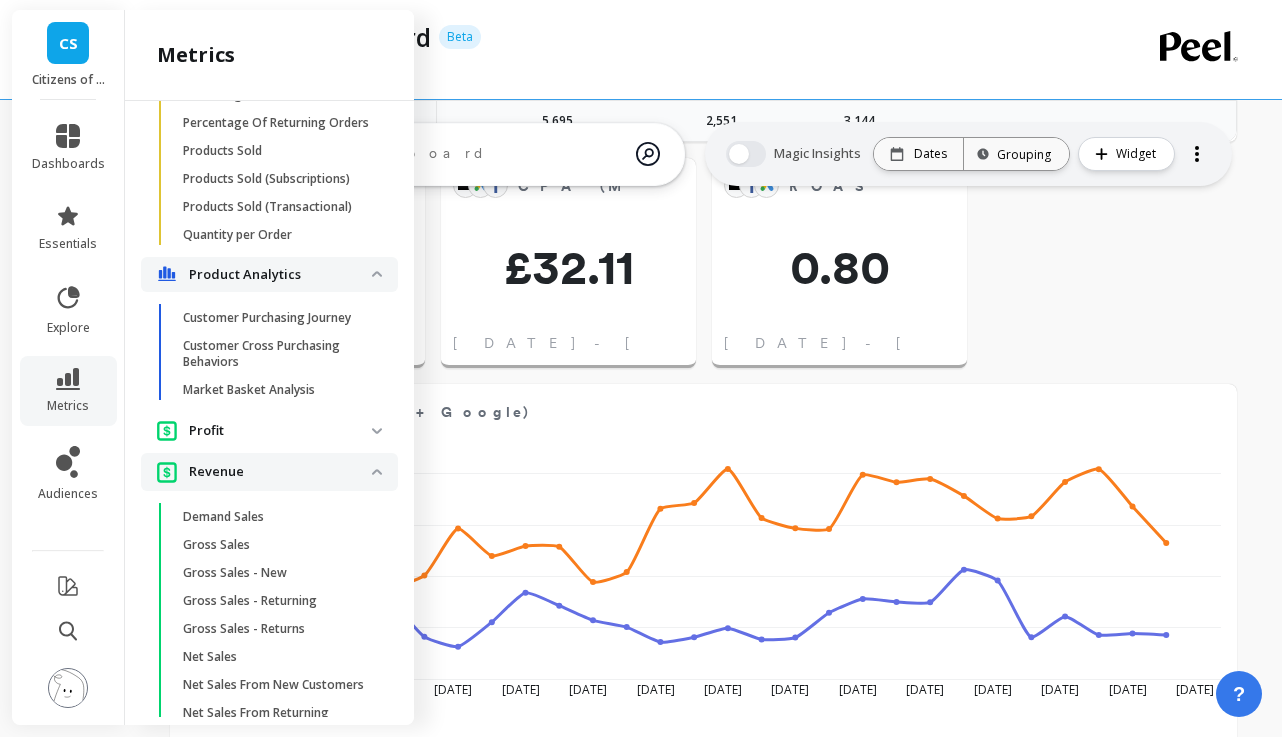 click on "Profit" at bounding box center [280, 431] 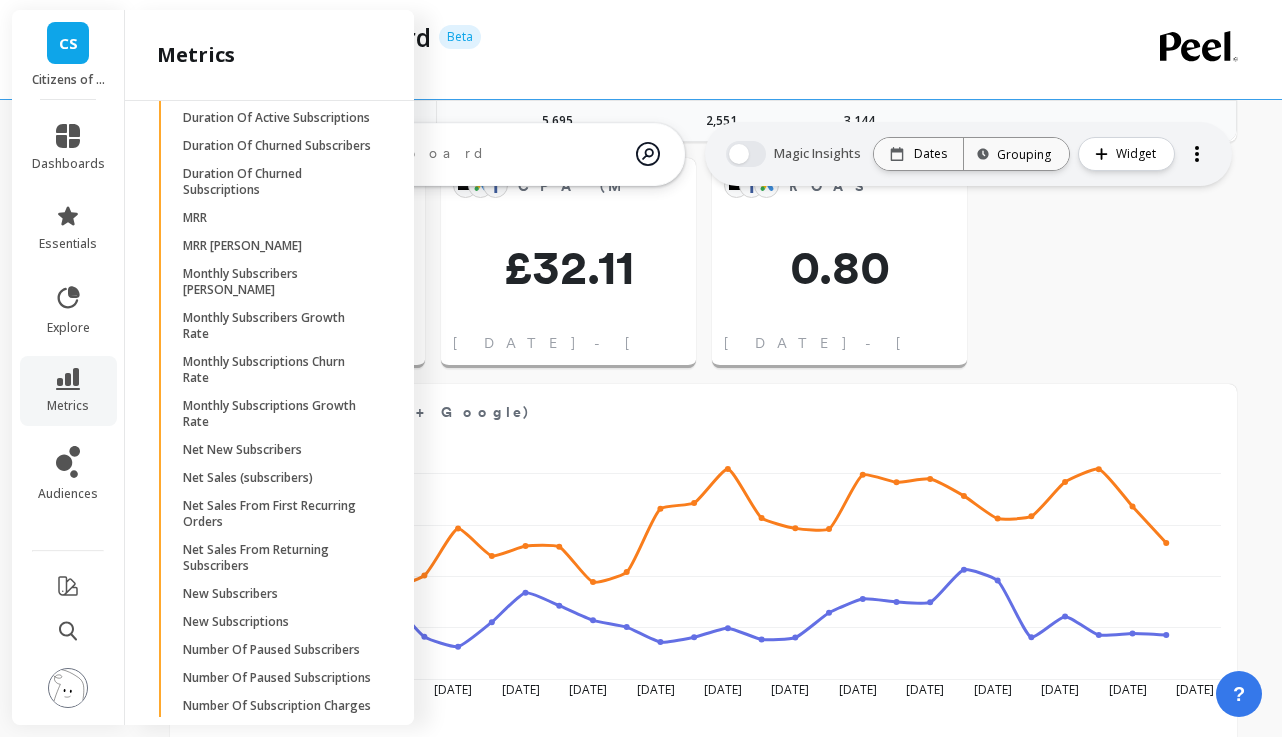 scroll, scrollTop: 5904, scrollLeft: 0, axis: vertical 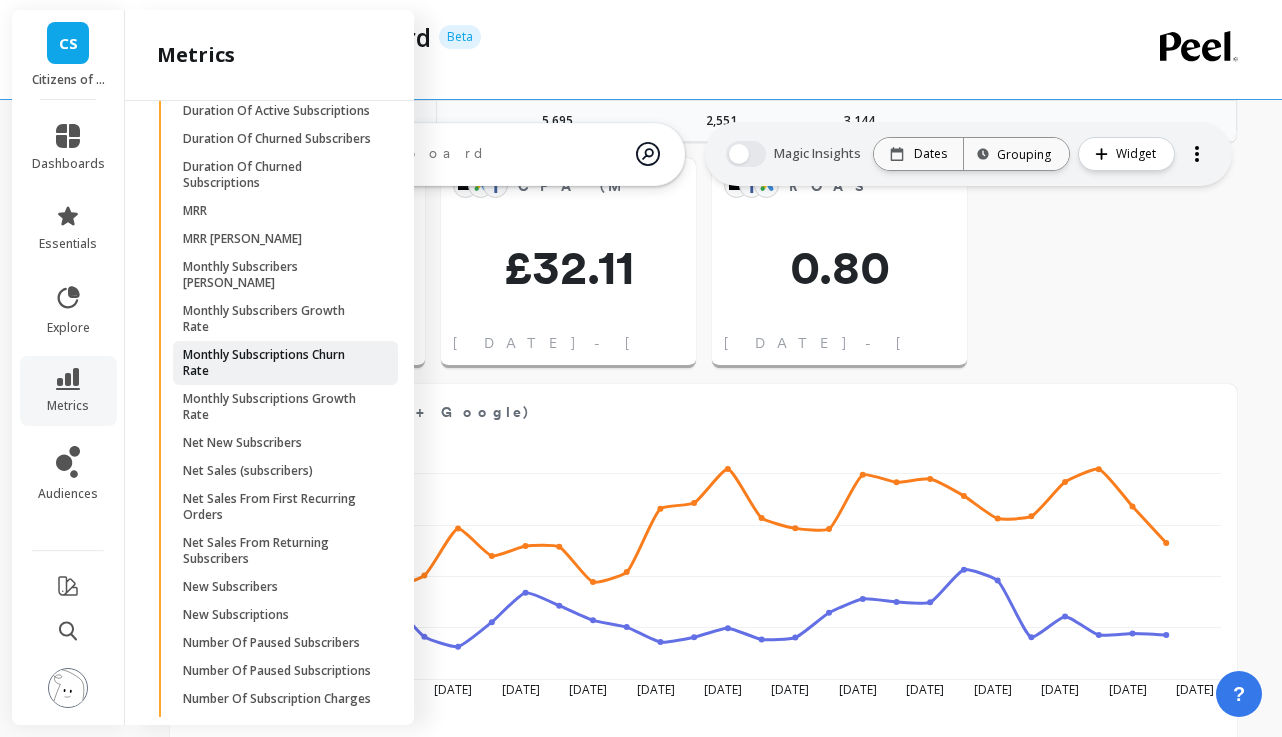 click on "Monthly Subscriptions Churn Rate" at bounding box center (278, 363) 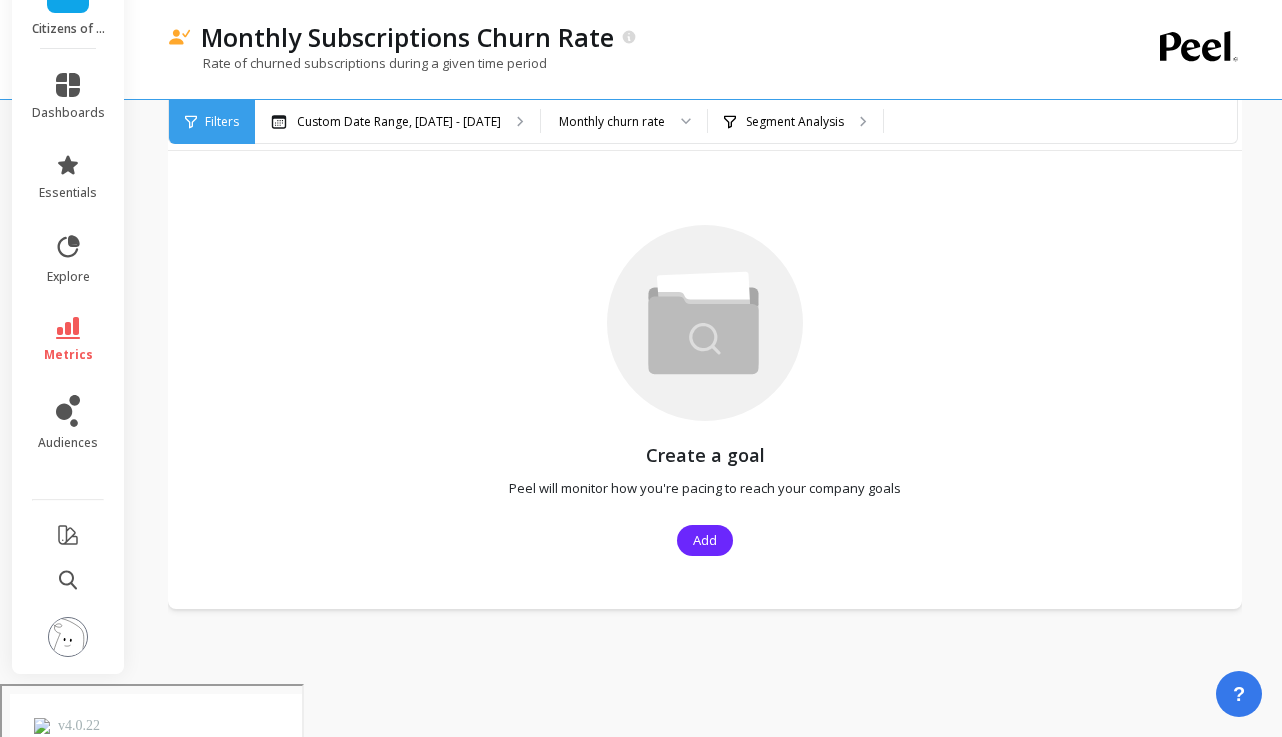 scroll, scrollTop: 0, scrollLeft: 0, axis: both 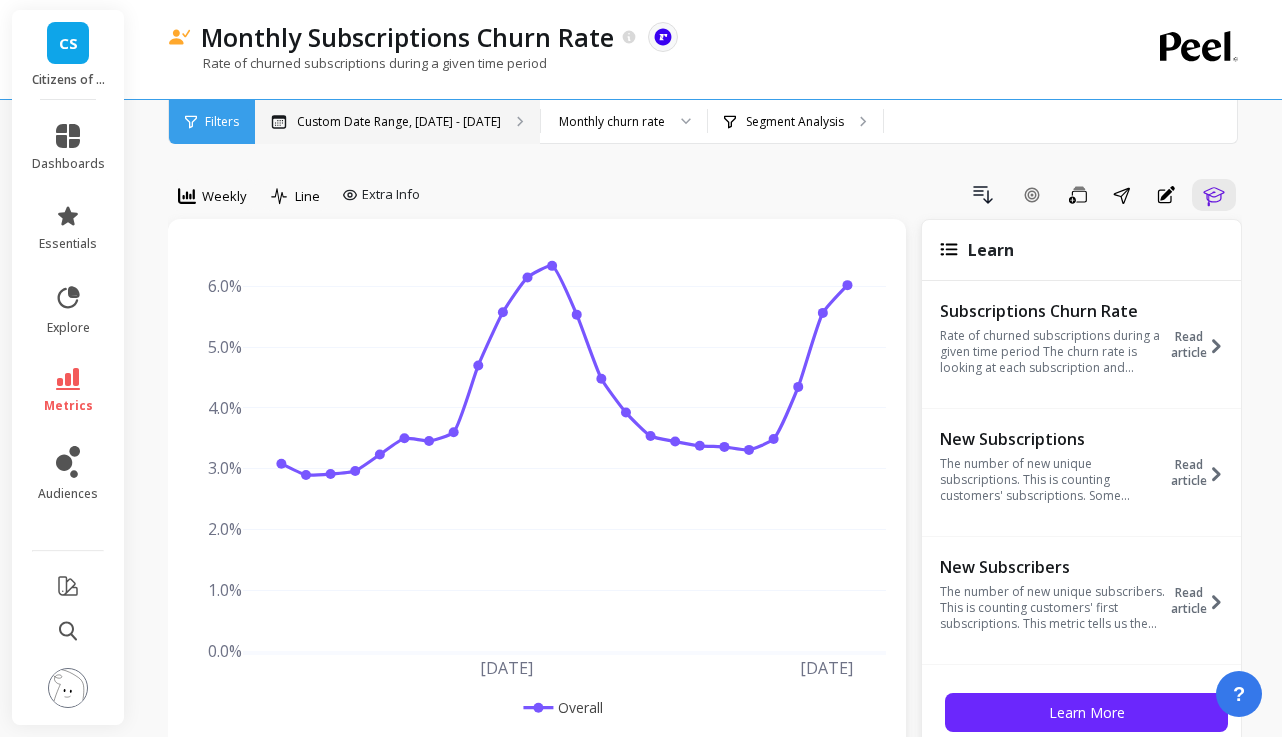 click on "Custom Date Range,  [DATE] - [DATE]" at bounding box center (399, 122) 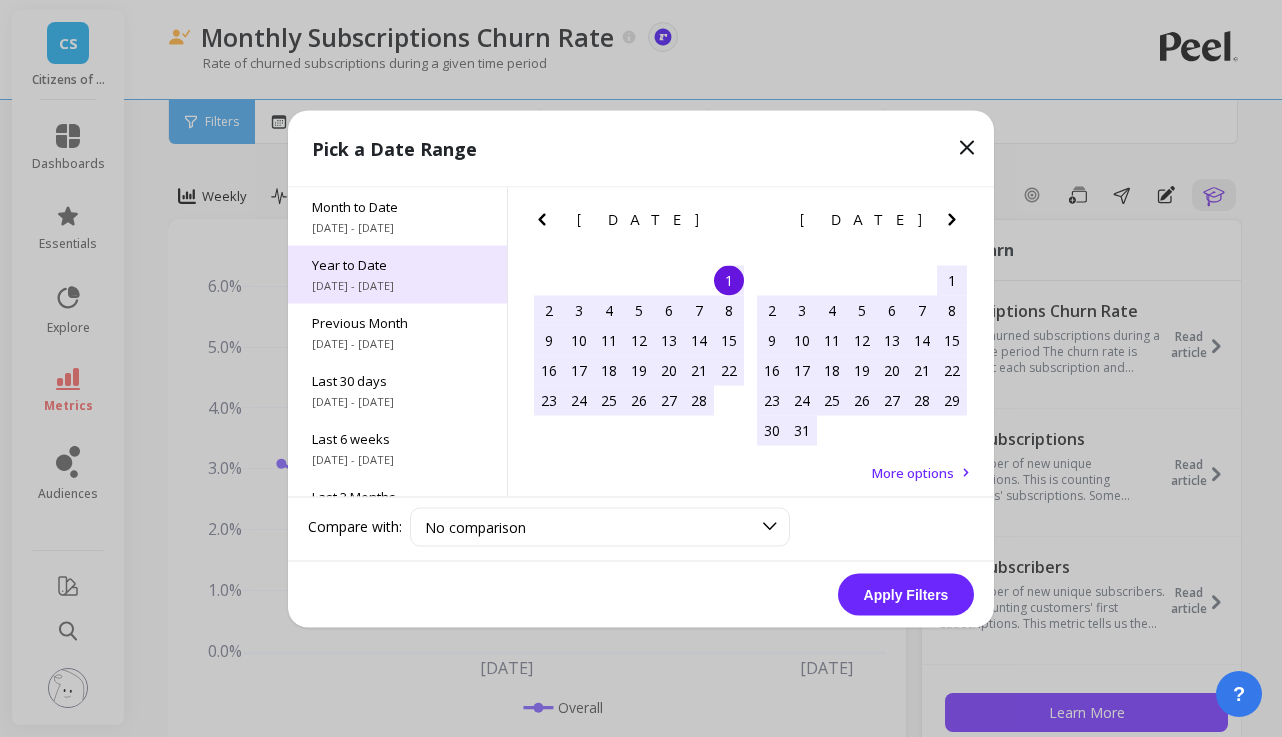 click on "1/1/2025 - 7/8/2025" at bounding box center (397, 285) 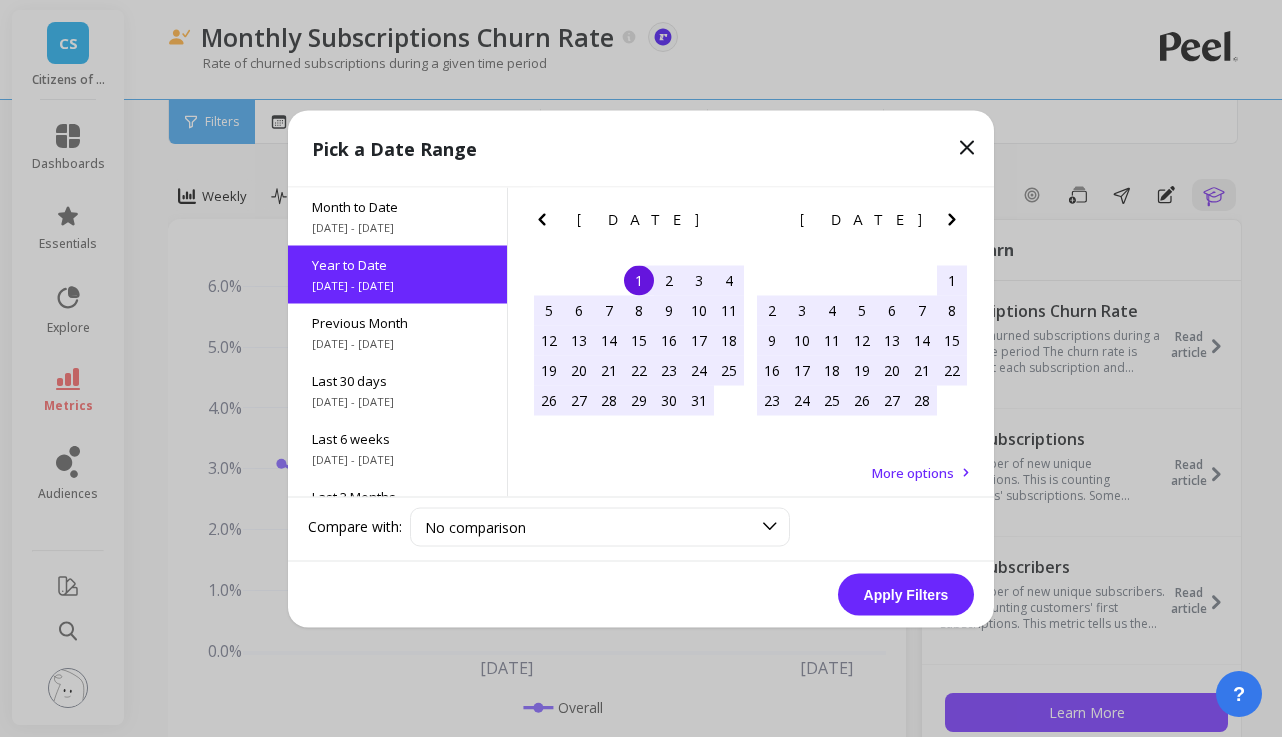 click on "1" at bounding box center (639, 280) 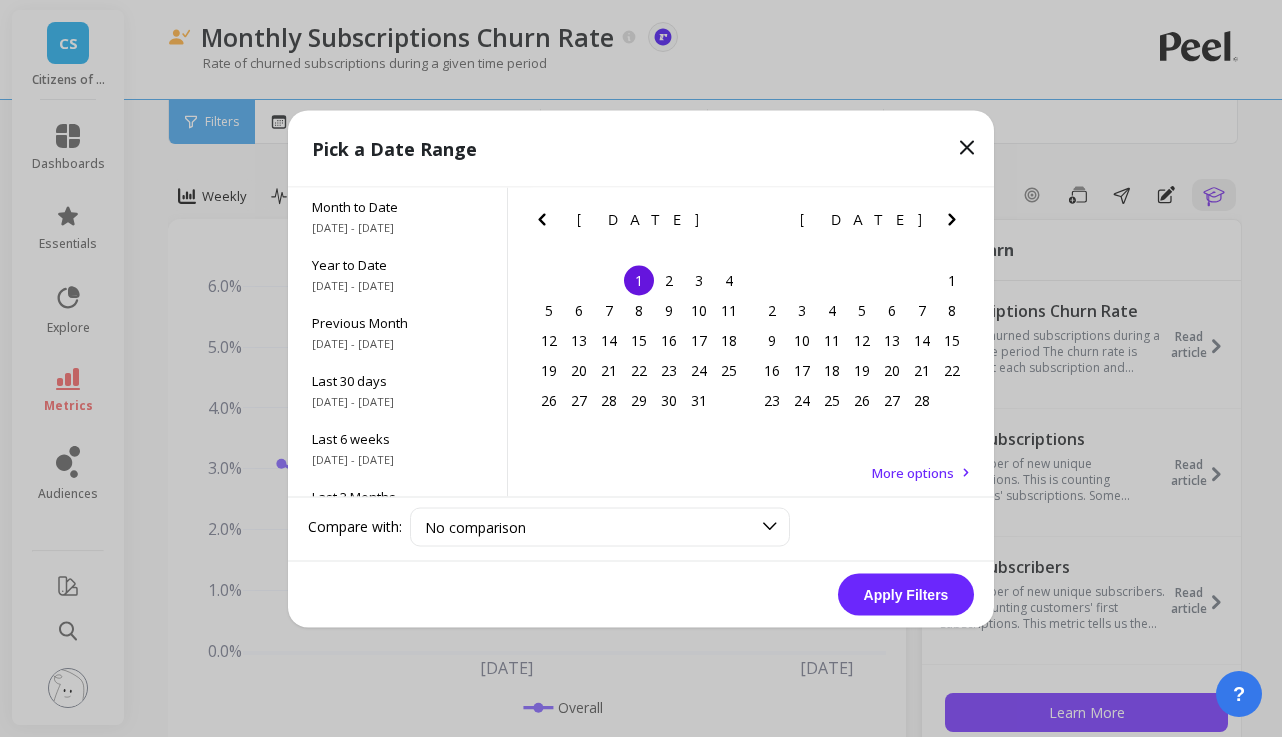click 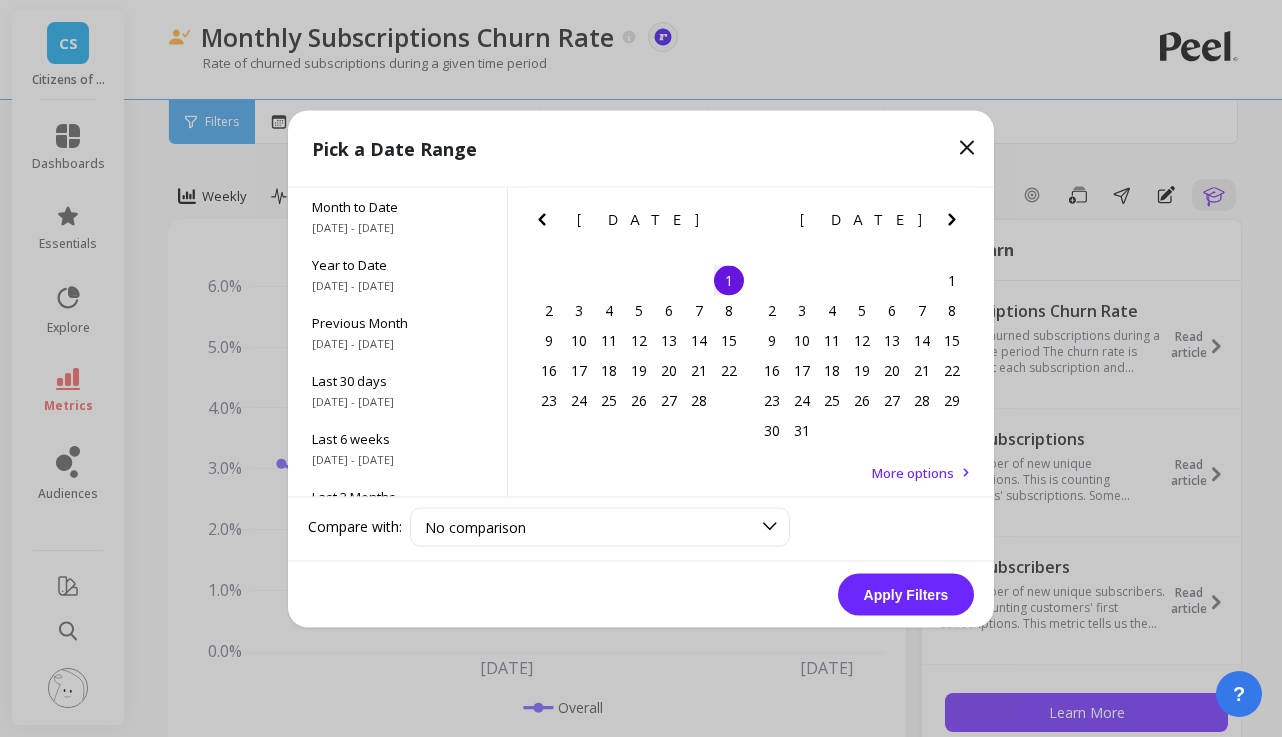 click 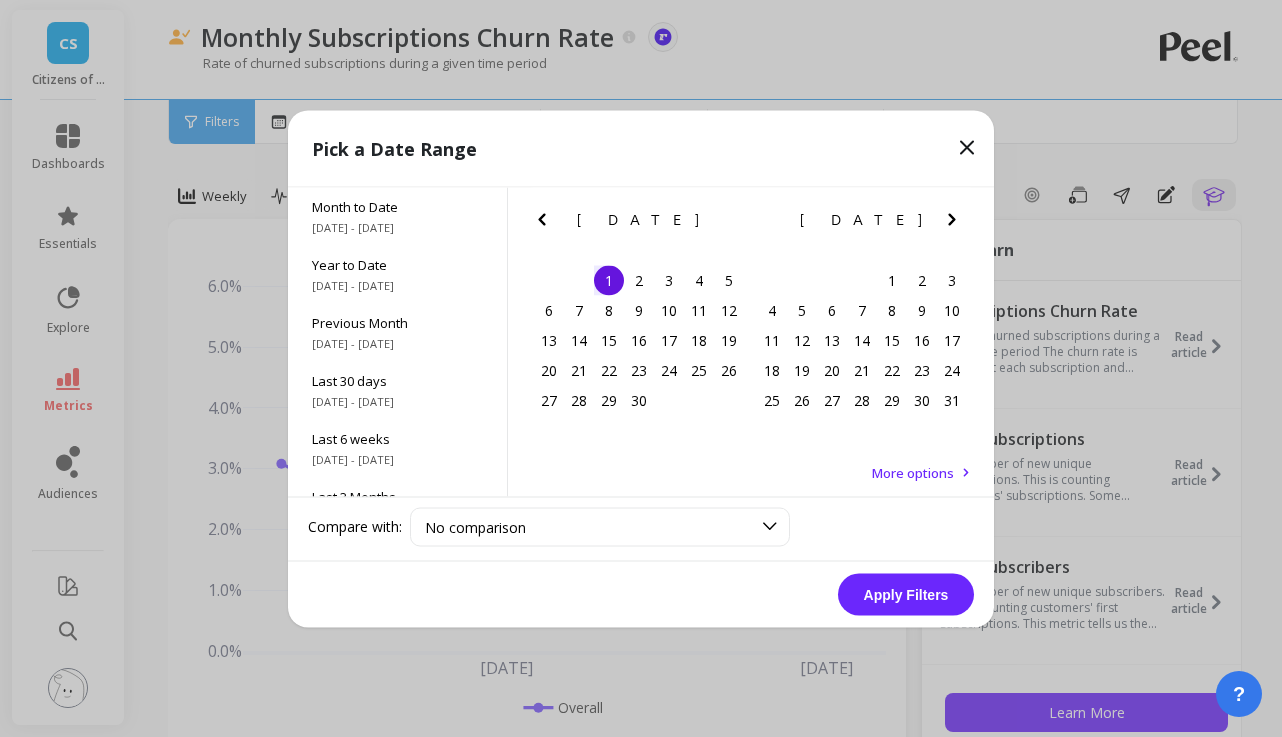click 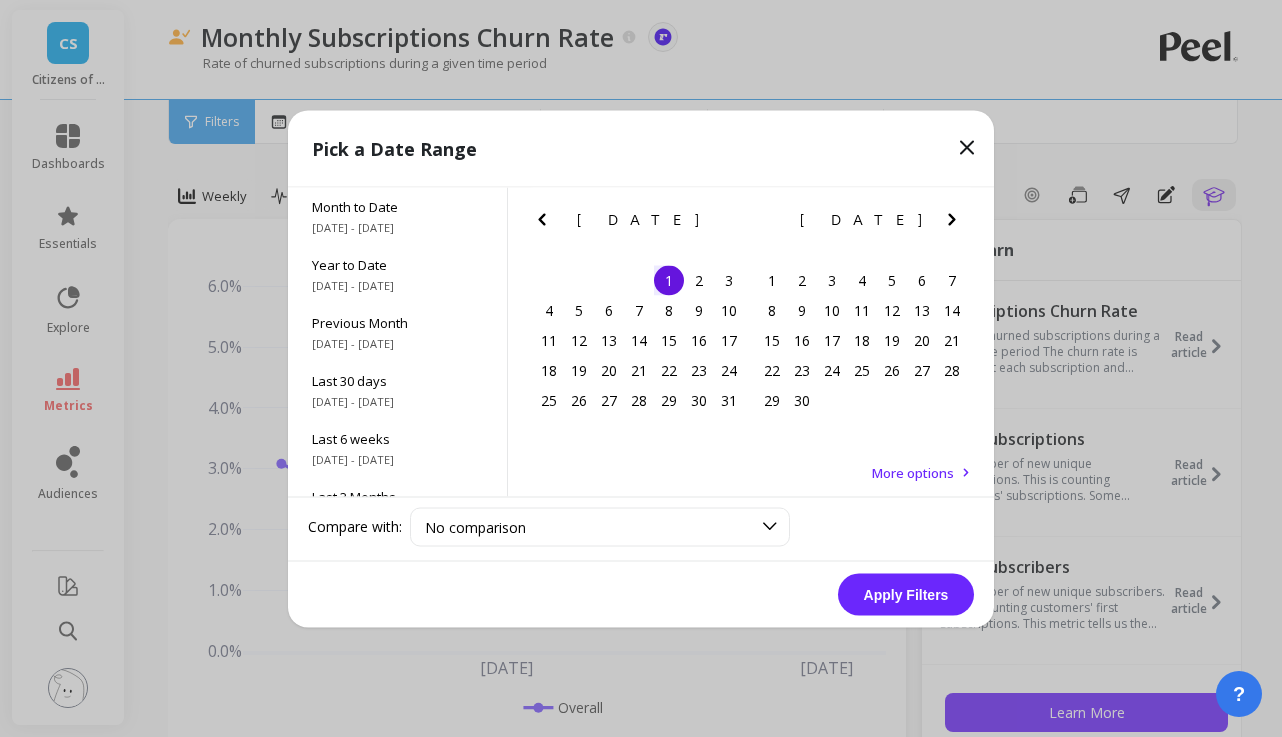 click 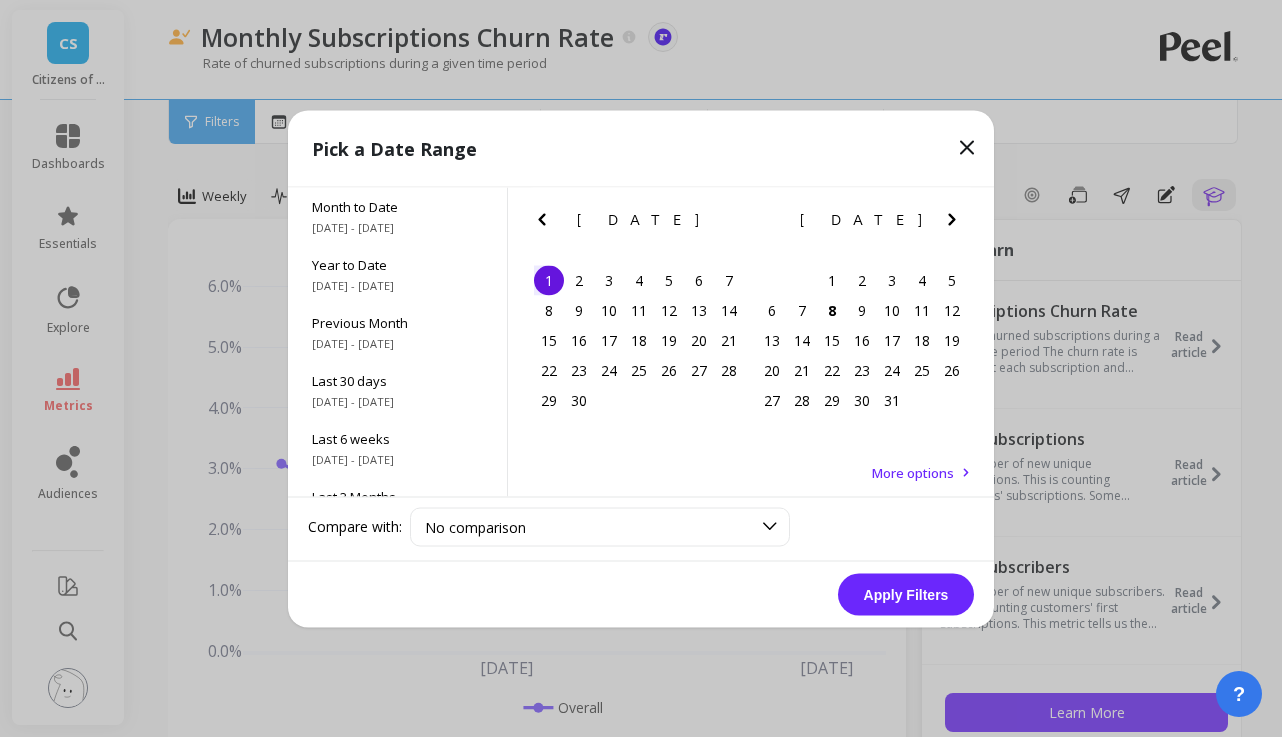 click 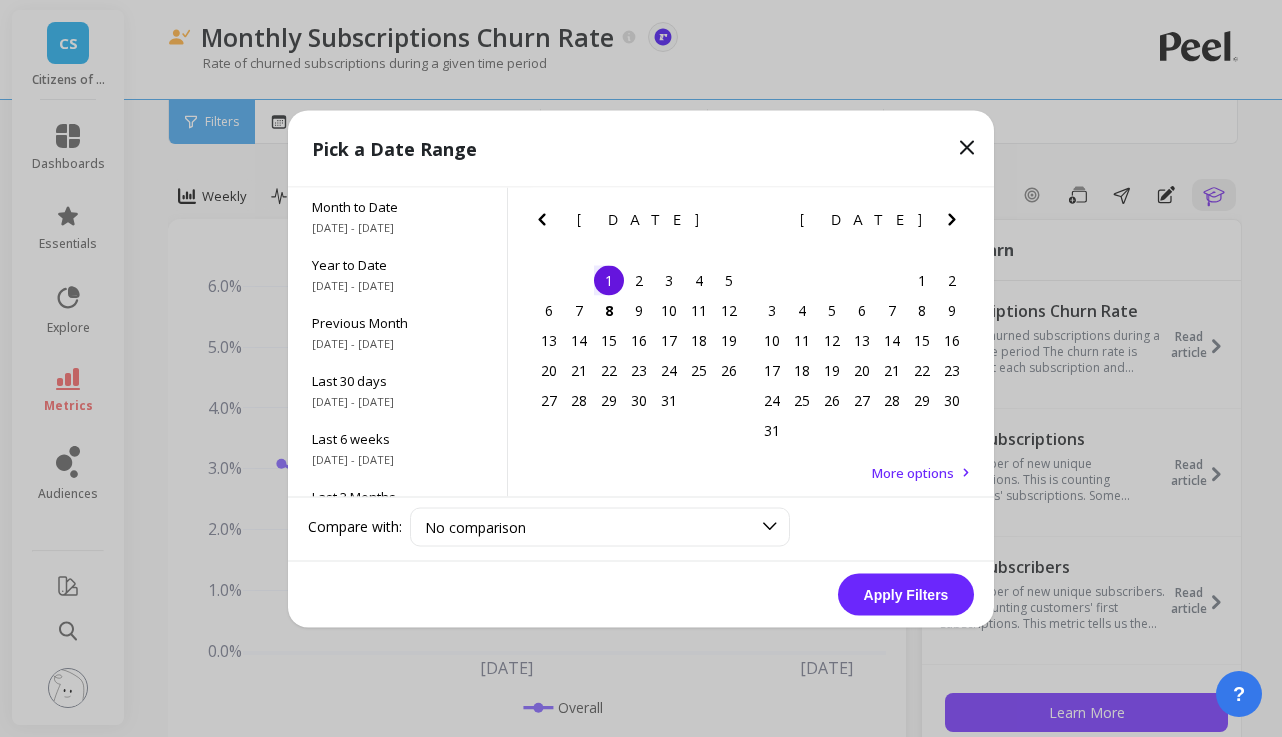 click 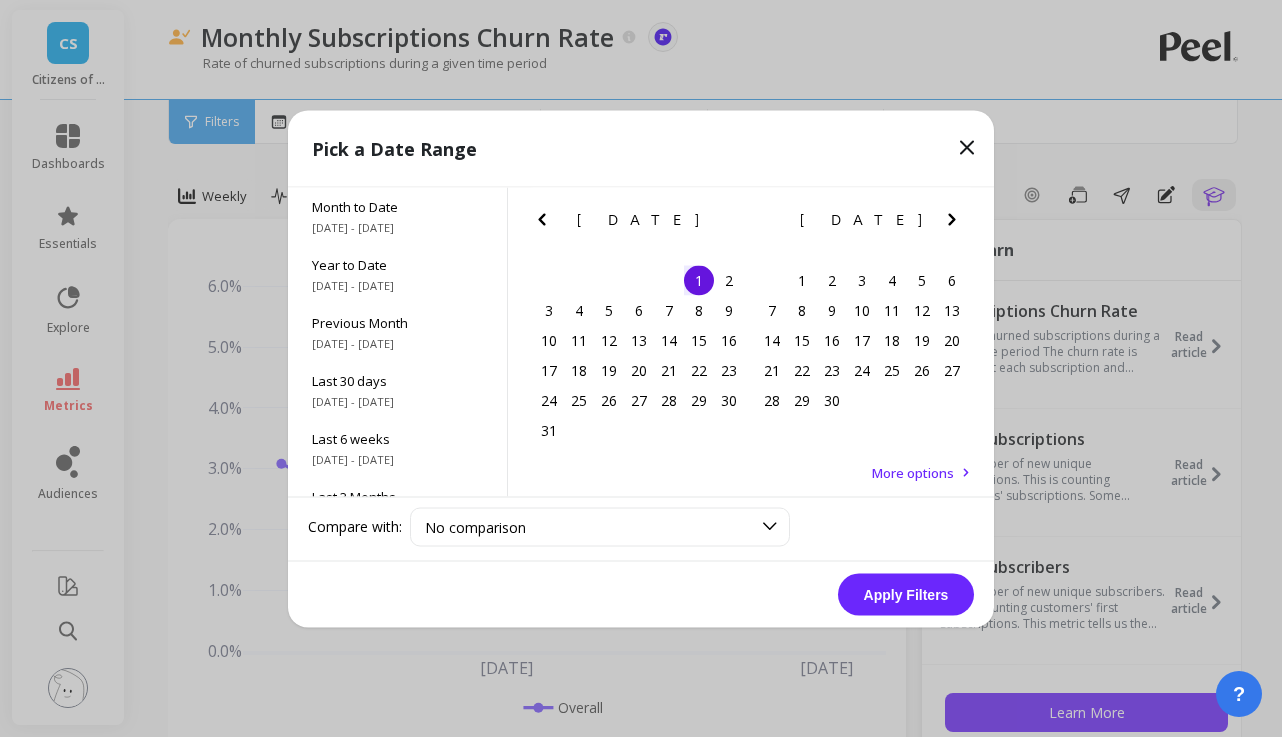 click 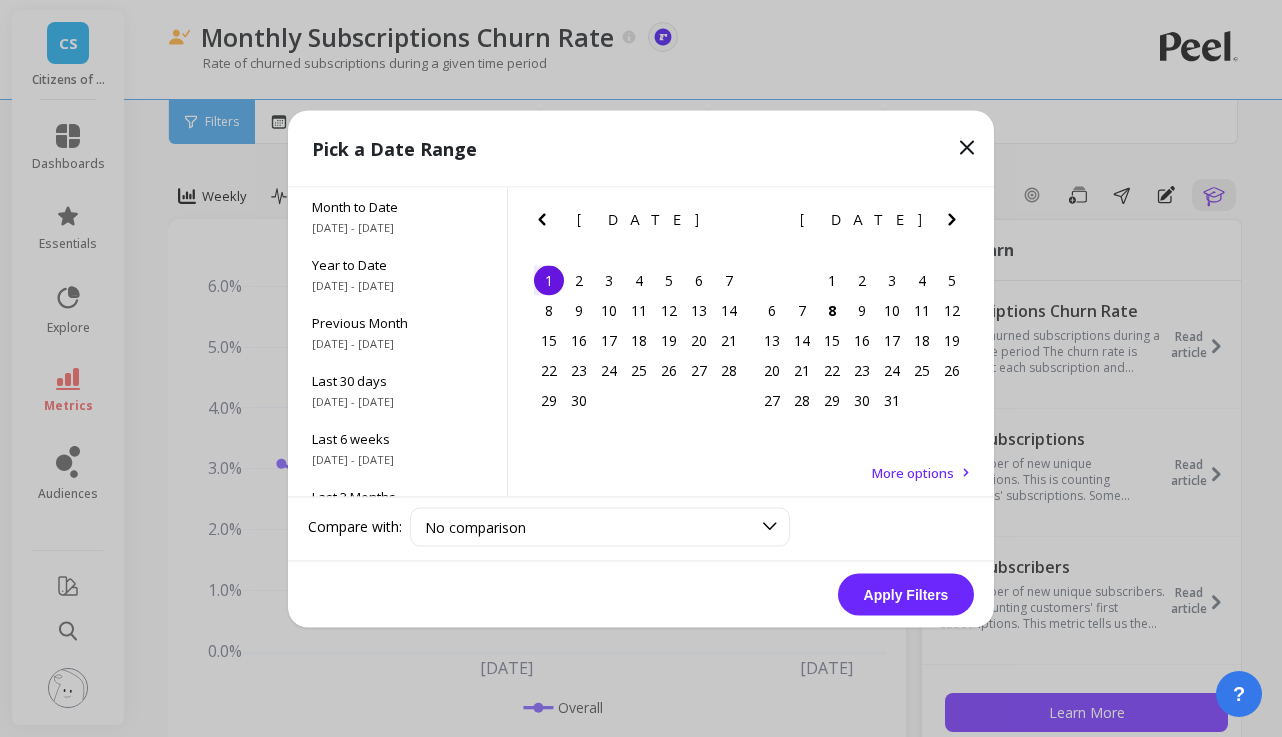 click 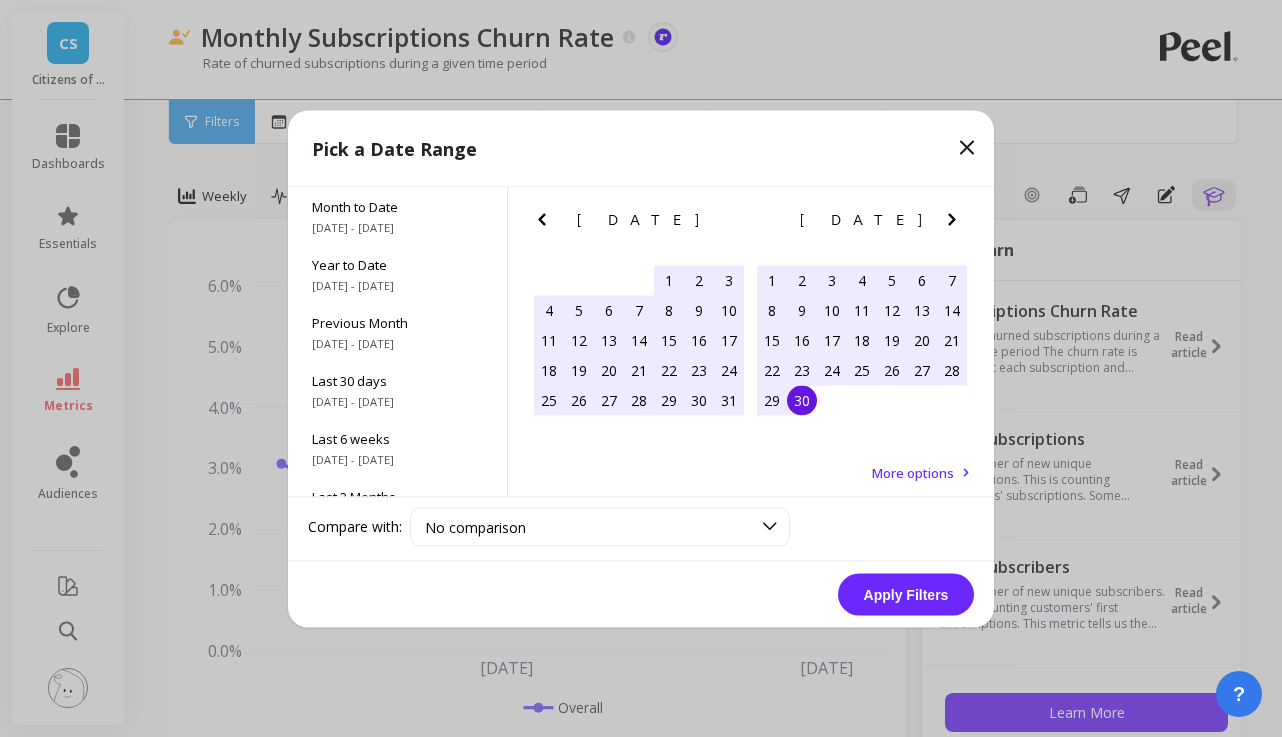 click on "30" at bounding box center (802, 400) 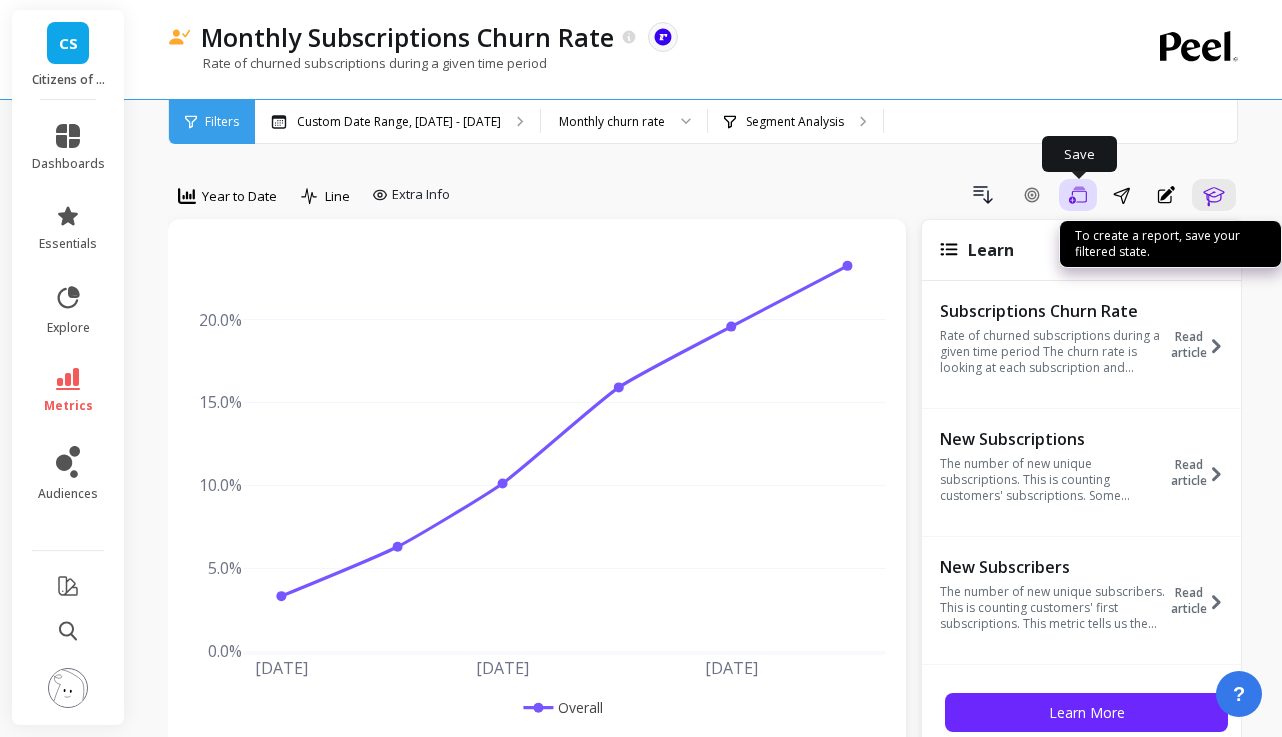click 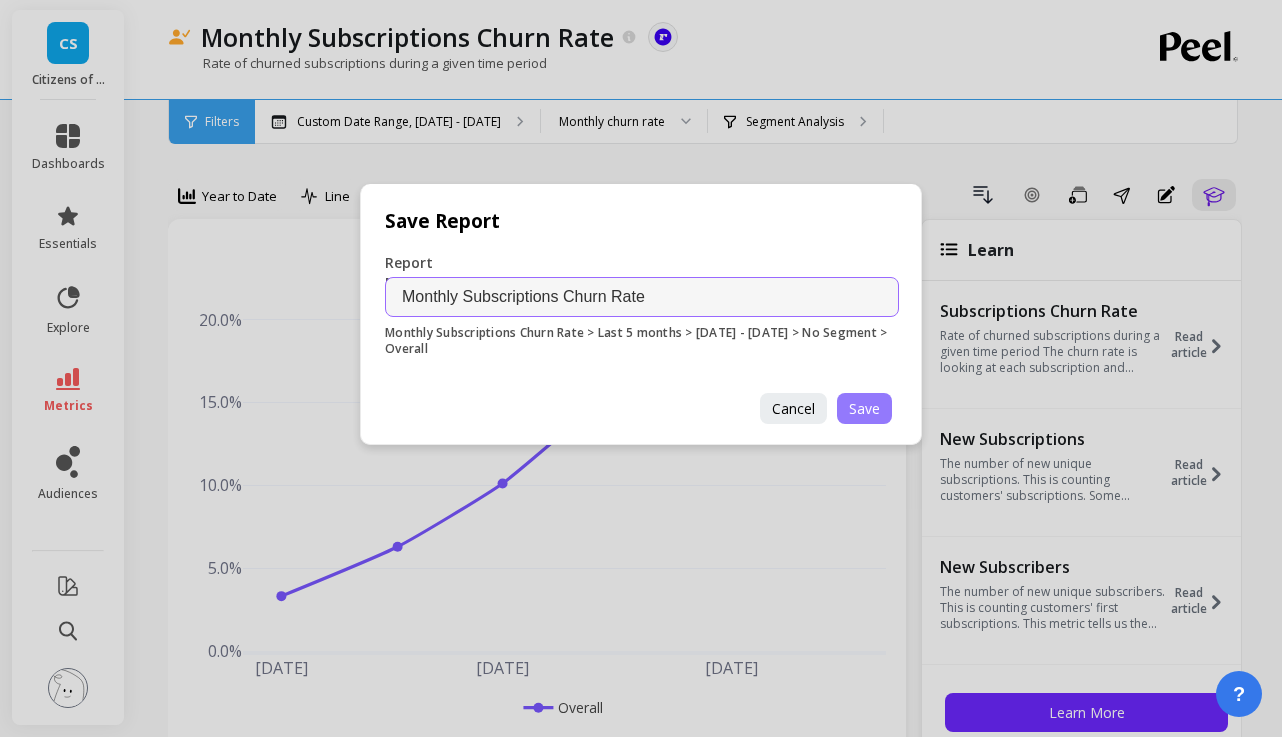 click on "Save" at bounding box center [864, 408] 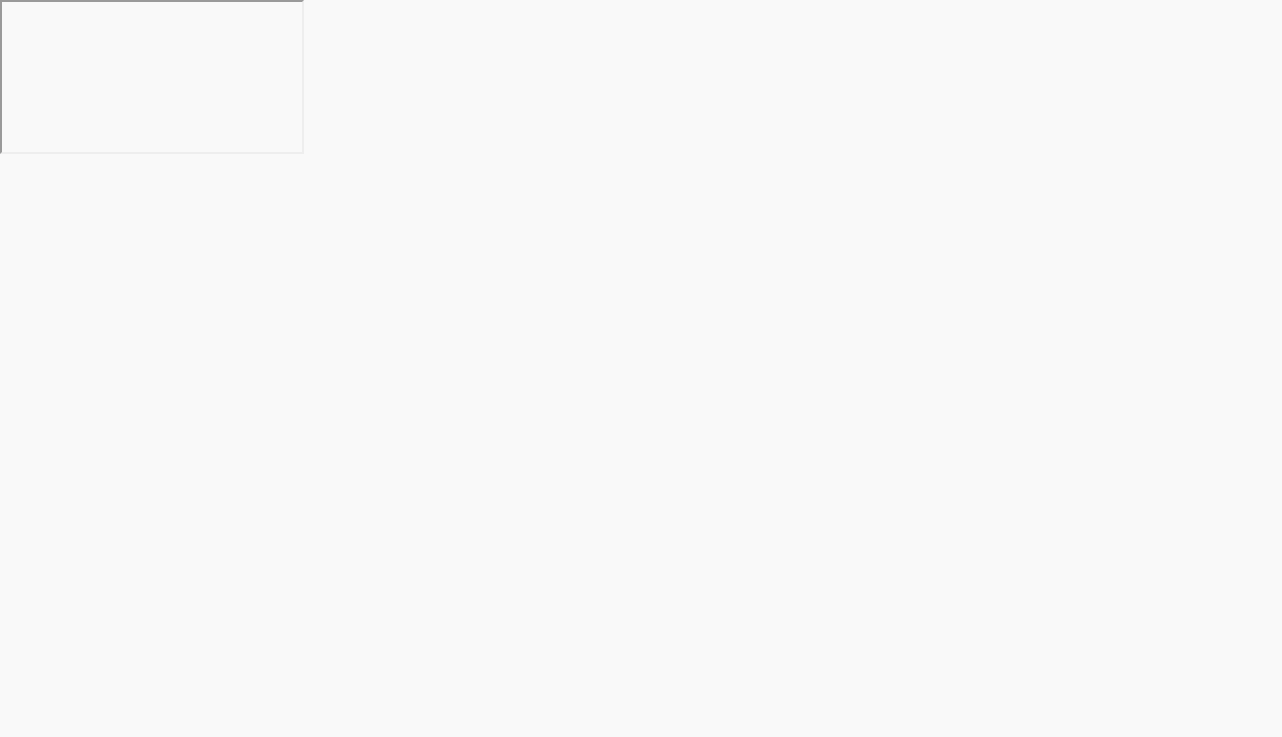 scroll, scrollTop: 0, scrollLeft: 0, axis: both 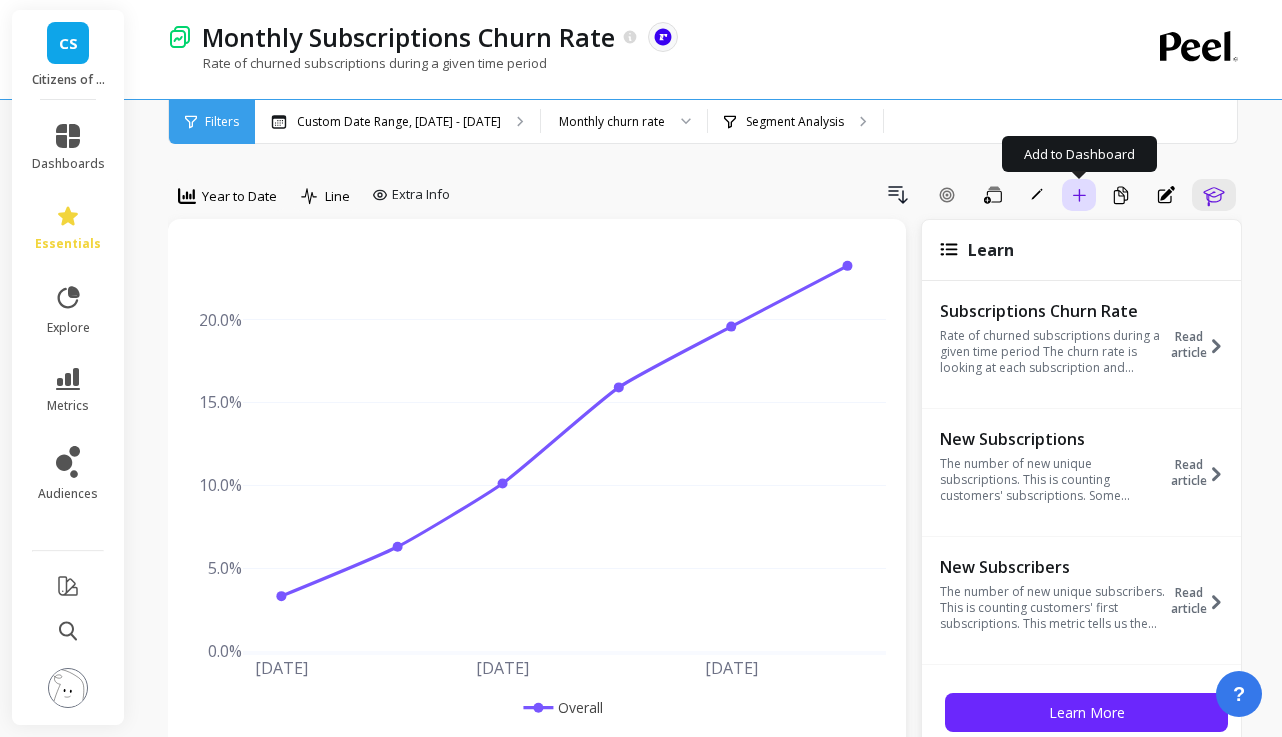 click on "Add to Dashboard" at bounding box center [1079, 195] 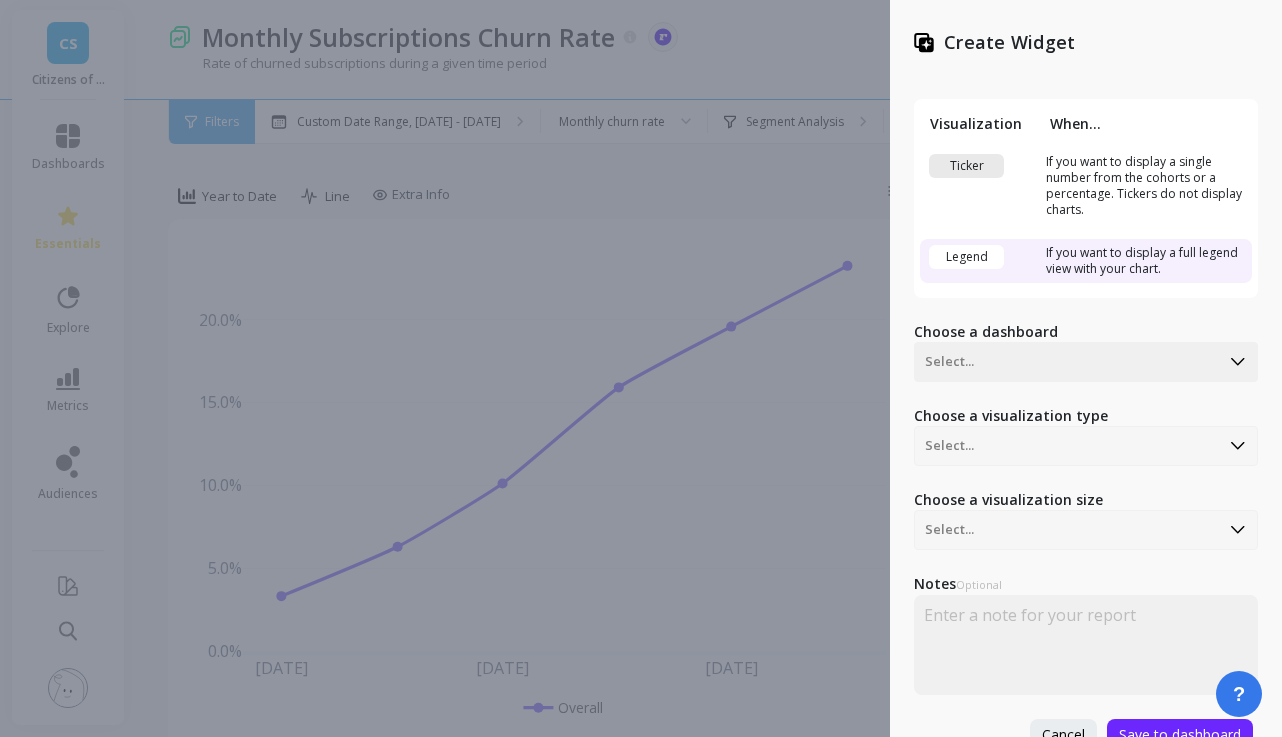 click on "If you want to display a single number from the cohorts or a percentage. Tickers do not display charts." at bounding box center (1146, 186) 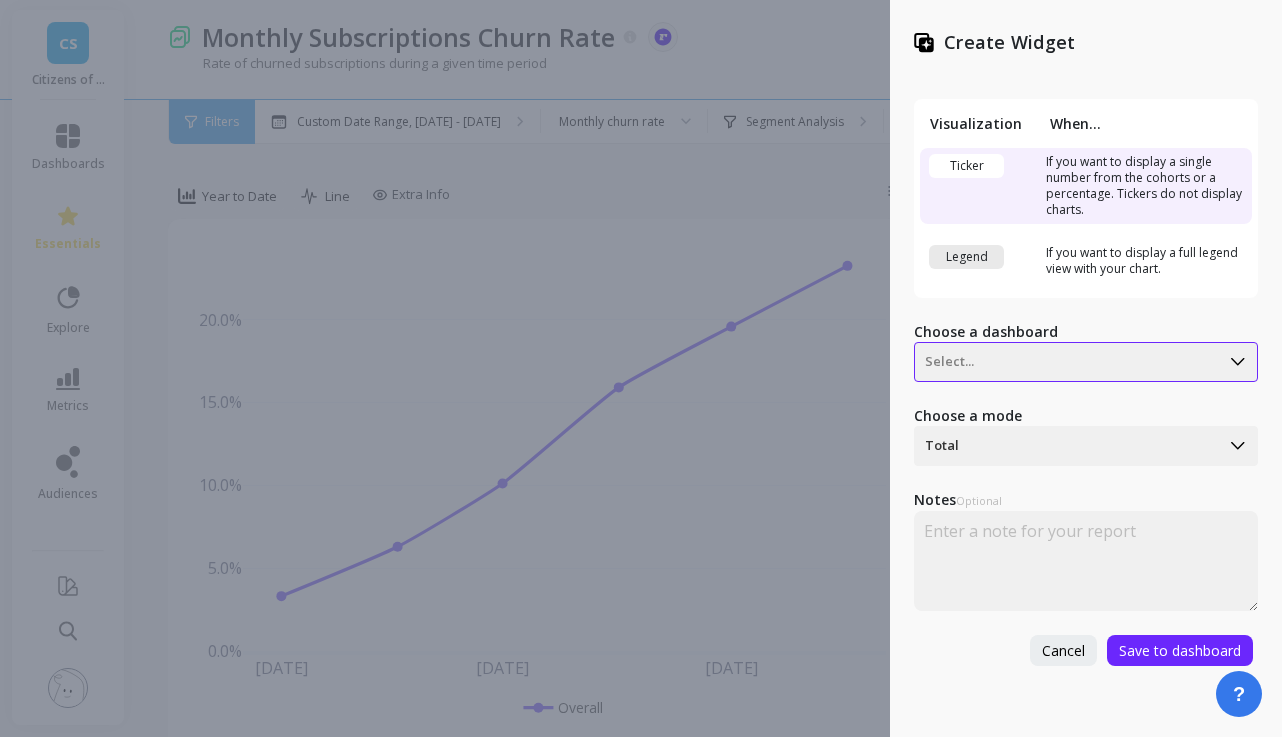 click on "Select..." at bounding box center [1086, 362] 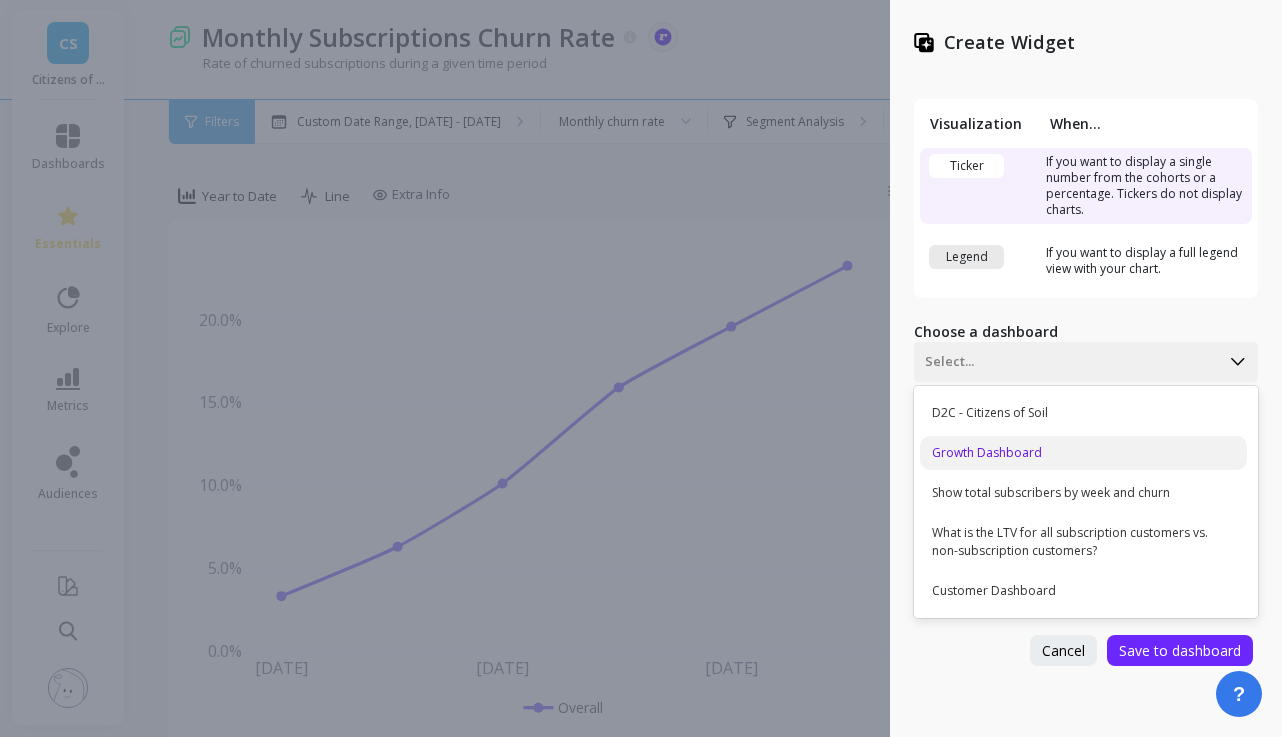 click on "Growth Dashboard" at bounding box center [1083, 453] 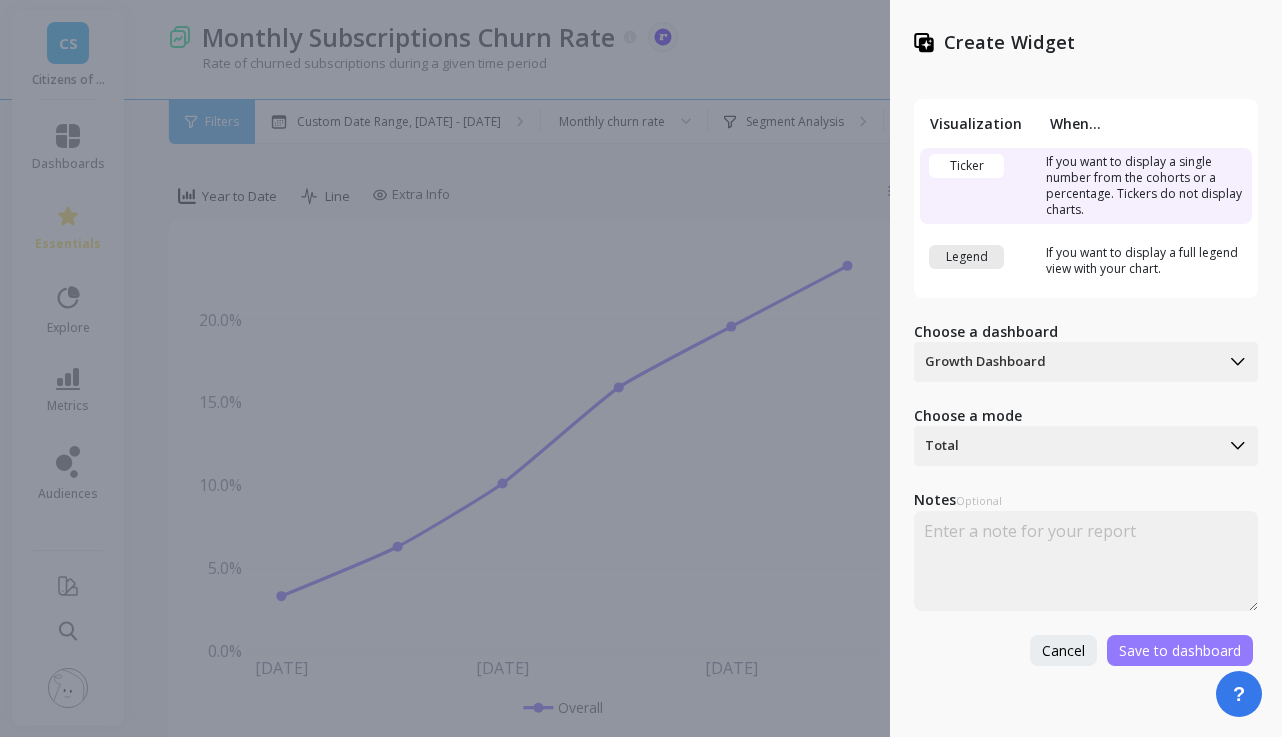 click on "Save to dashboard" at bounding box center [1180, 650] 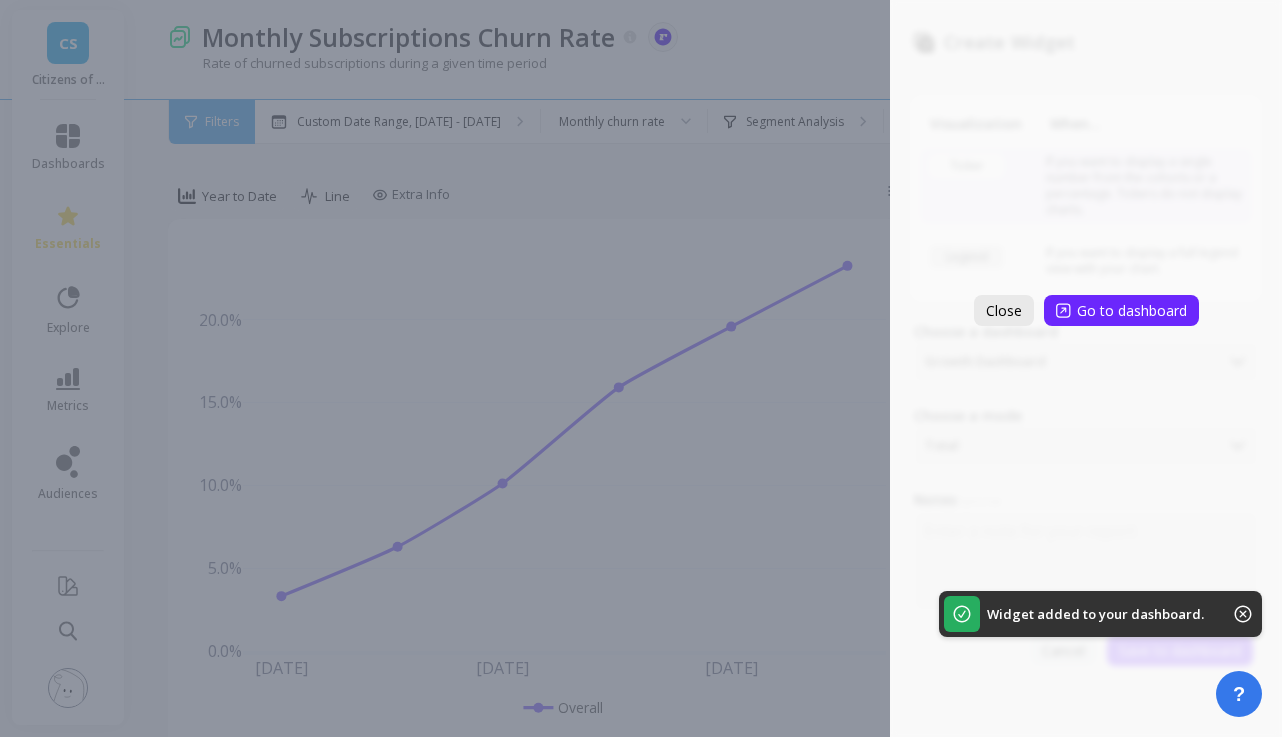 click on "Close" at bounding box center (1004, 310) 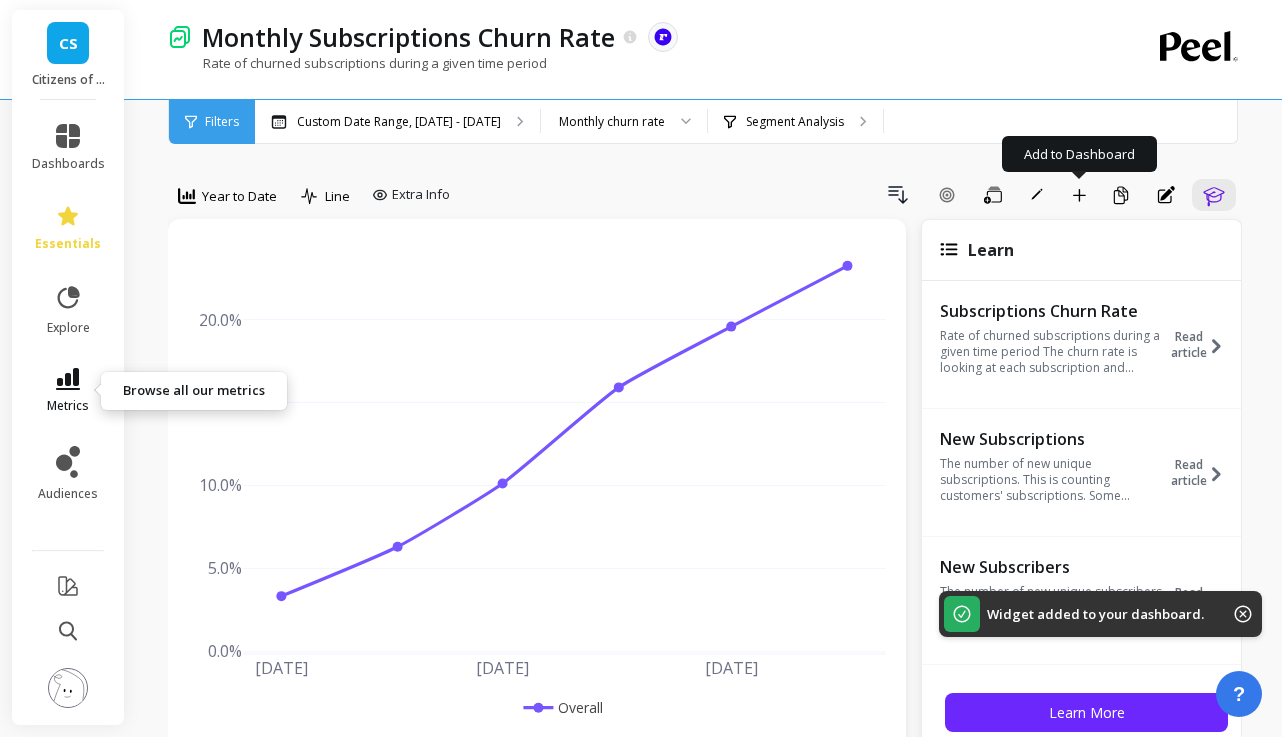 click 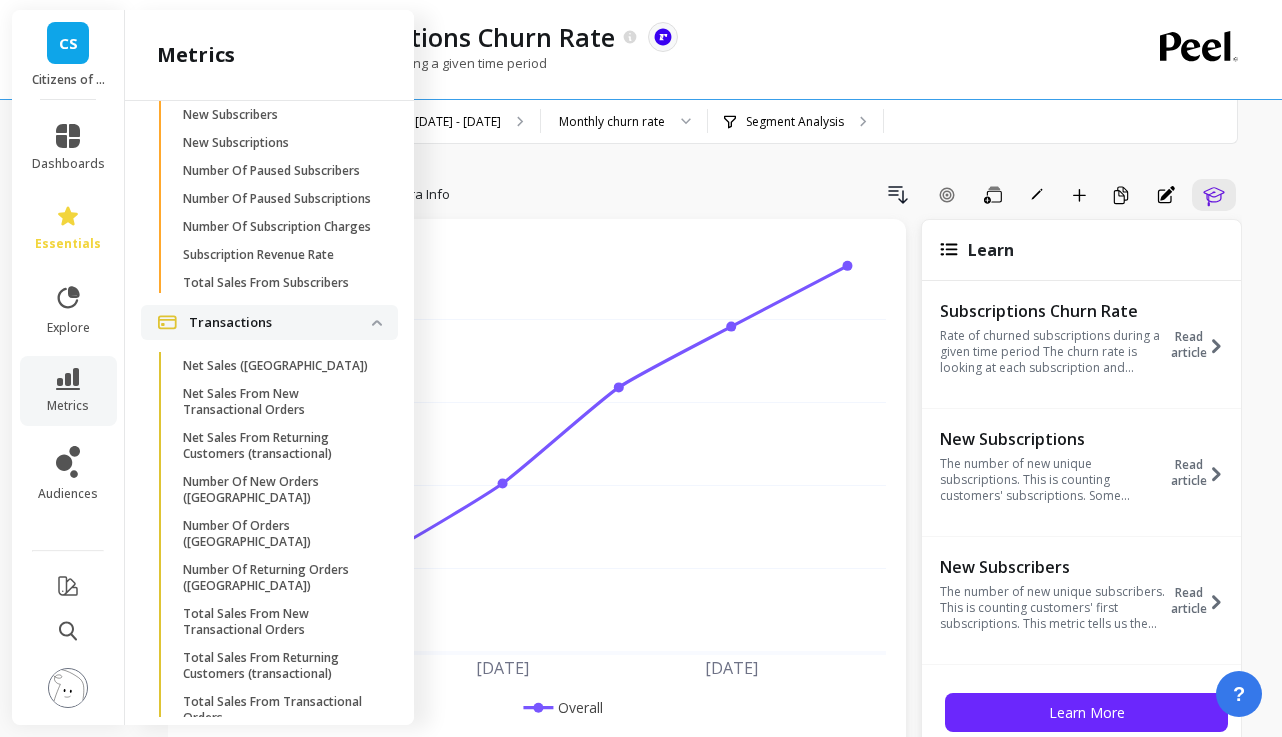 scroll, scrollTop: 6375, scrollLeft: 0, axis: vertical 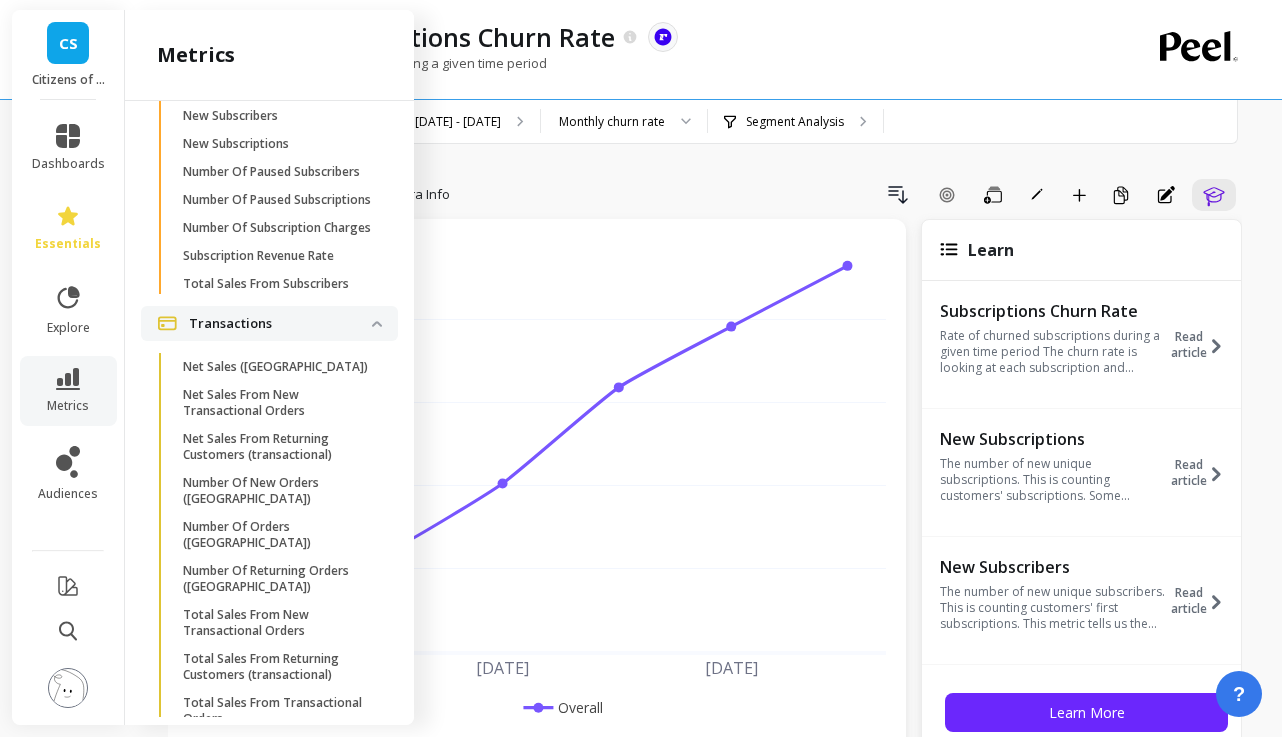 click on "Drill Down
Add Goal
Save
Rename
Add to Dashboard
Create a Copy
Annotations
Learn" at bounding box center [850, 195] 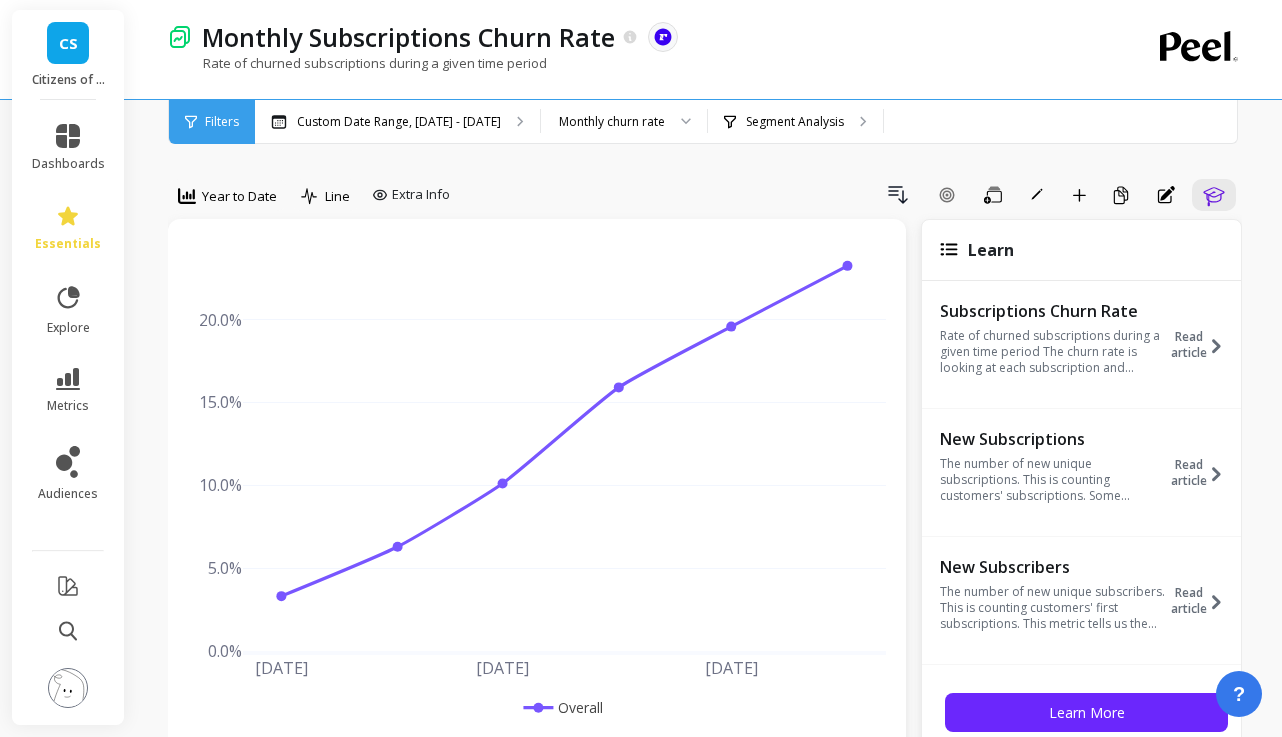 scroll, scrollTop: 0, scrollLeft: 0, axis: both 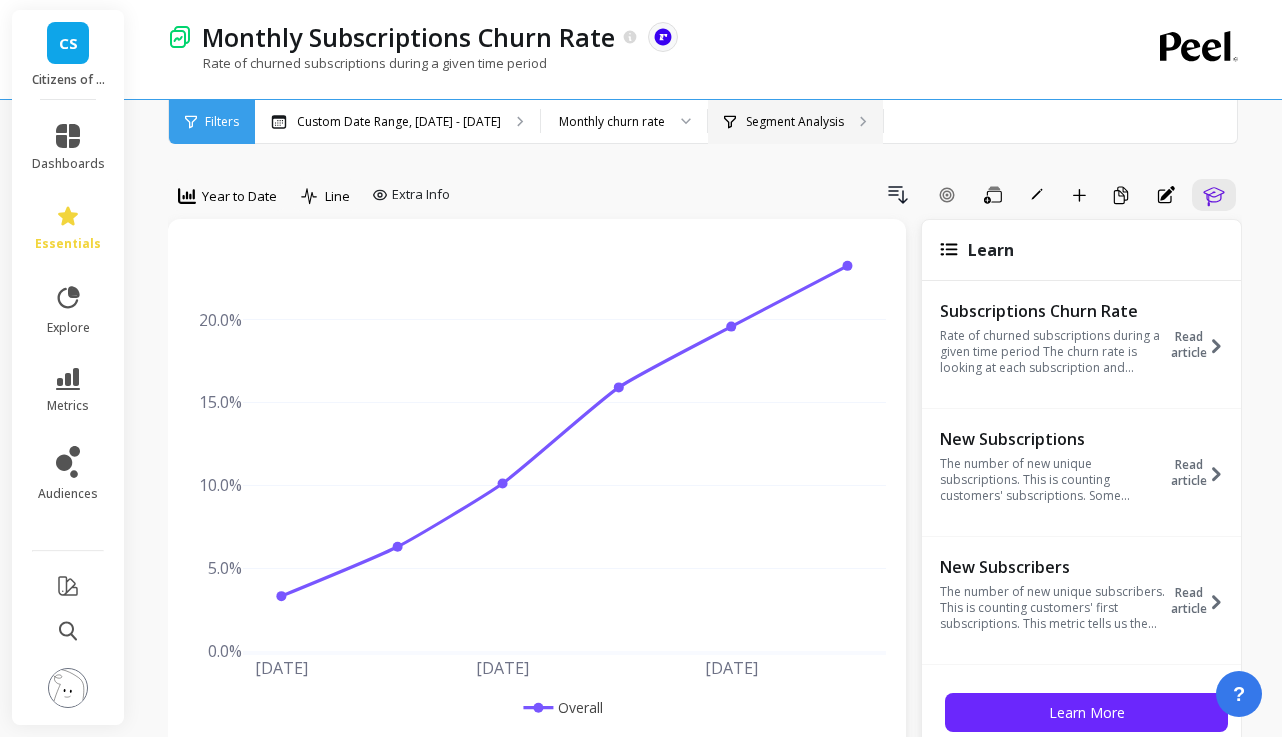 click on "Segment Analysis" at bounding box center (795, 122) 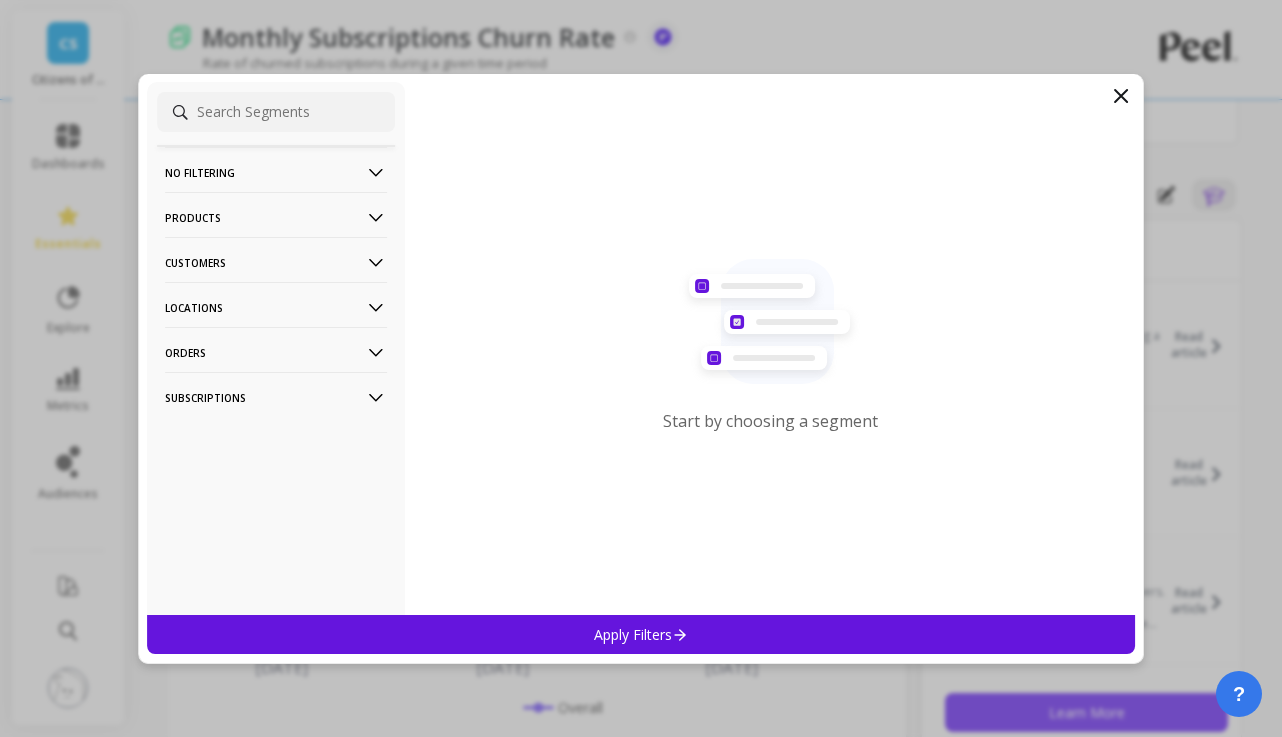 click on "Subscriptions" at bounding box center (276, 397) 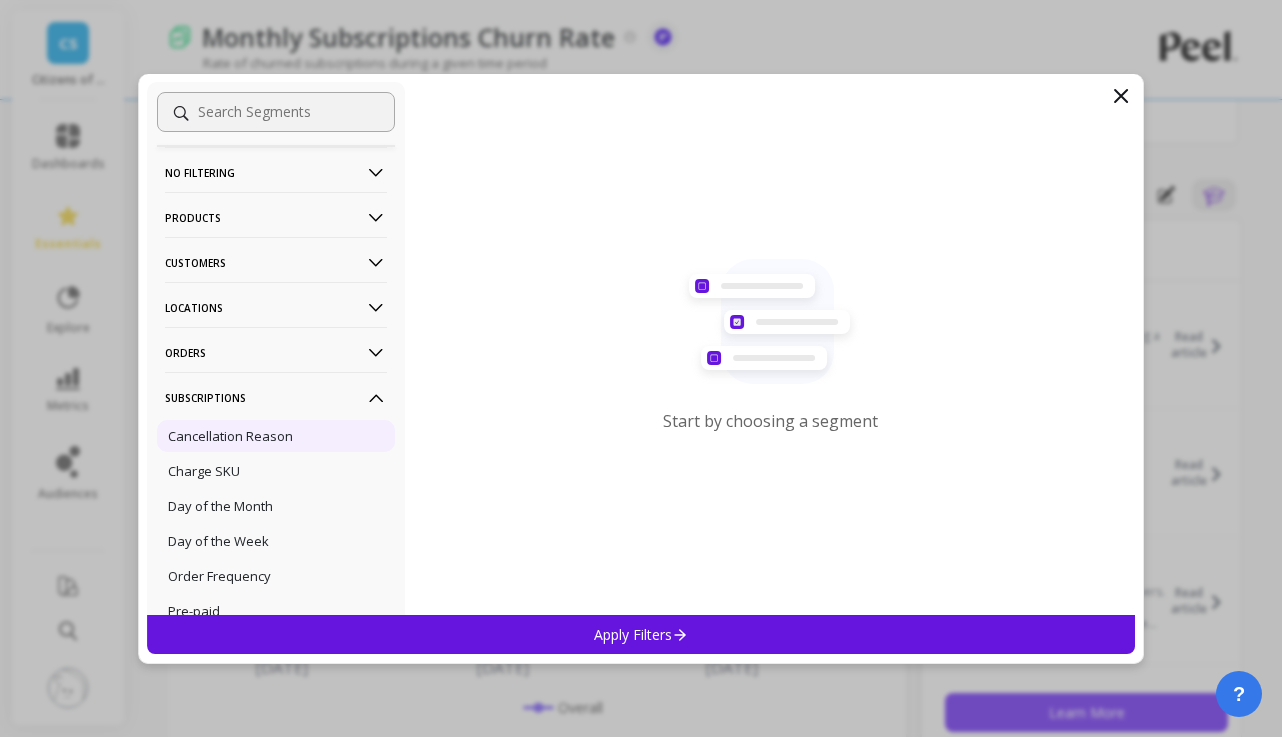 scroll, scrollTop: 87, scrollLeft: 0, axis: vertical 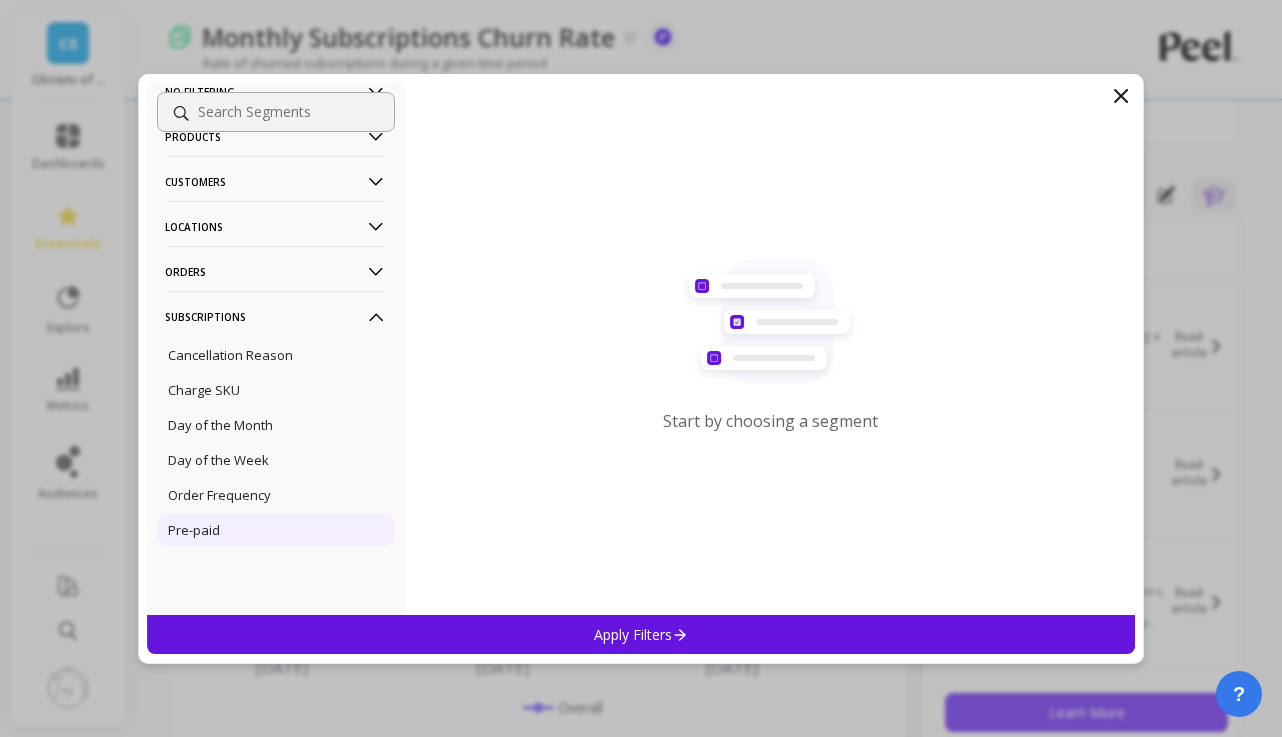 click on "Pre-paid" at bounding box center [276, 530] 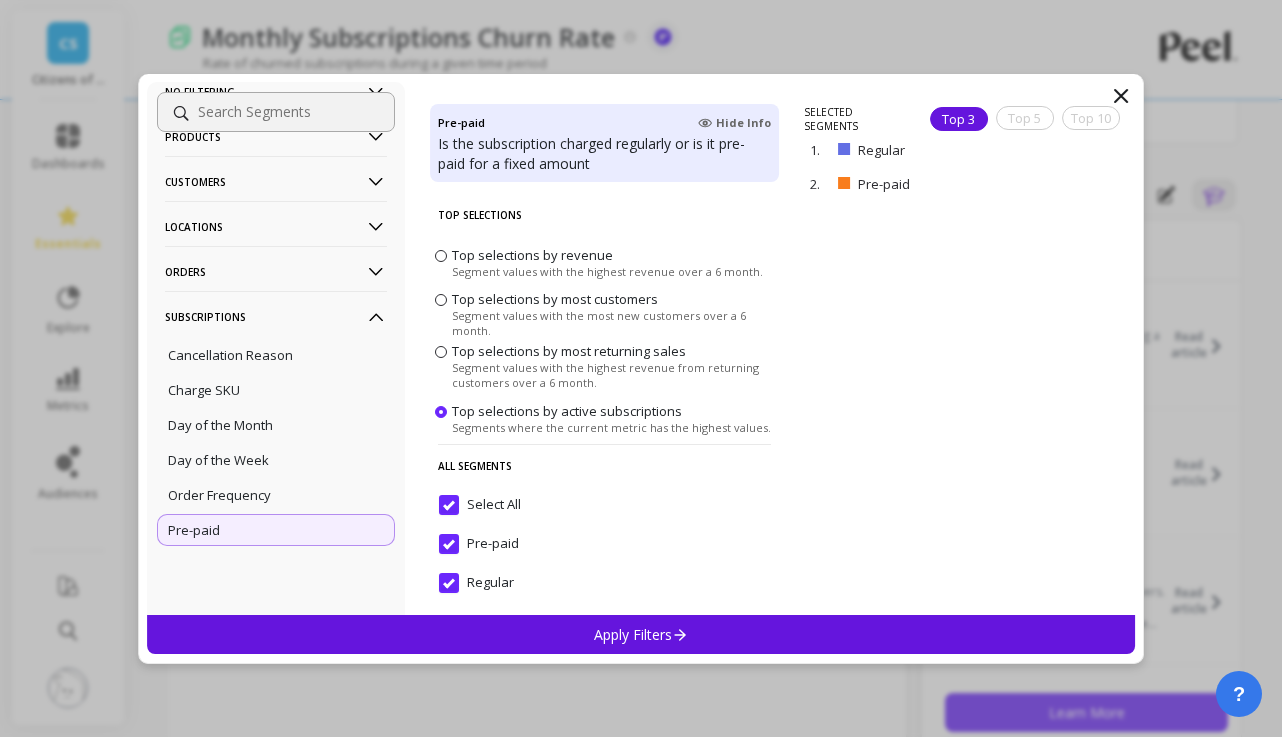 click on "Select All" at bounding box center (480, 505) 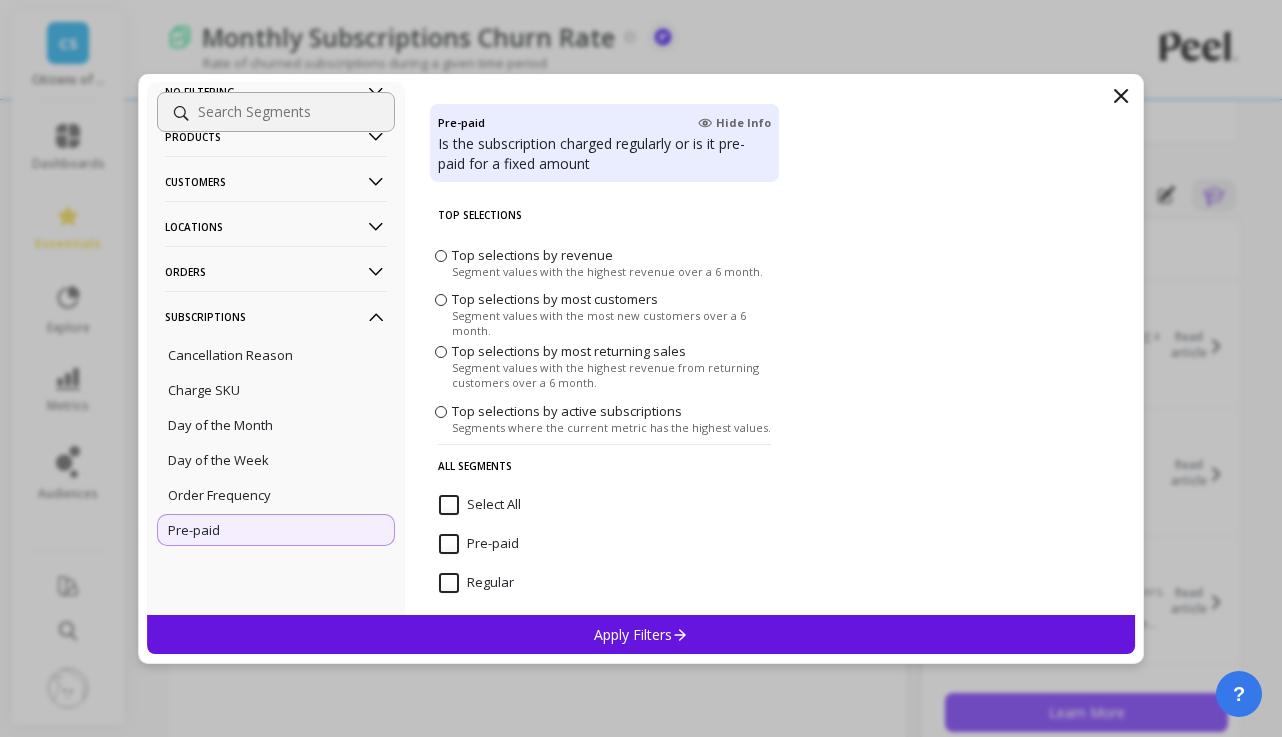 click on "Regular" at bounding box center [476, 583] 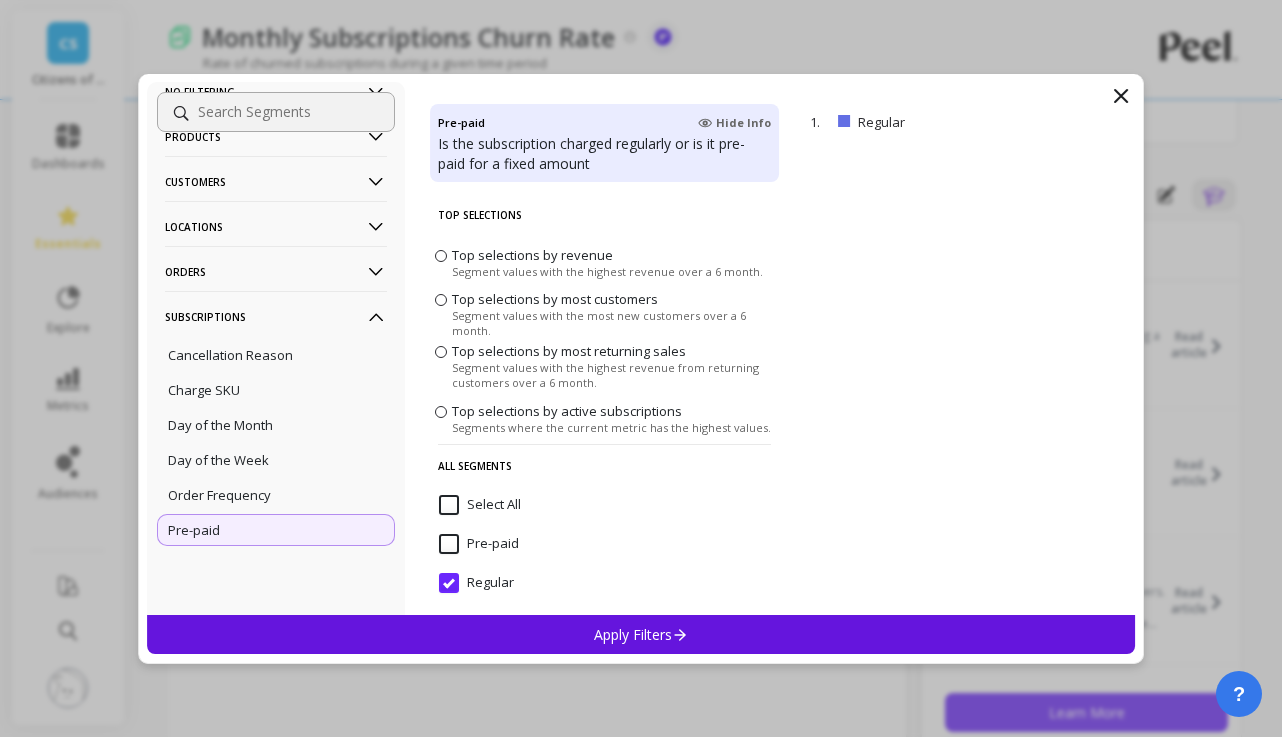click on "Apply Filters" at bounding box center (641, 634) 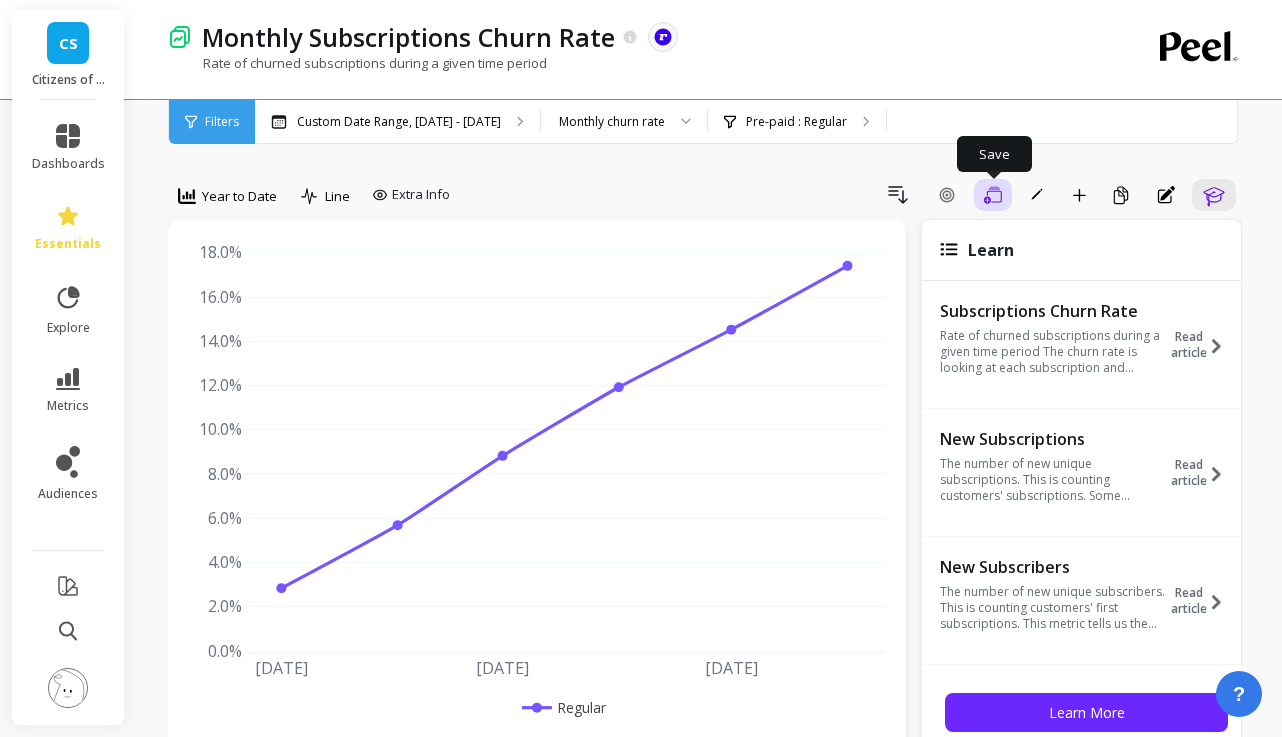 click 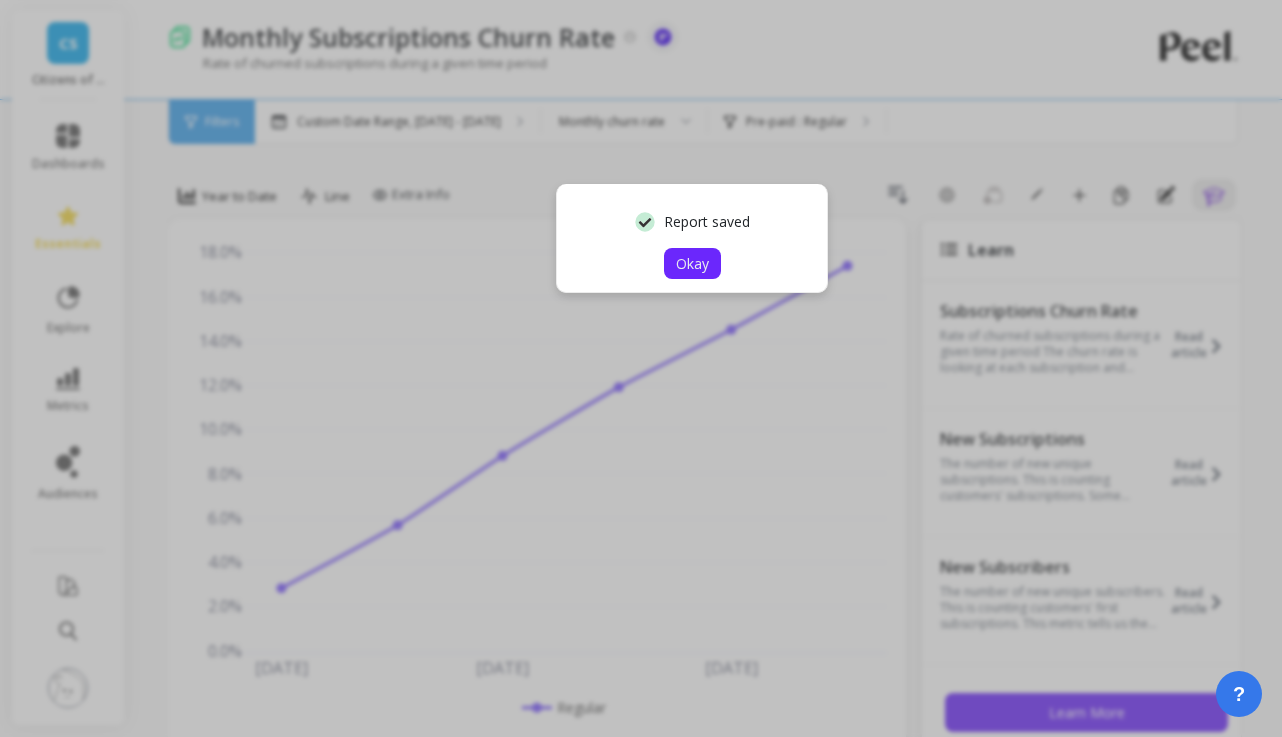 click on "Okay" at bounding box center (692, 263) 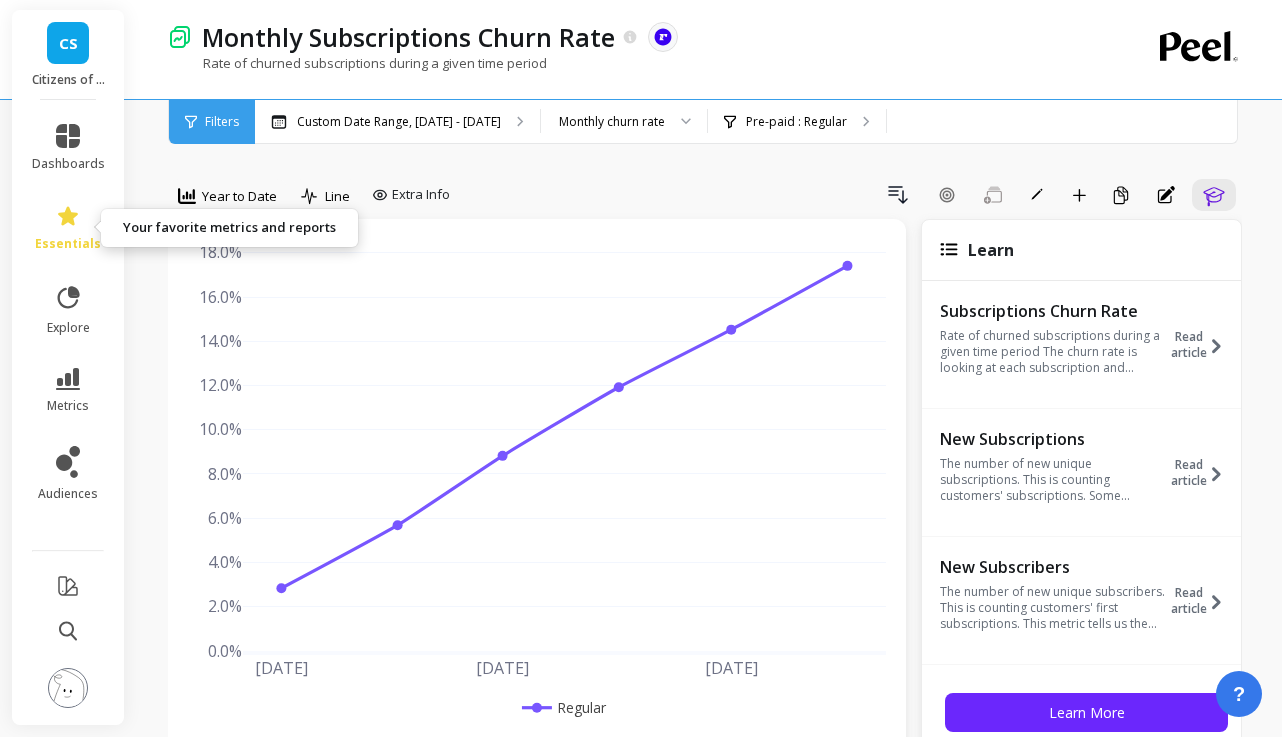 click 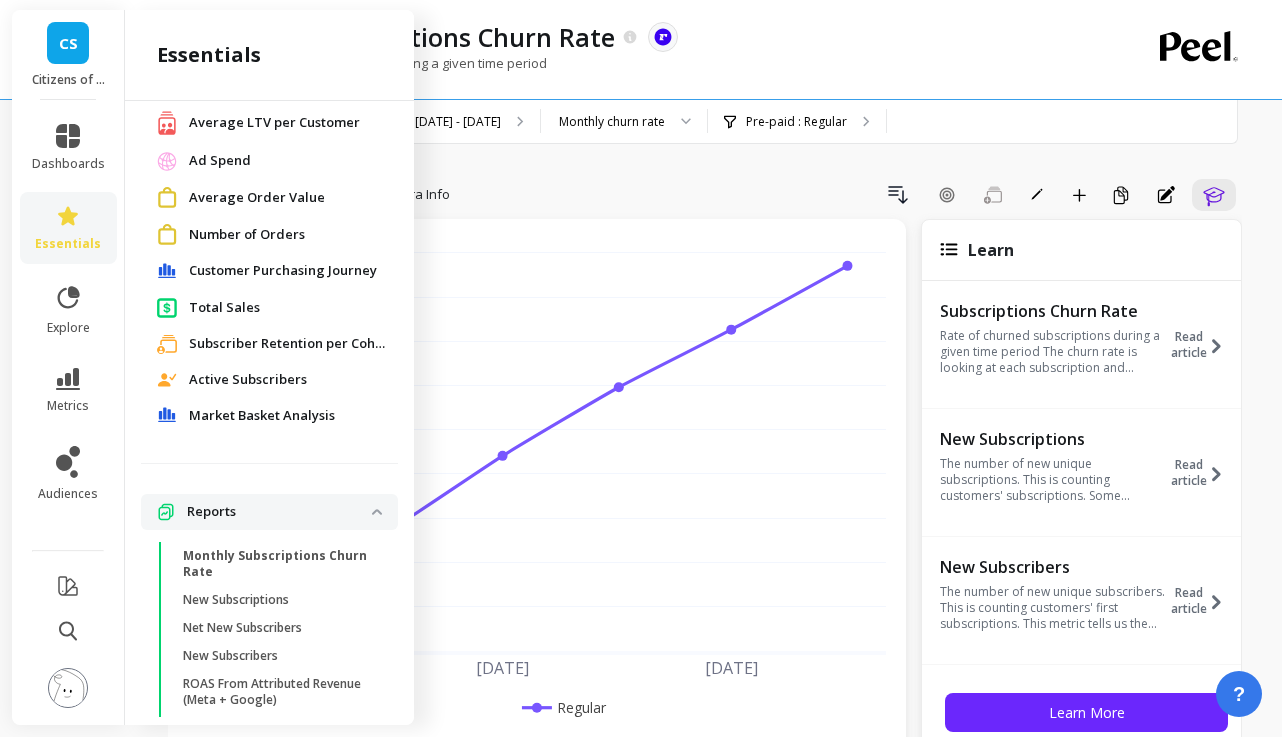 scroll, scrollTop: 231, scrollLeft: 0, axis: vertical 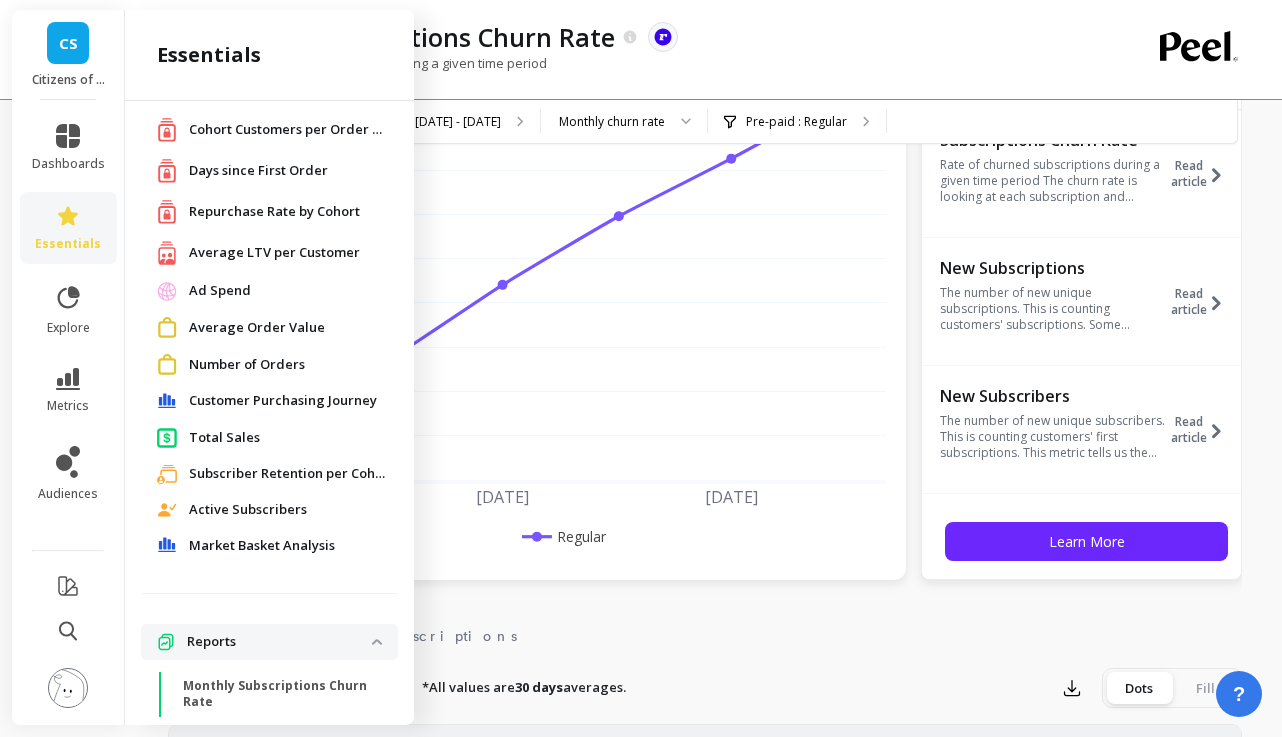 click on "Active Subscribers" at bounding box center (269, 510) 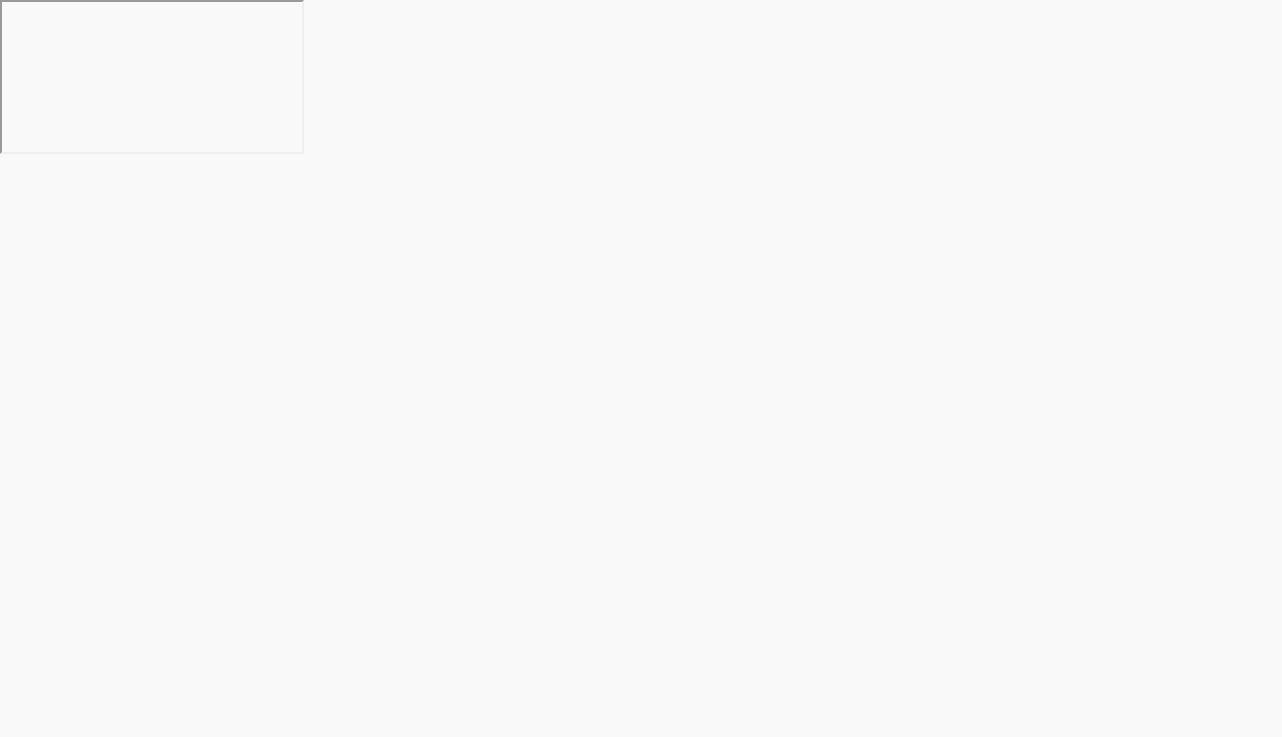 scroll, scrollTop: 0, scrollLeft: 0, axis: both 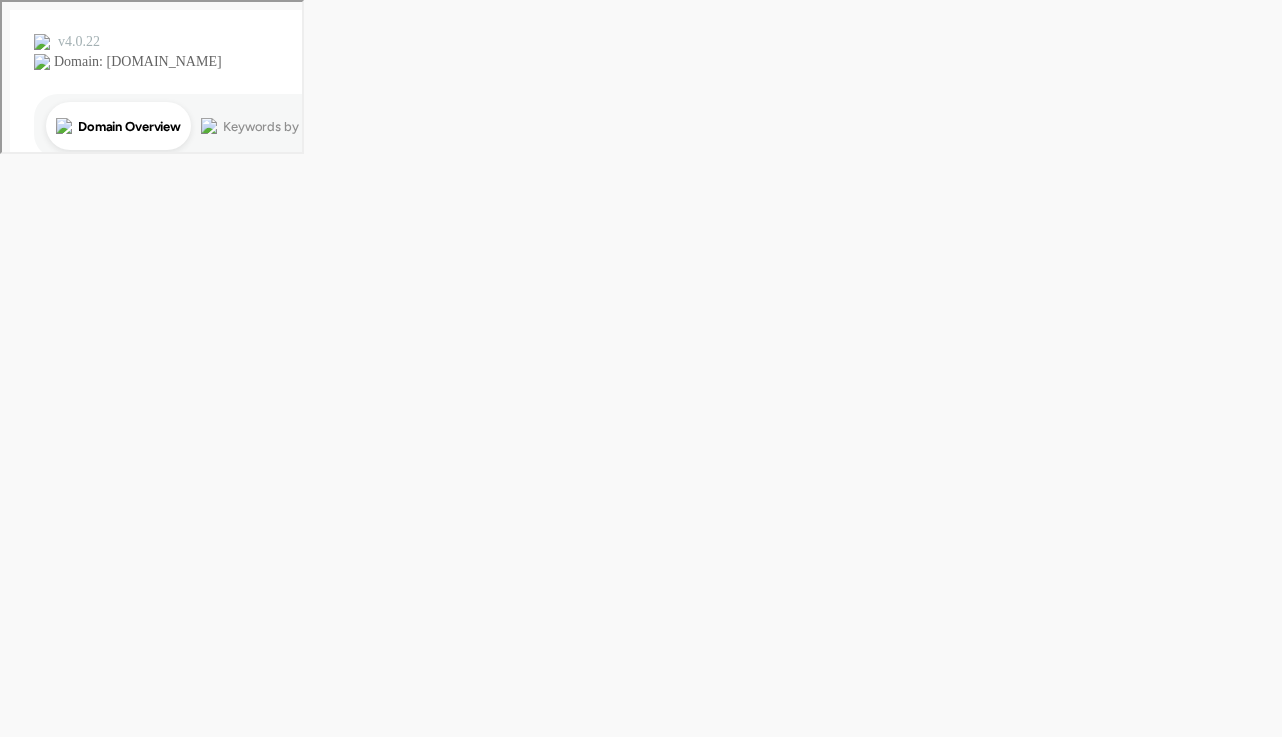 click at bounding box center [641, 80] 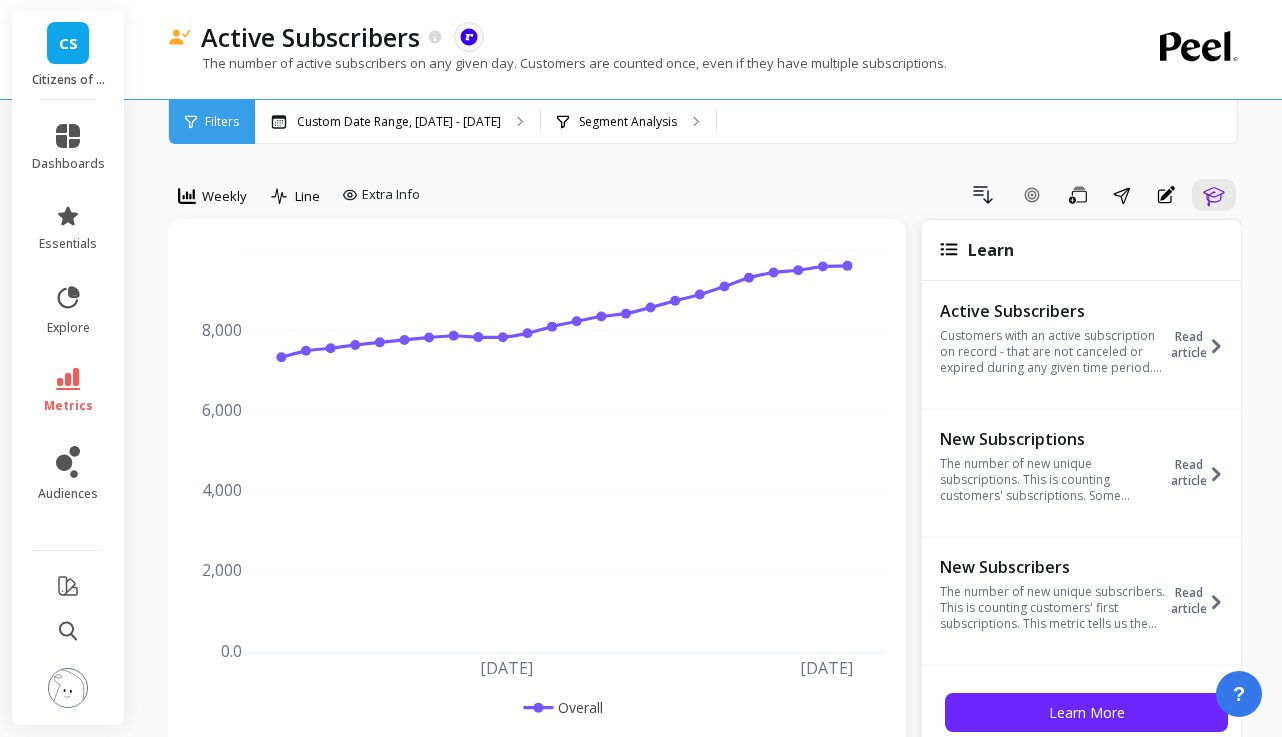 click on "metrics" at bounding box center [68, 391] 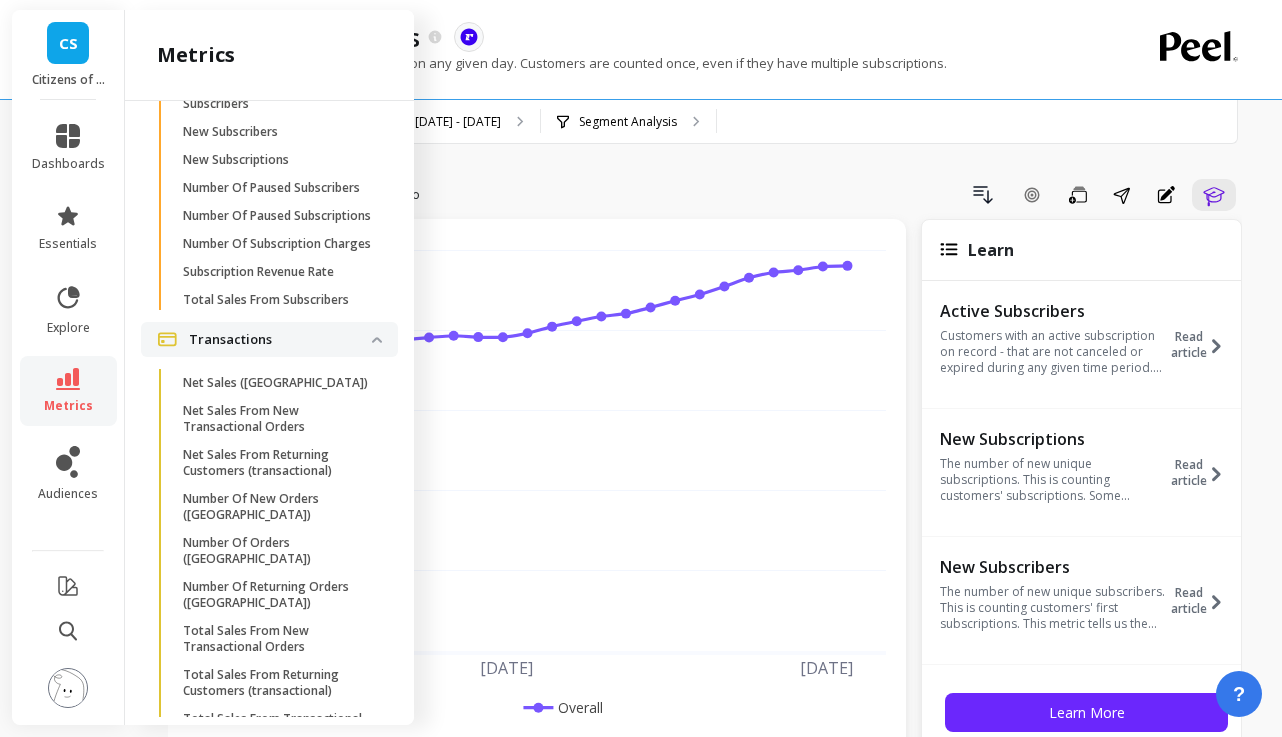 scroll, scrollTop: 6387, scrollLeft: 0, axis: vertical 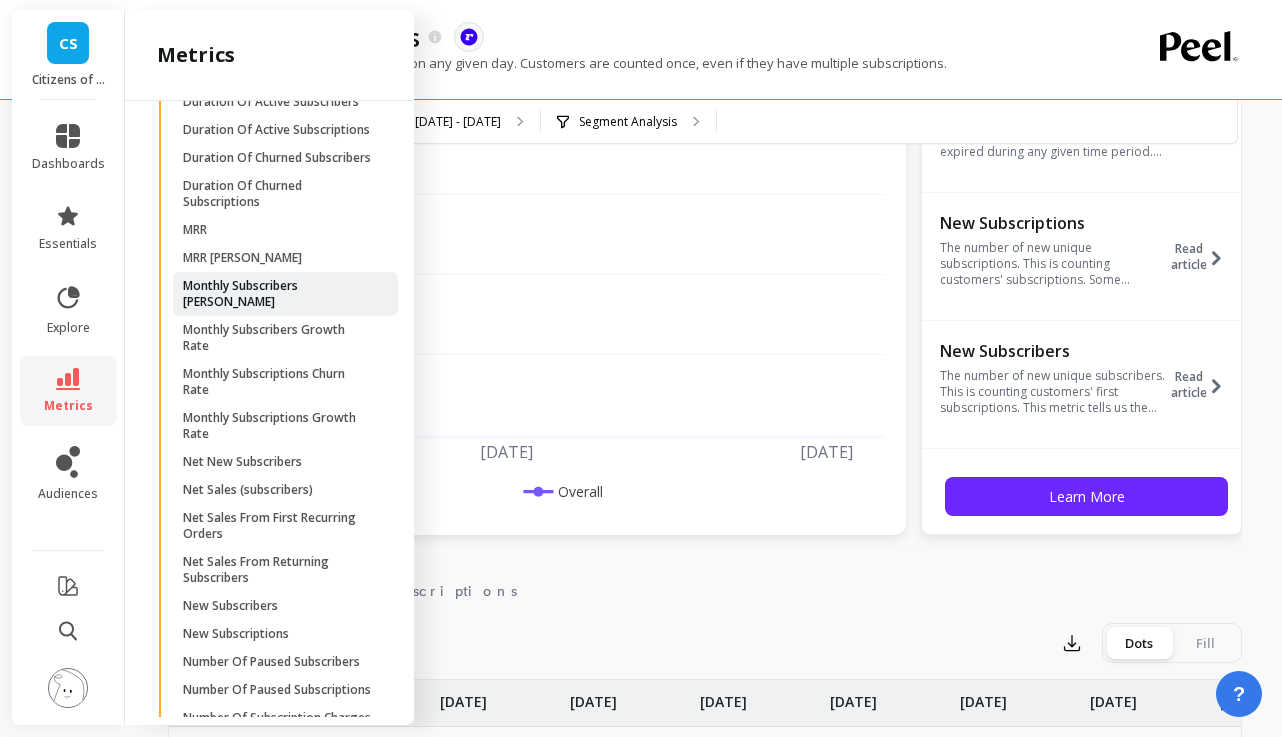click on "Monthly Subscribers [PERSON_NAME]" at bounding box center [278, 294] 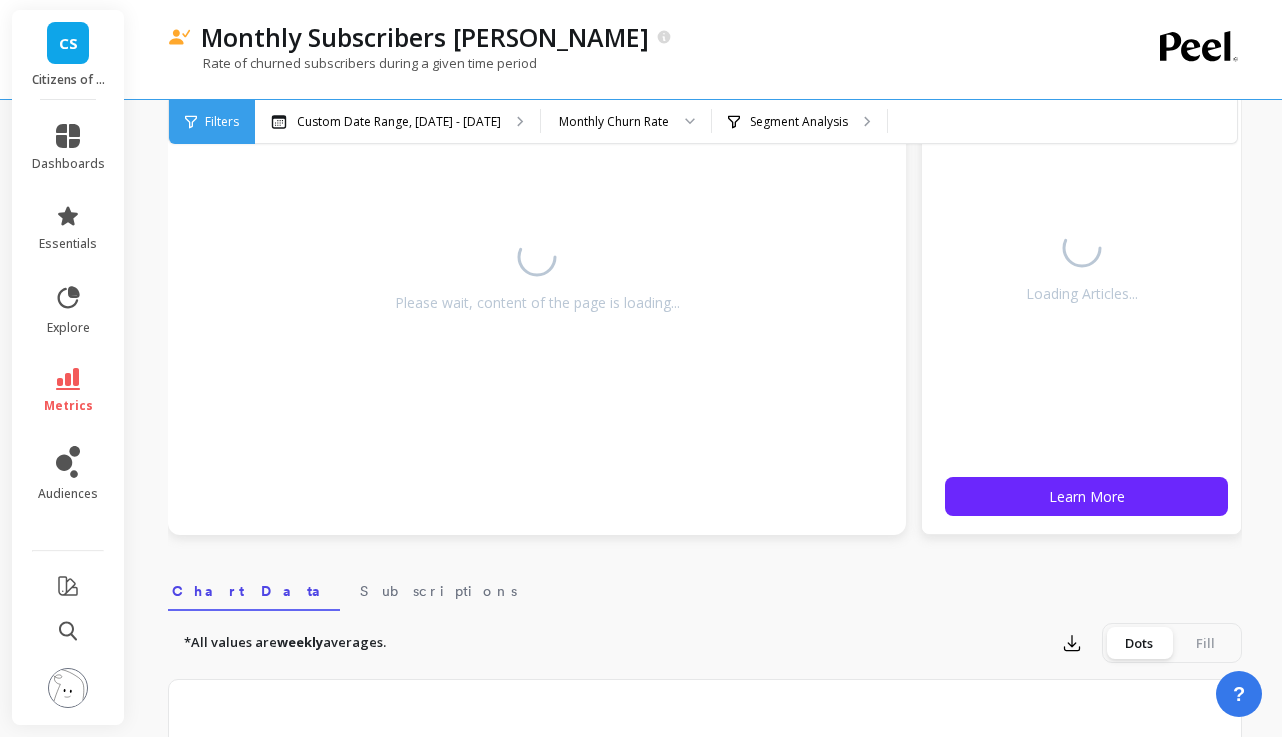 scroll, scrollTop: 0, scrollLeft: 0, axis: both 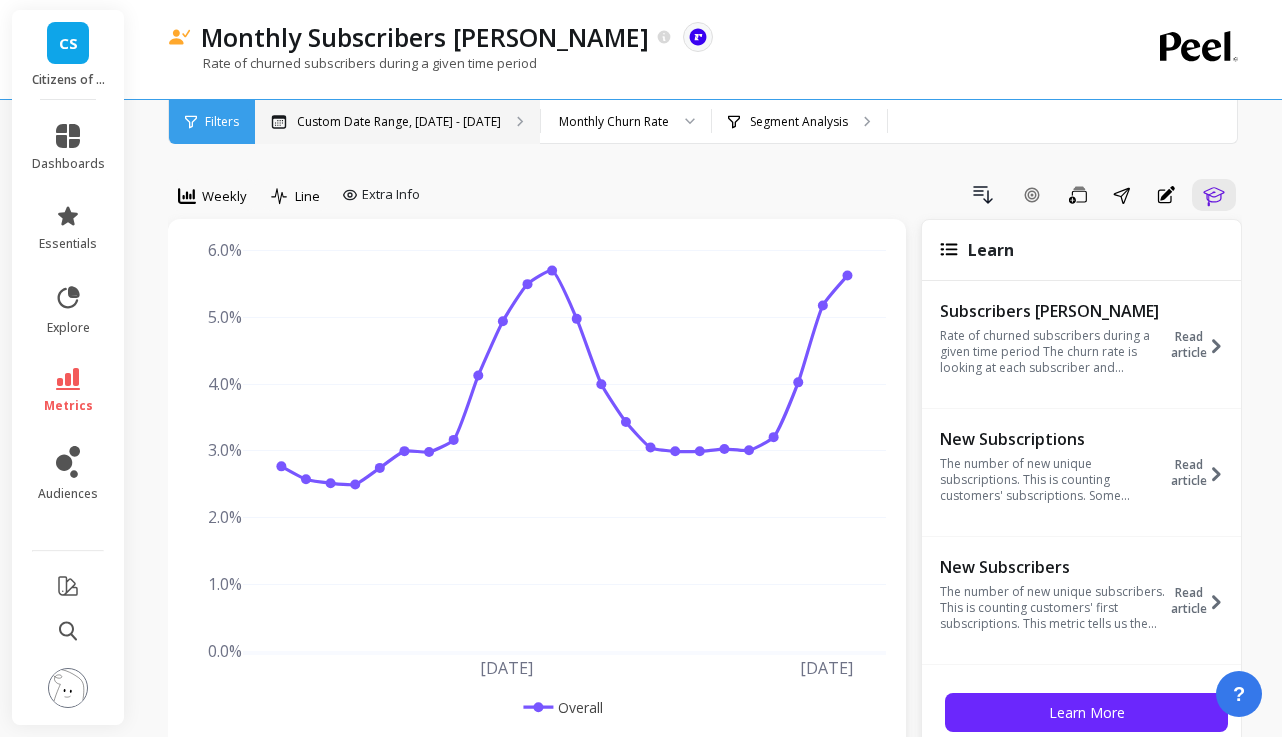 click on "Custom Date Range,  [DATE] - [DATE]" at bounding box center (399, 122) 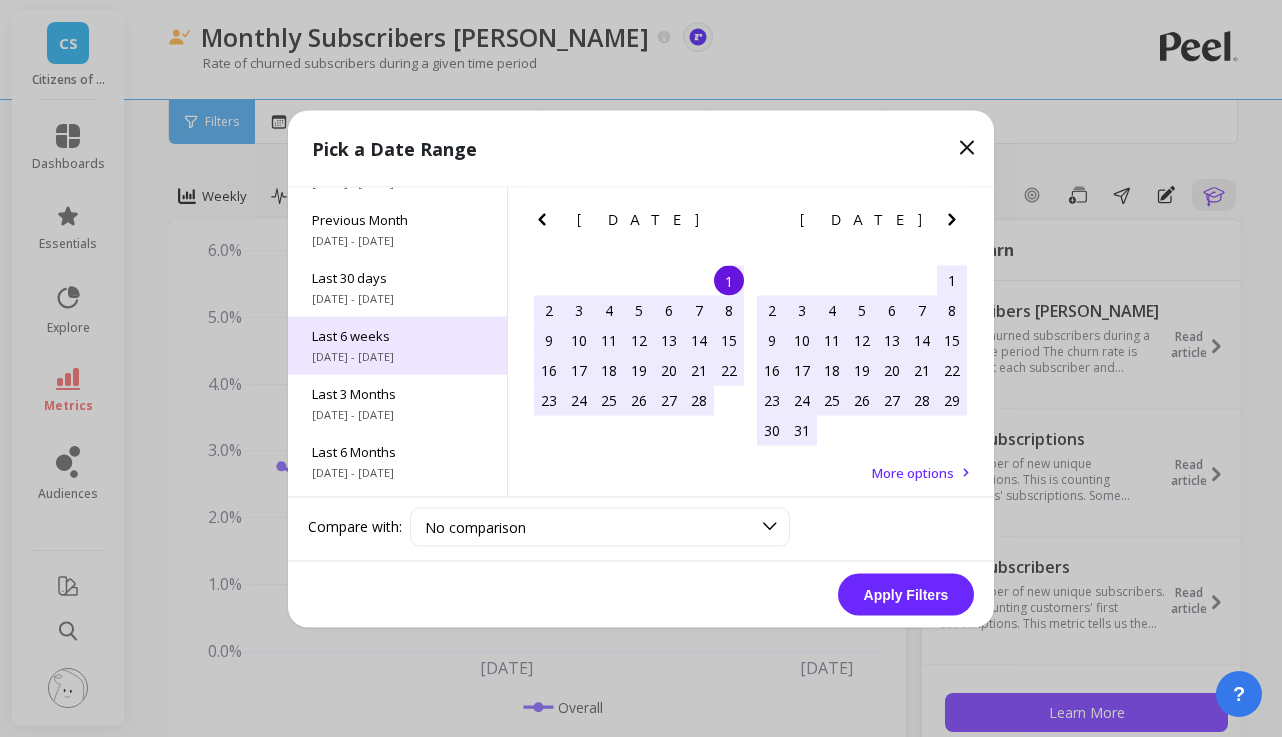 scroll, scrollTop: 0, scrollLeft: 0, axis: both 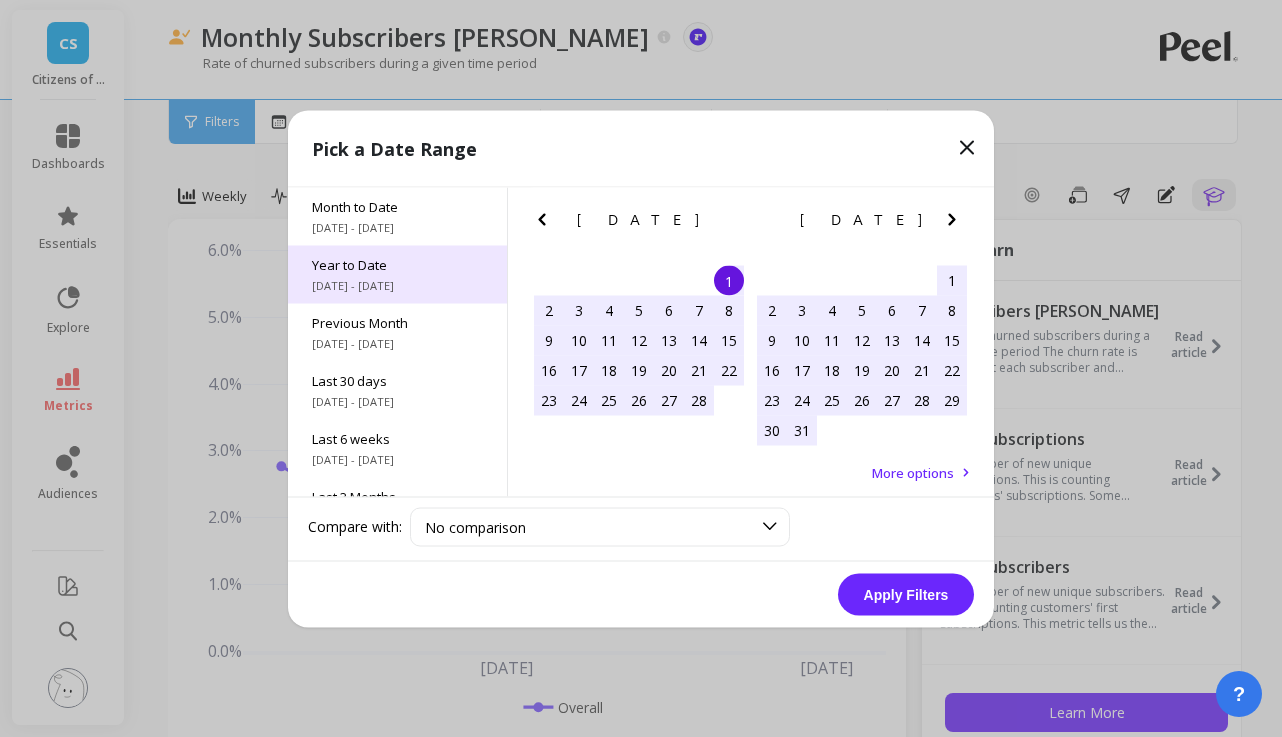 click on "Year to Date" at bounding box center [397, 264] 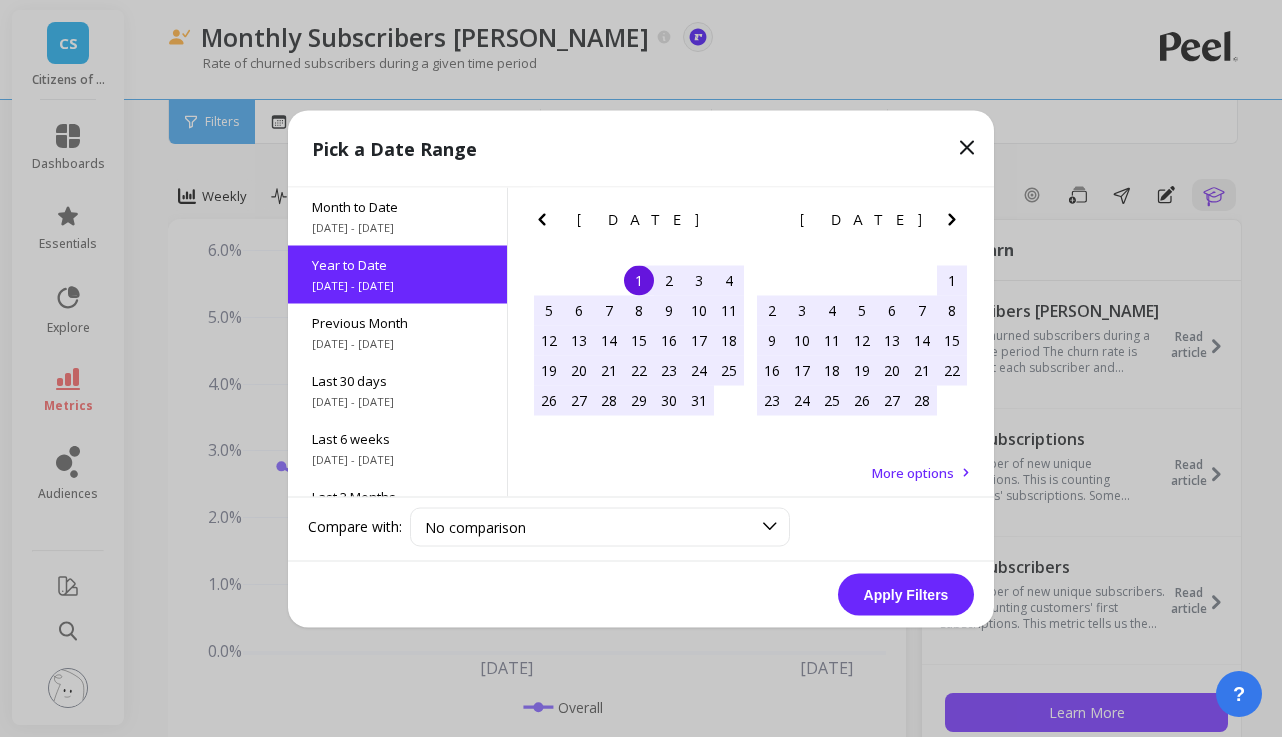 click on "Apply Filters" at bounding box center [906, 594] 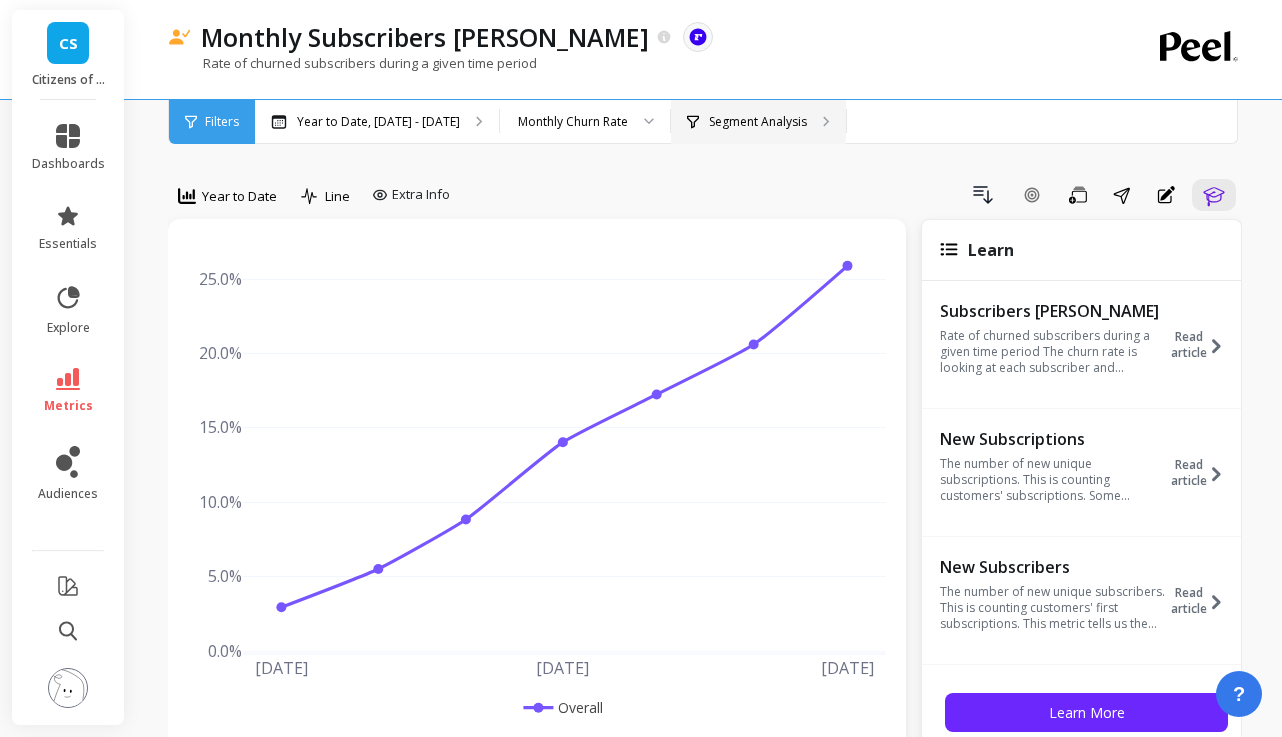 click on "Segment Analysis" at bounding box center [758, 122] 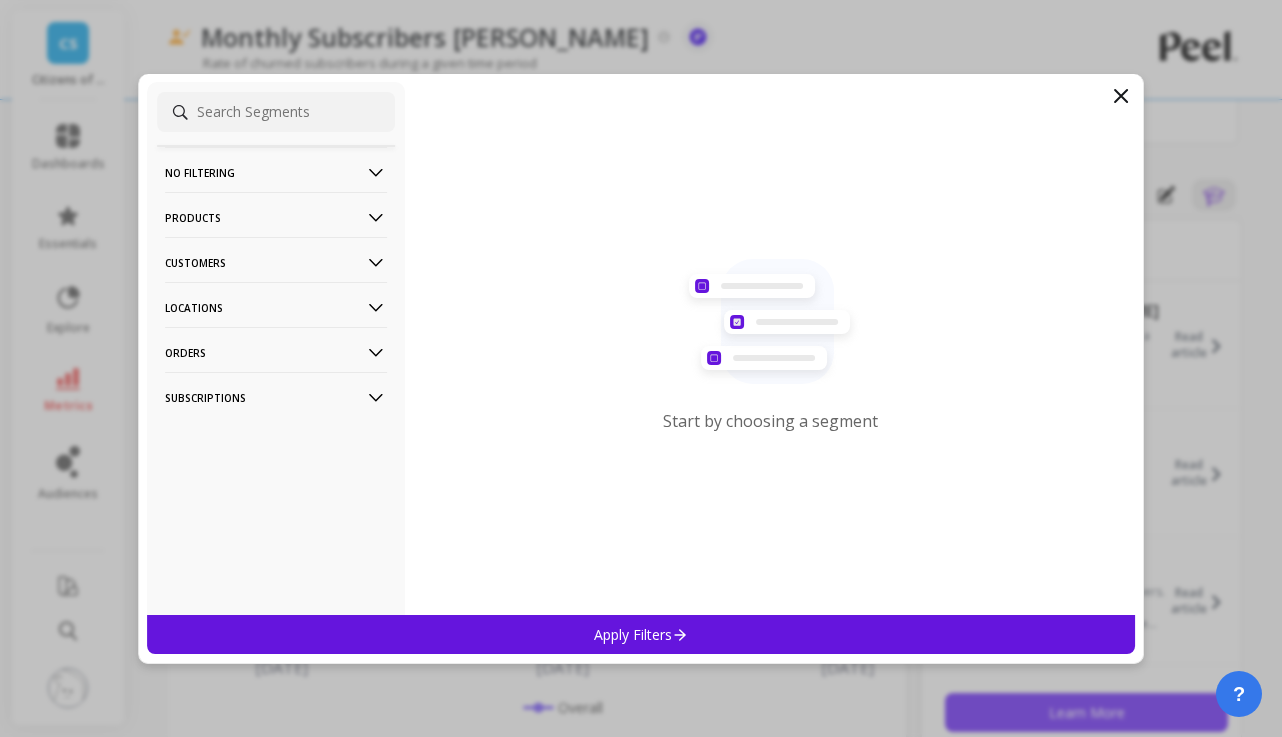 click on "Subscriptions" at bounding box center [276, 397] 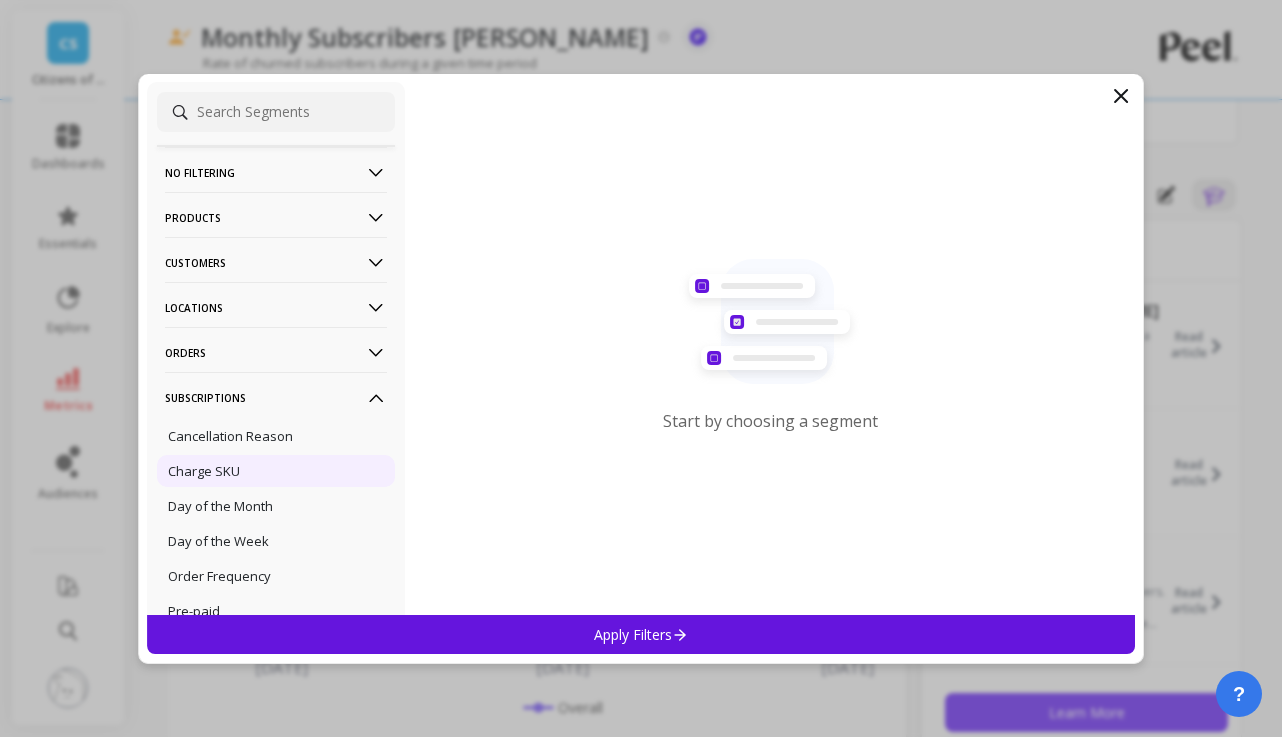 scroll, scrollTop: 87, scrollLeft: 0, axis: vertical 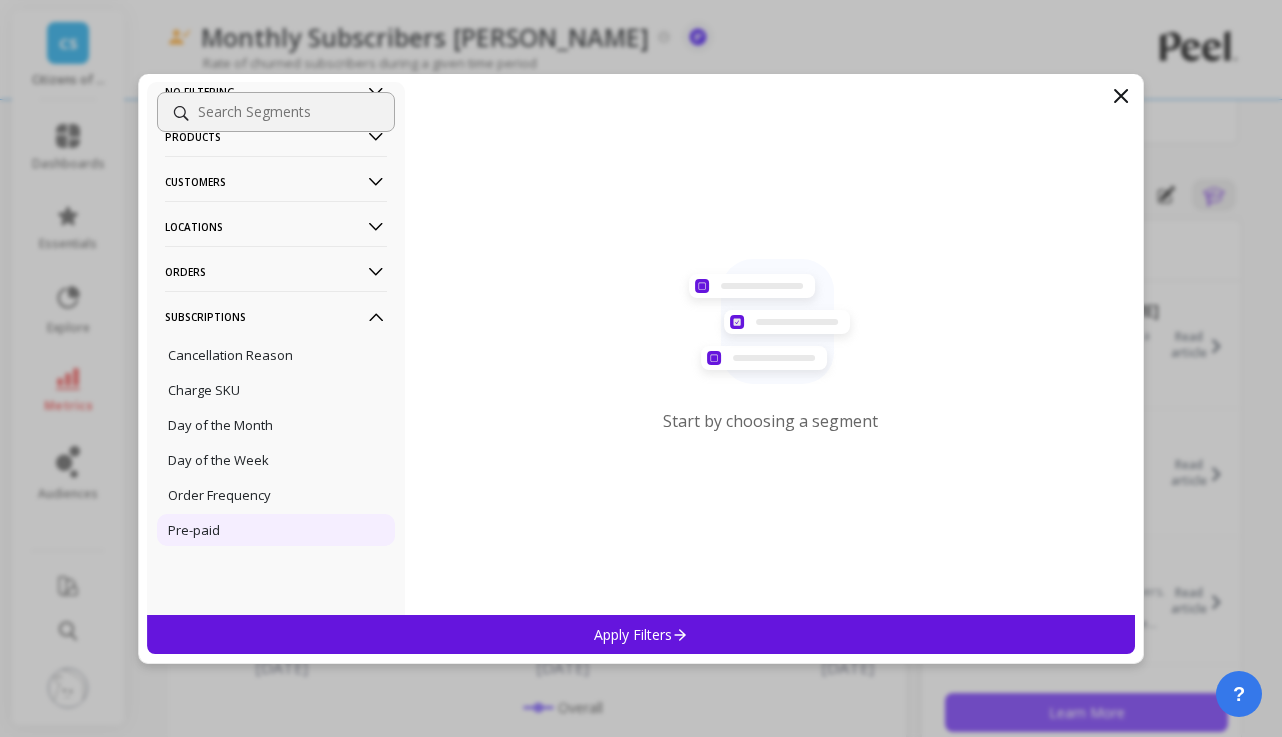 click on "Pre-paid" at bounding box center [276, 530] 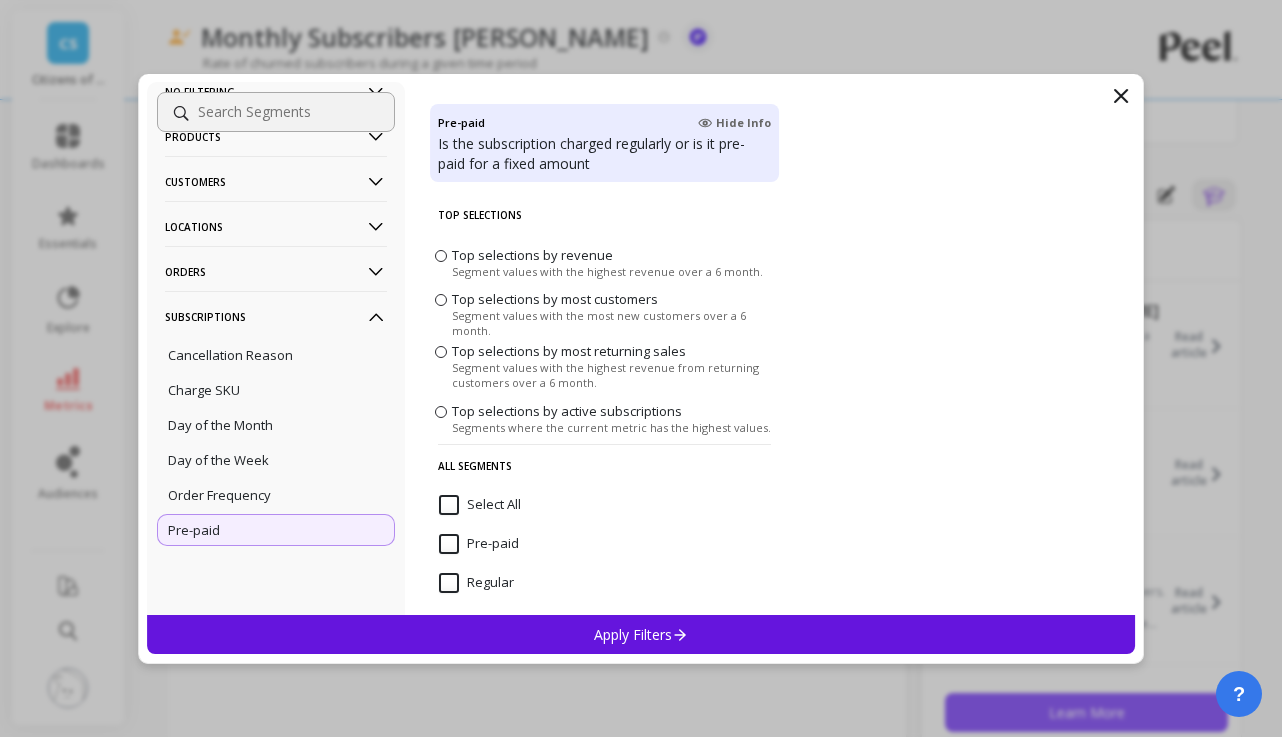 click on "Regular" at bounding box center (476, 583) 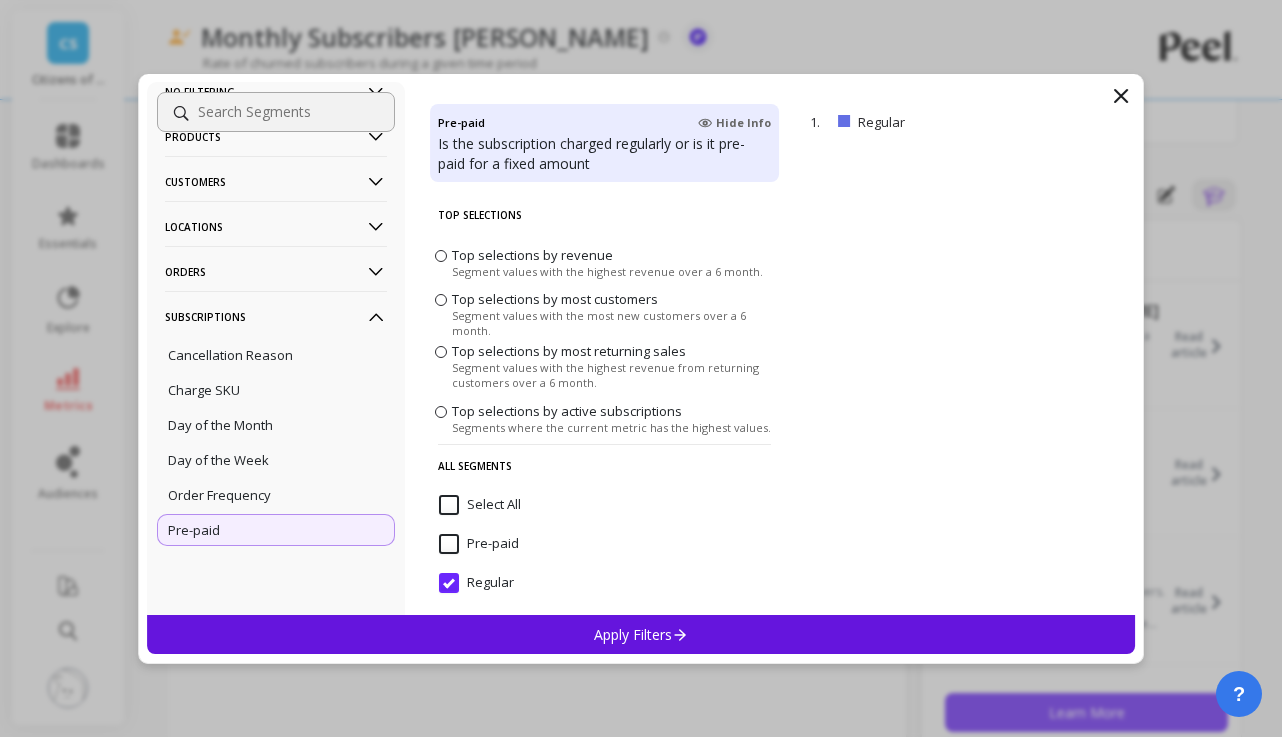 click on "Apply Filters" at bounding box center (641, 634) 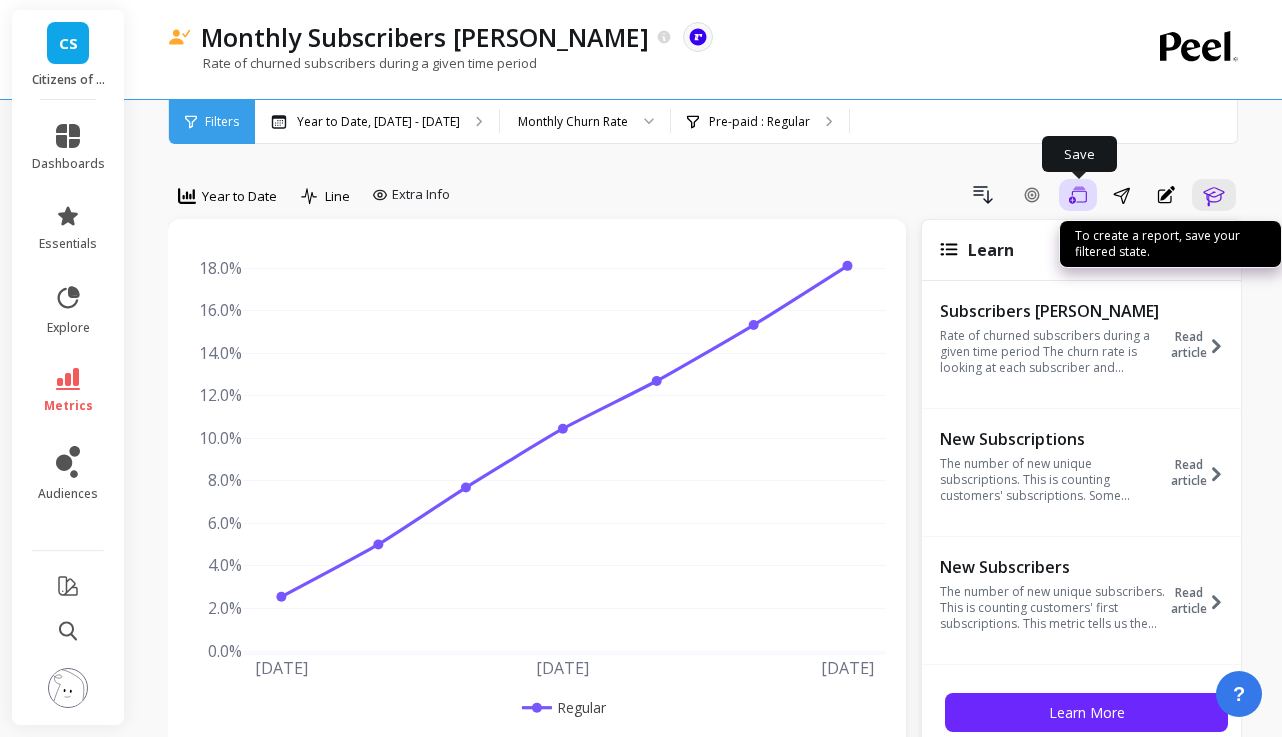 click 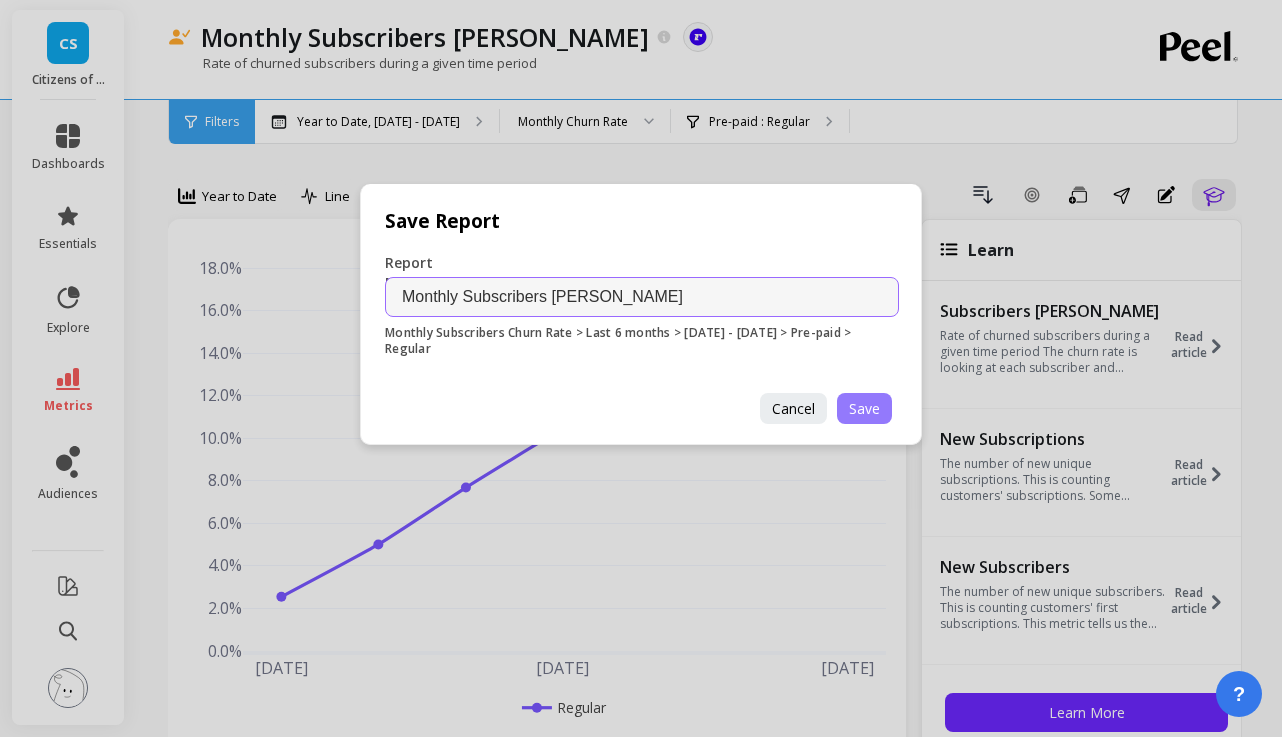 click on "Save" at bounding box center [864, 408] 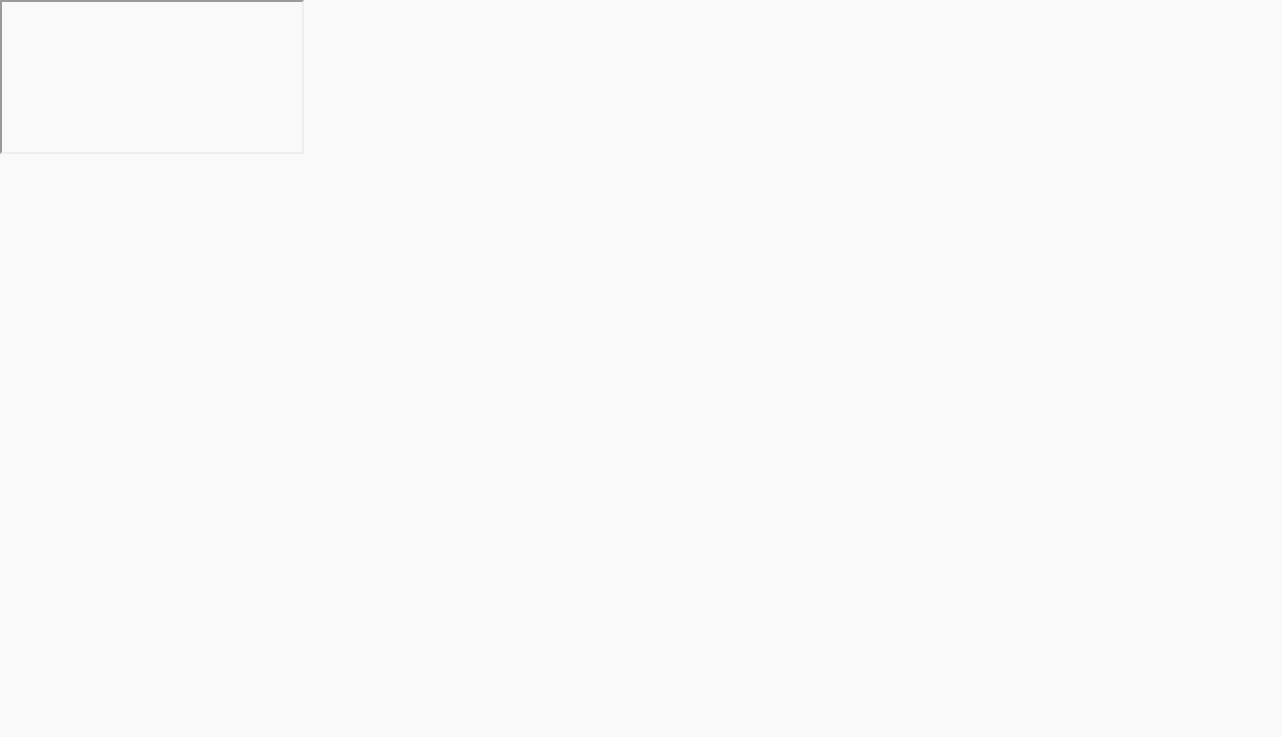 scroll, scrollTop: 0, scrollLeft: 0, axis: both 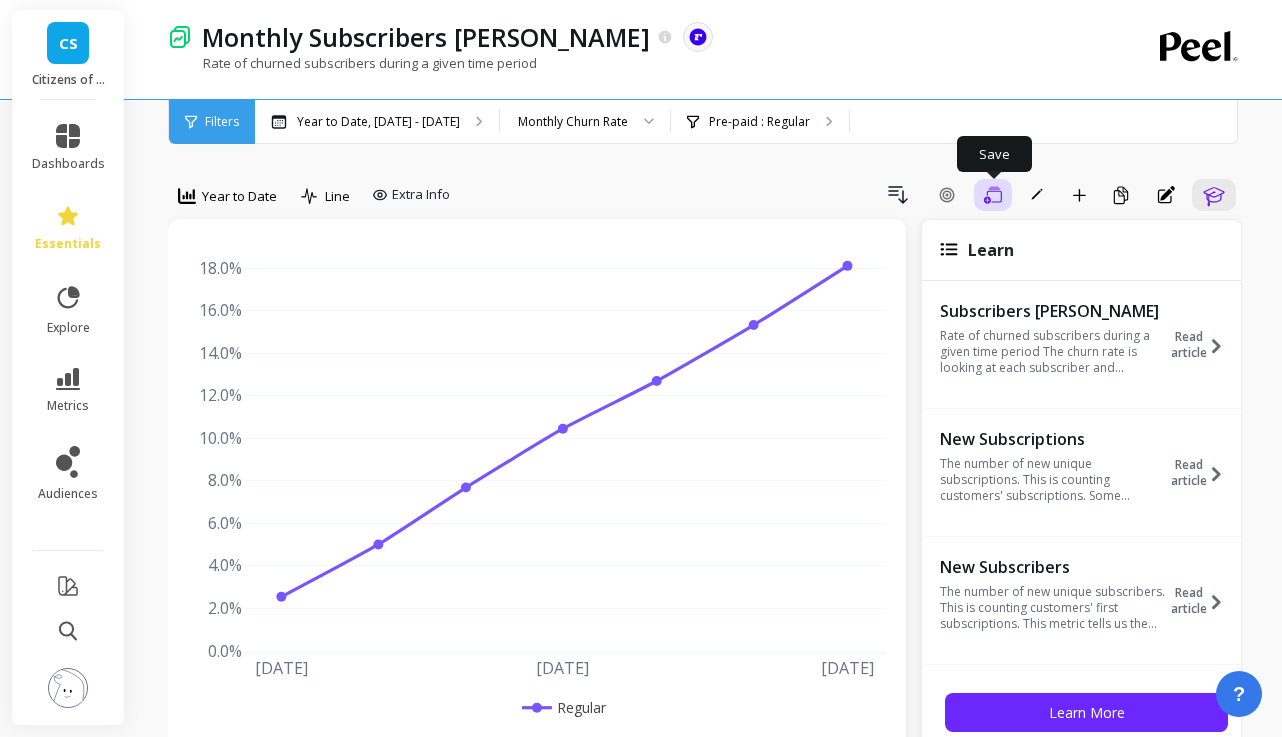 click on "Save" at bounding box center (993, 195) 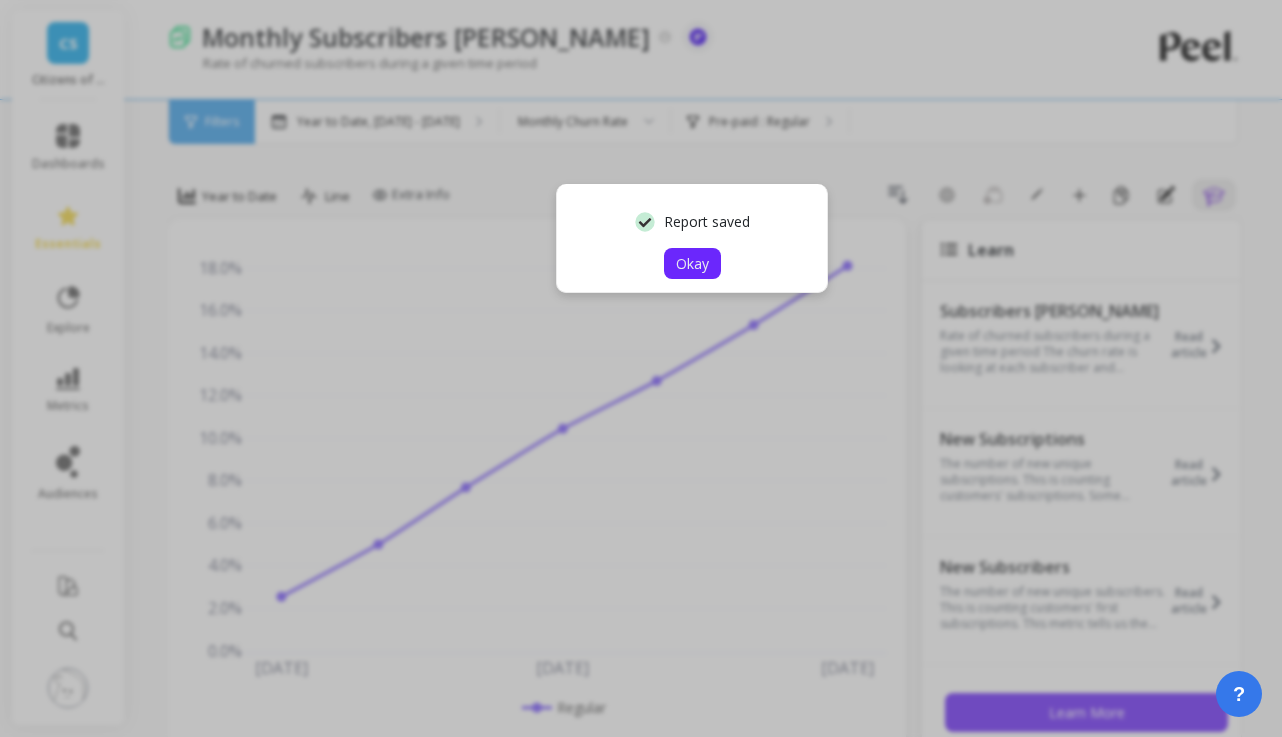 click on "Okay" at bounding box center (692, 263) 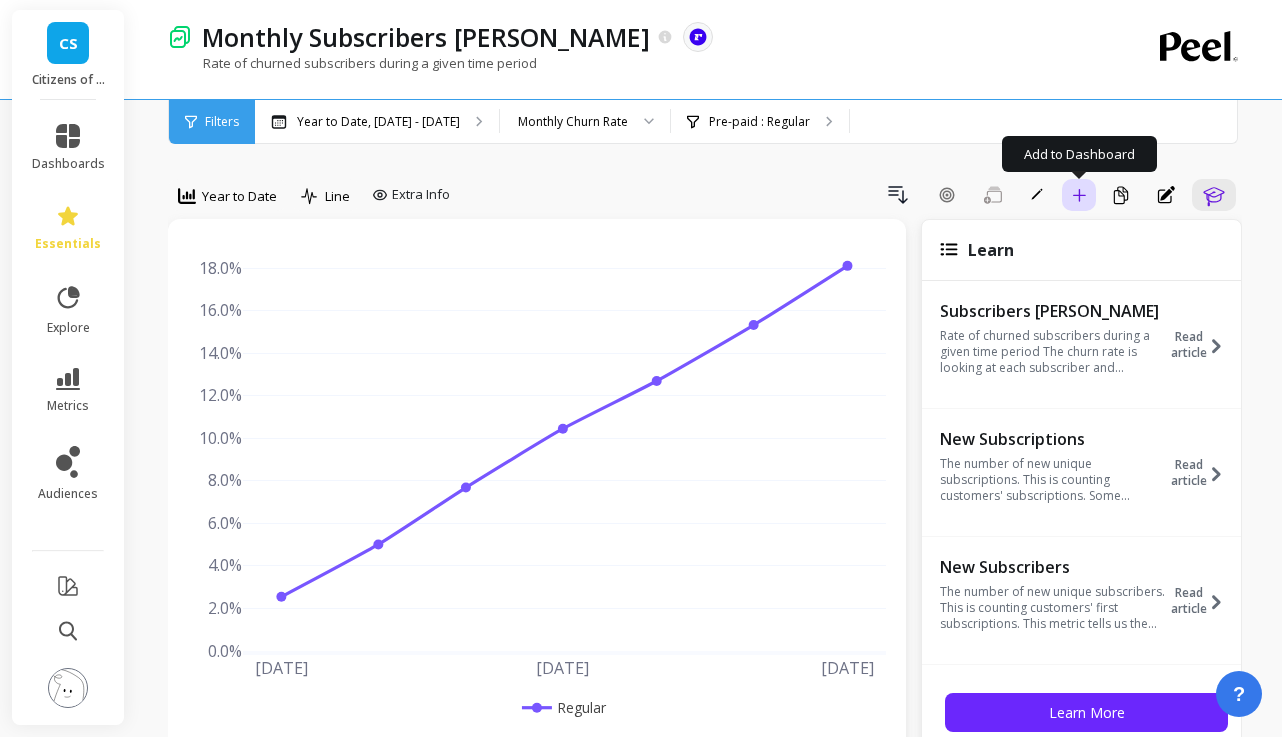 click on "Add to Dashboard" at bounding box center (1079, 195) 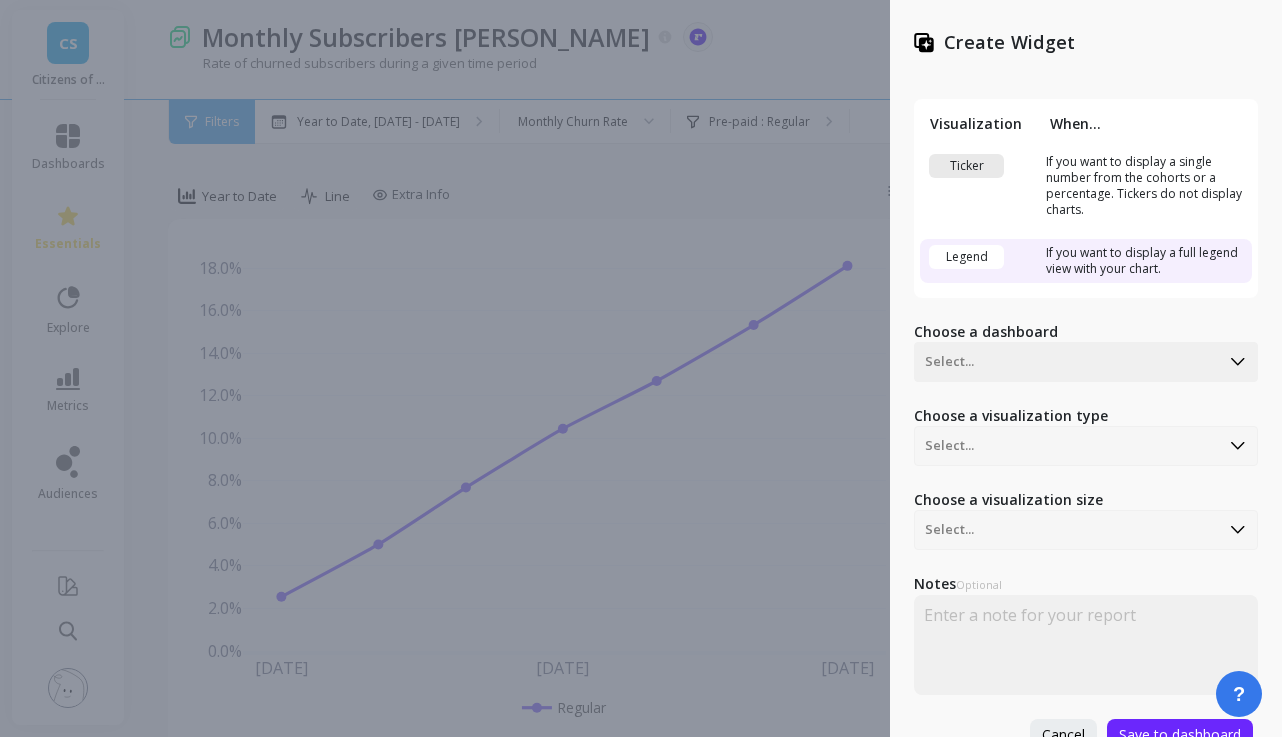 click on "Ticker" at bounding box center [980, 186] 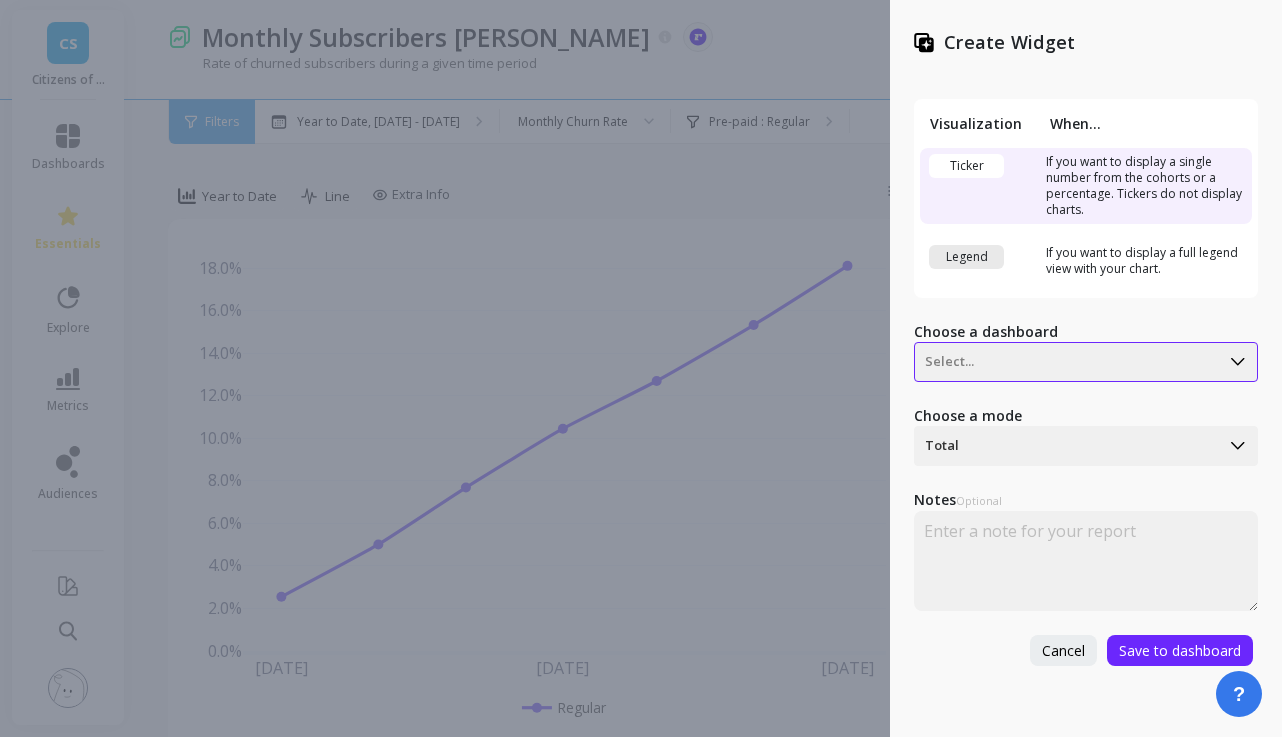 click on "Select..." at bounding box center [1067, 362] 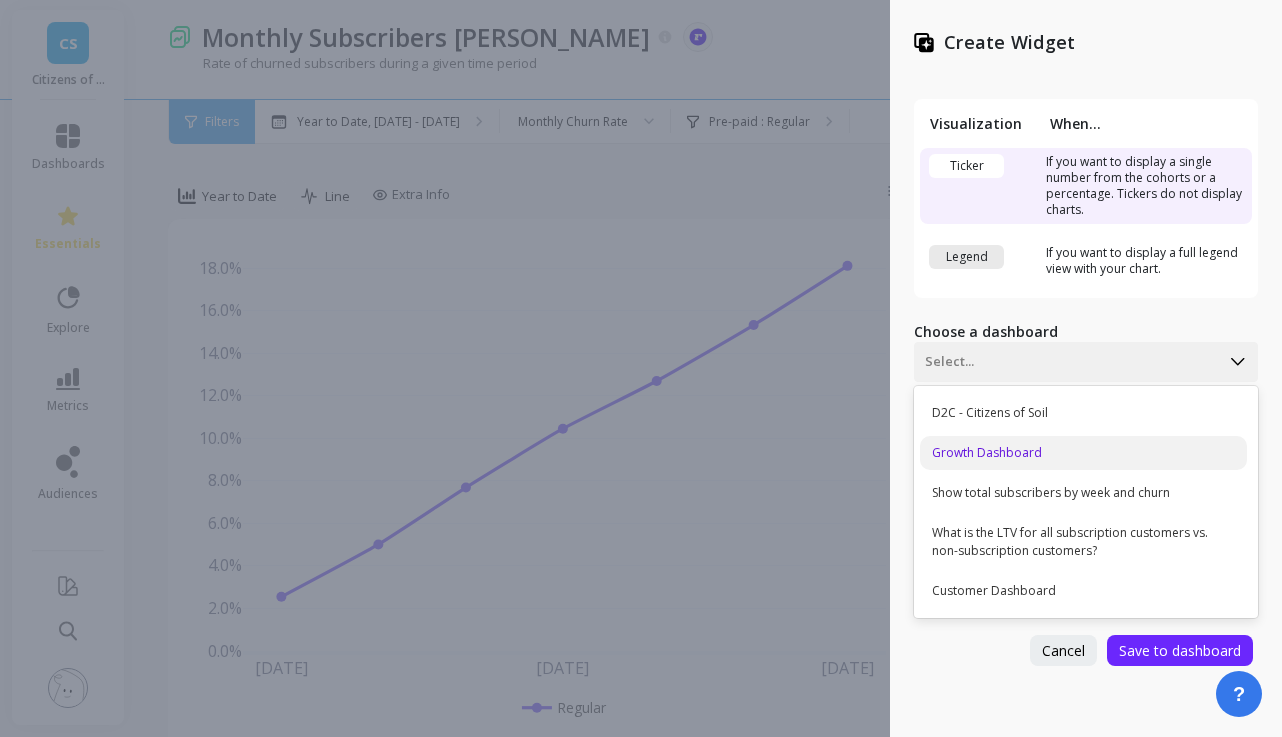 click on "Growth Dashboard" at bounding box center [1083, 453] 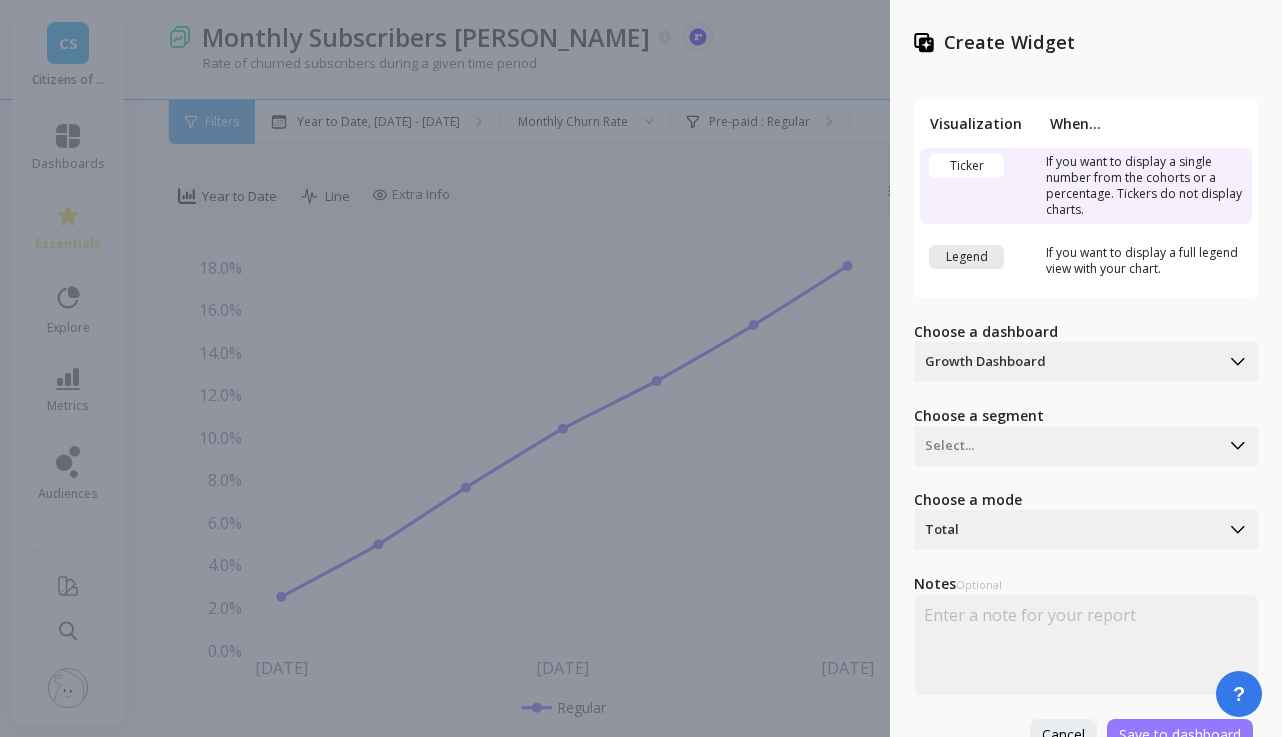 click on "Save to dashboard" at bounding box center [1180, 734] 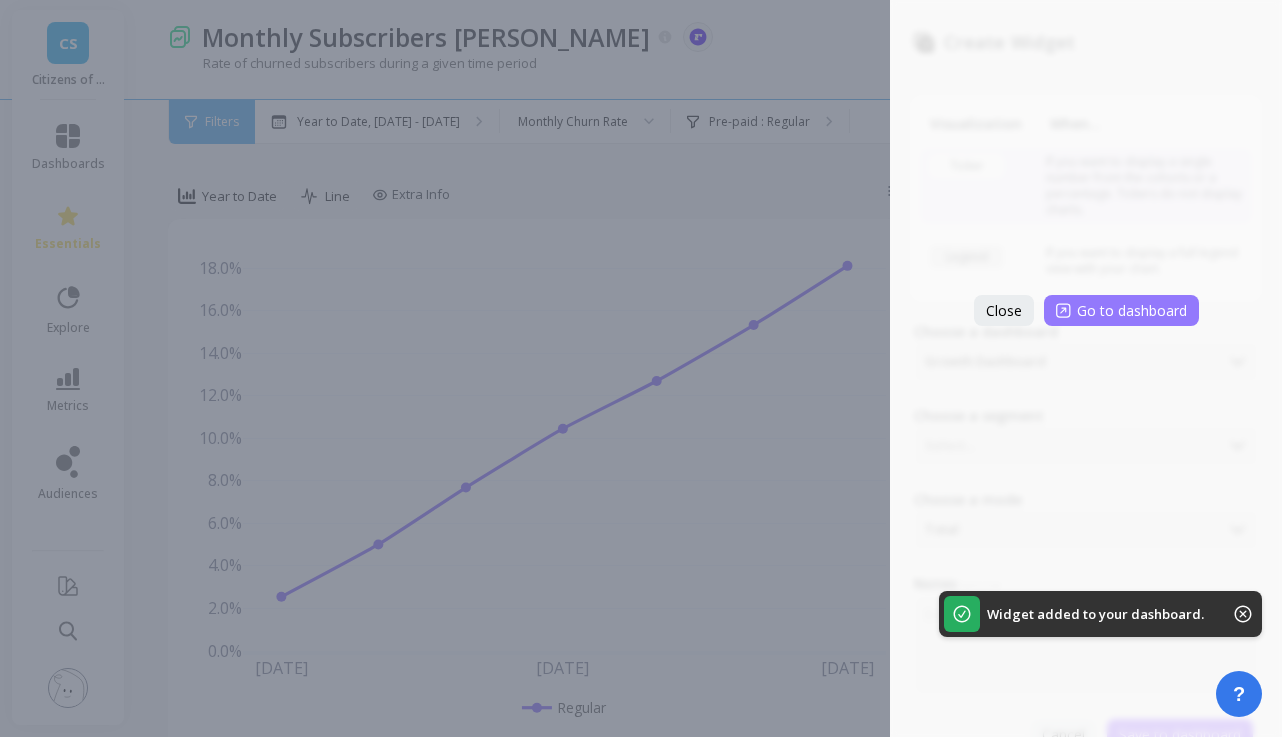 click on "Go to dashboard" at bounding box center (1121, 310) 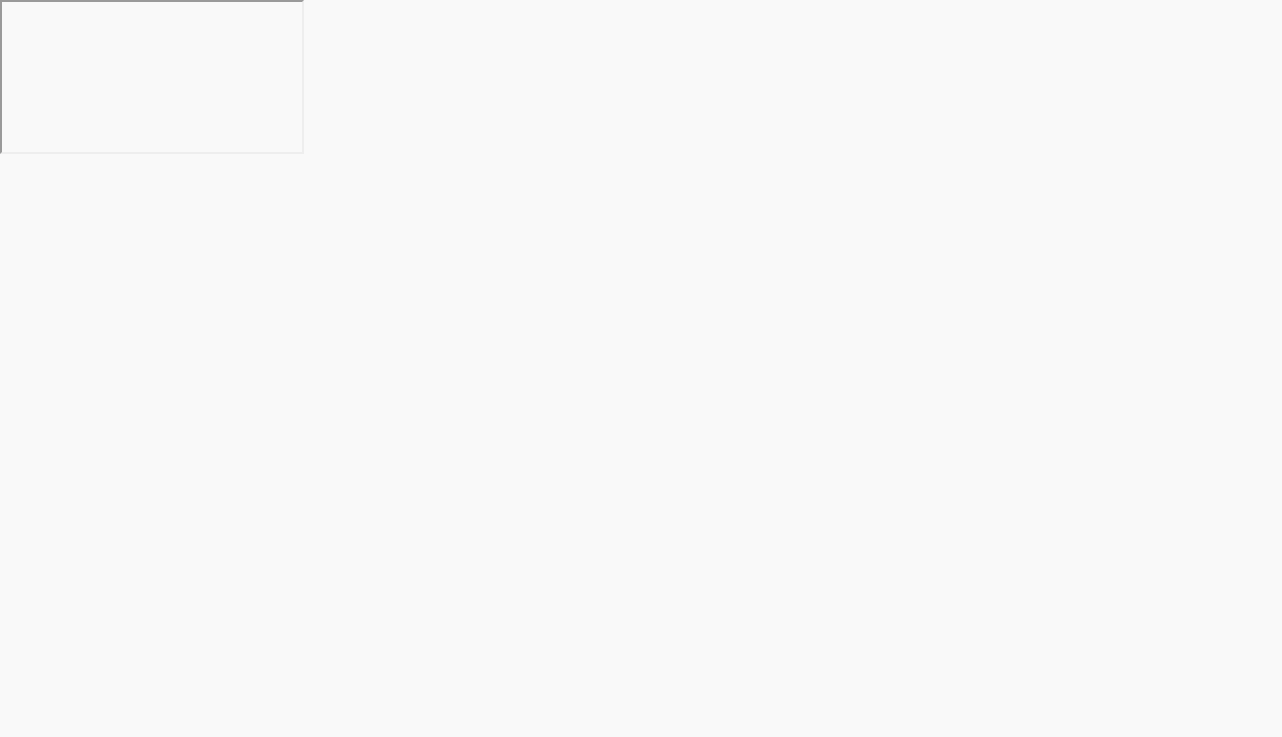 scroll, scrollTop: 0, scrollLeft: 0, axis: both 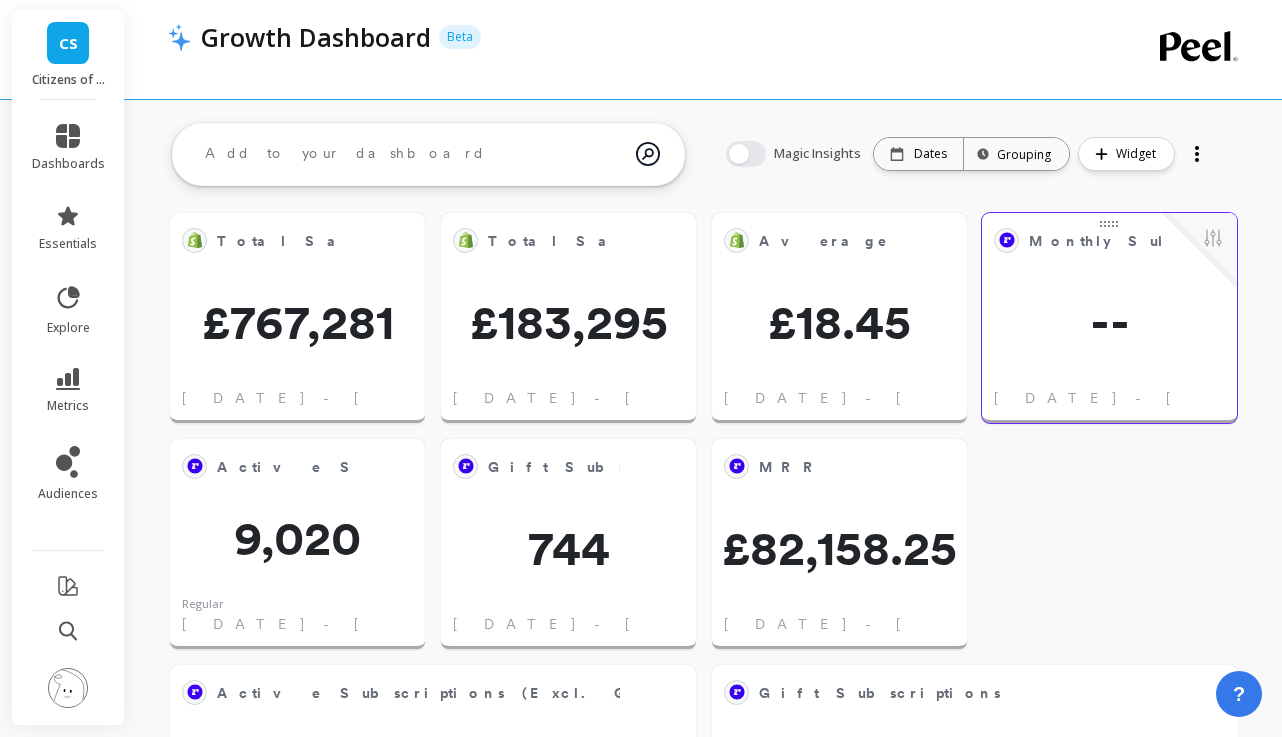 click on "Monthly Subscribers Churn Rate Edit Widget & Insights -- [DATE] - [DATE]" at bounding box center (1109, 318) 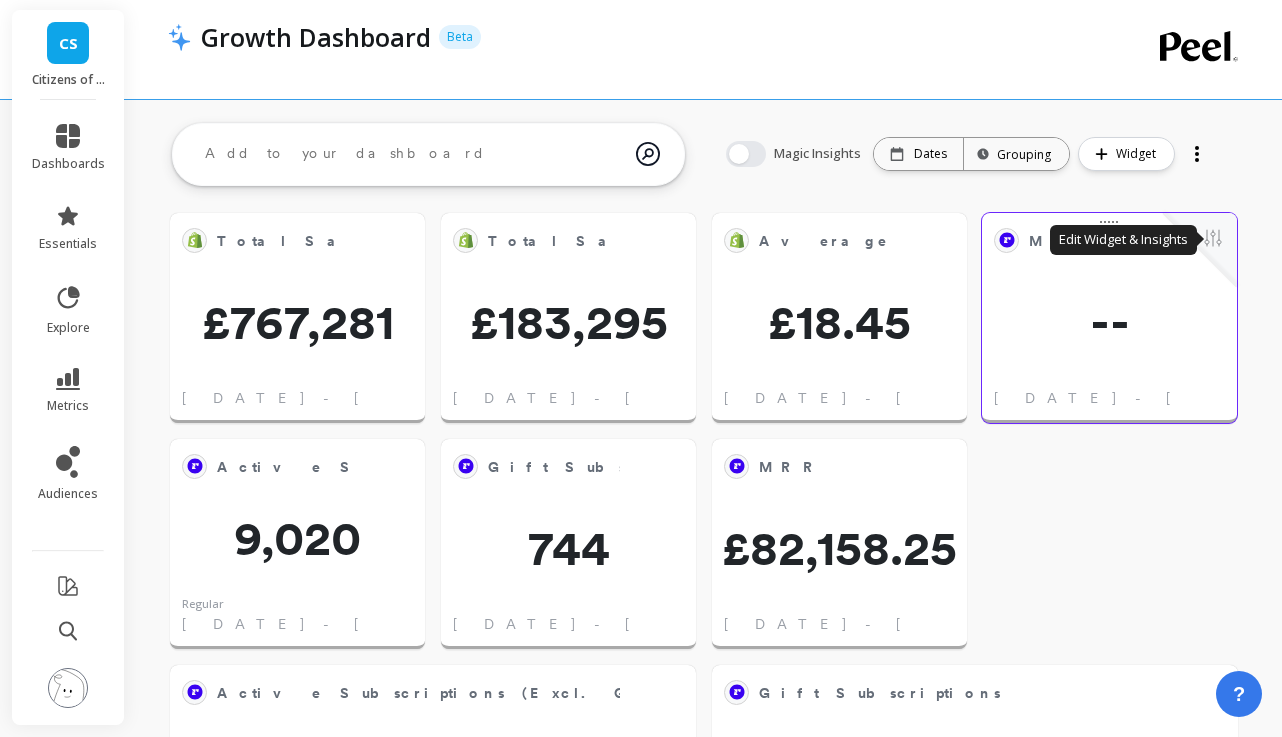 click at bounding box center [1213, 240] 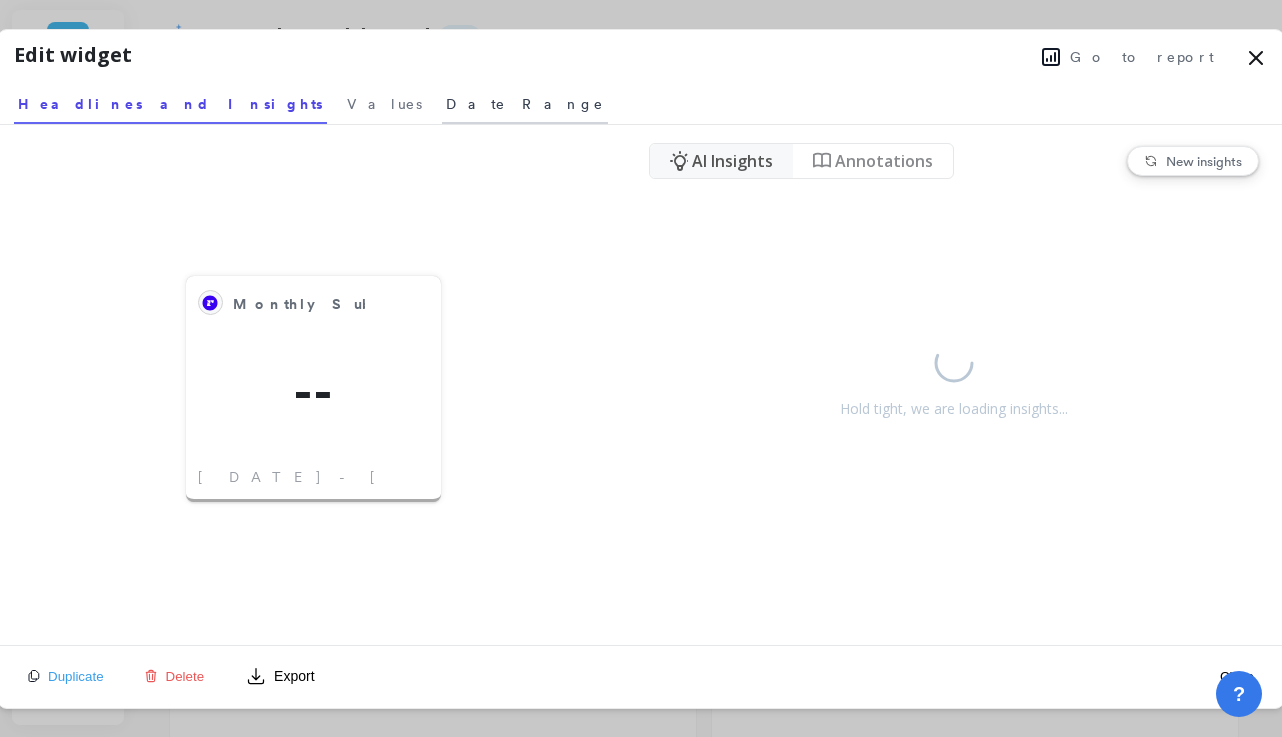click on "Date Range" at bounding box center (525, 101) 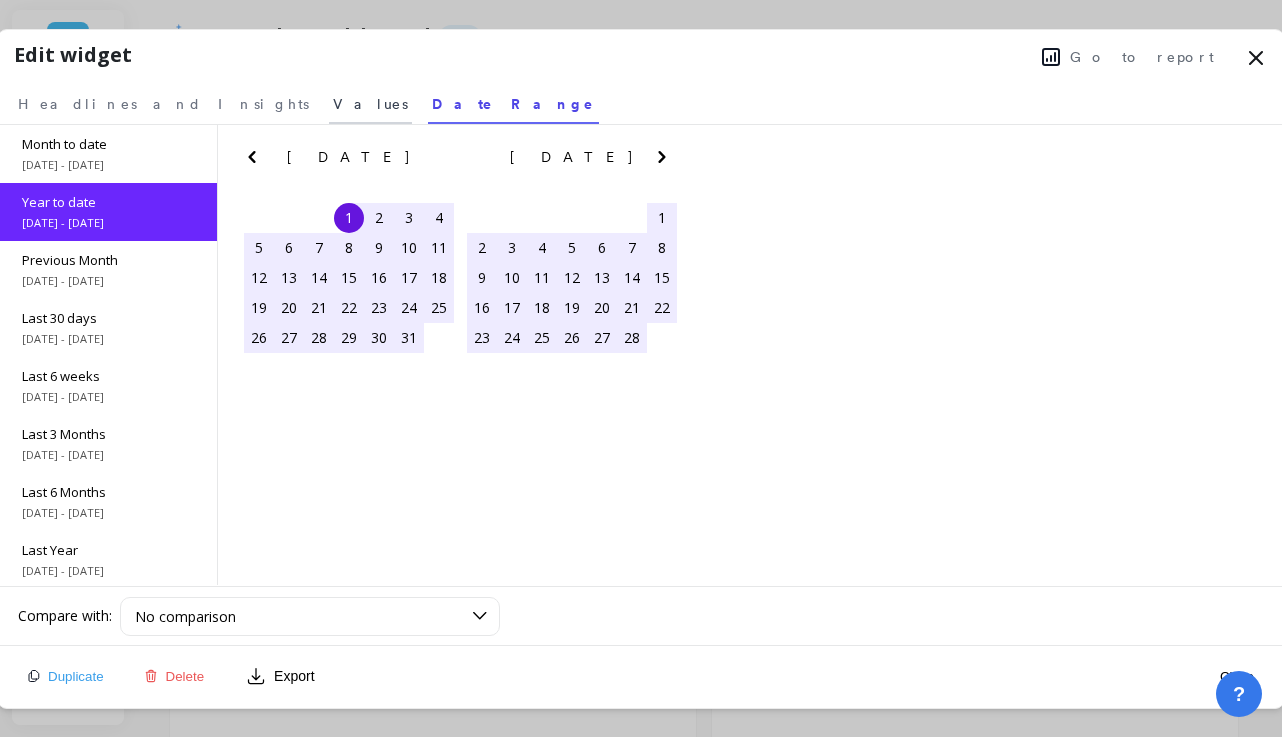 click on "Values" at bounding box center [370, 104] 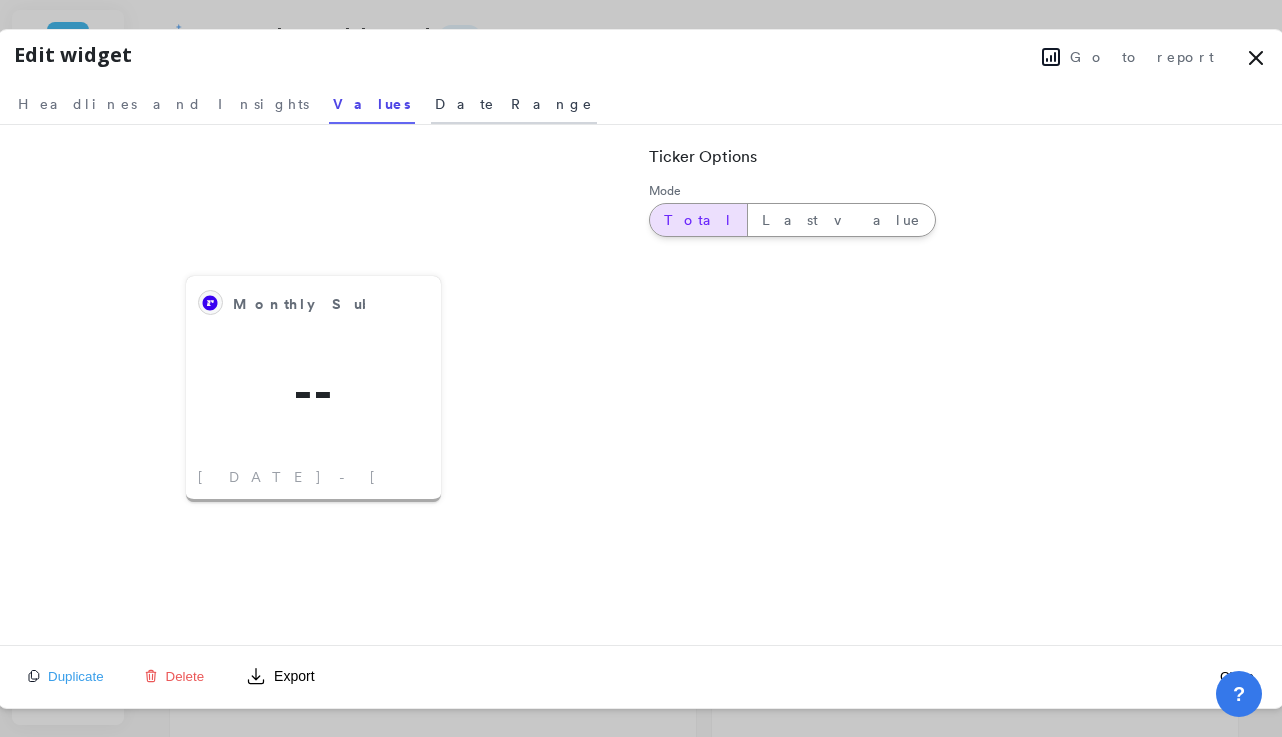 click on "Date Range" at bounding box center [514, 104] 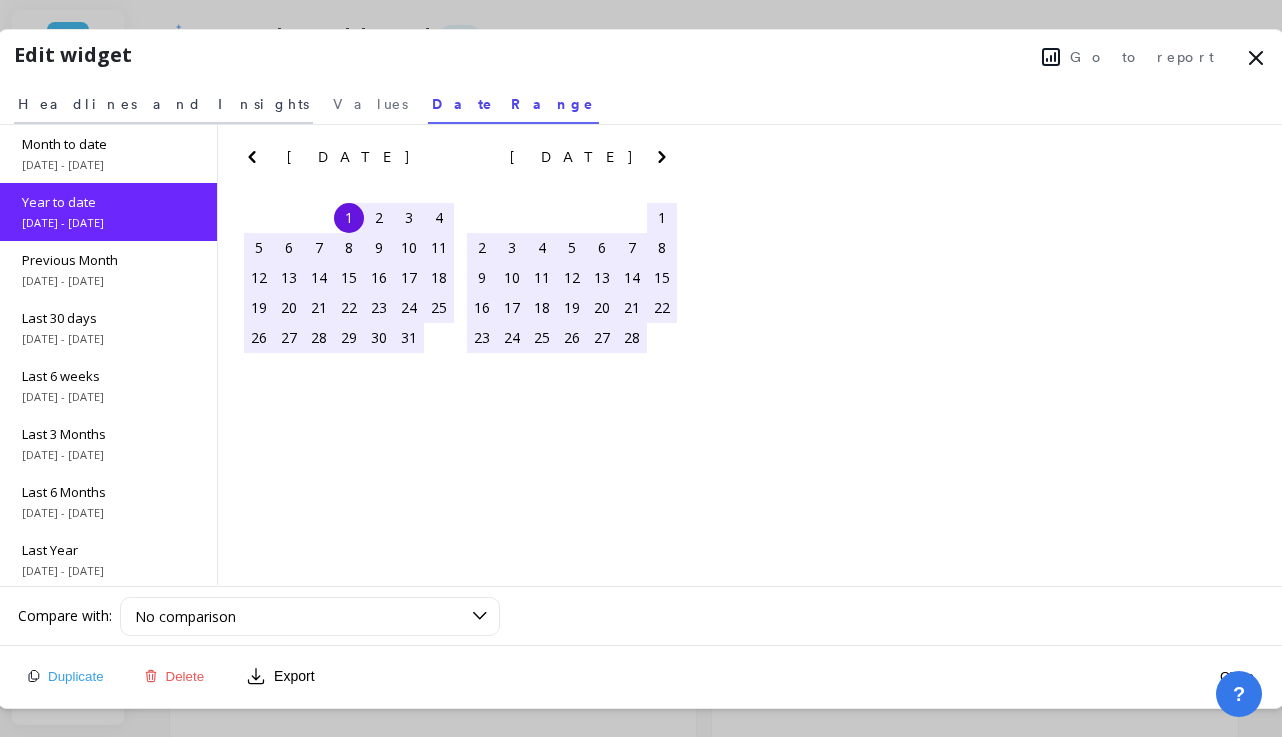 click on "Headlines and Insights" at bounding box center (163, 104) 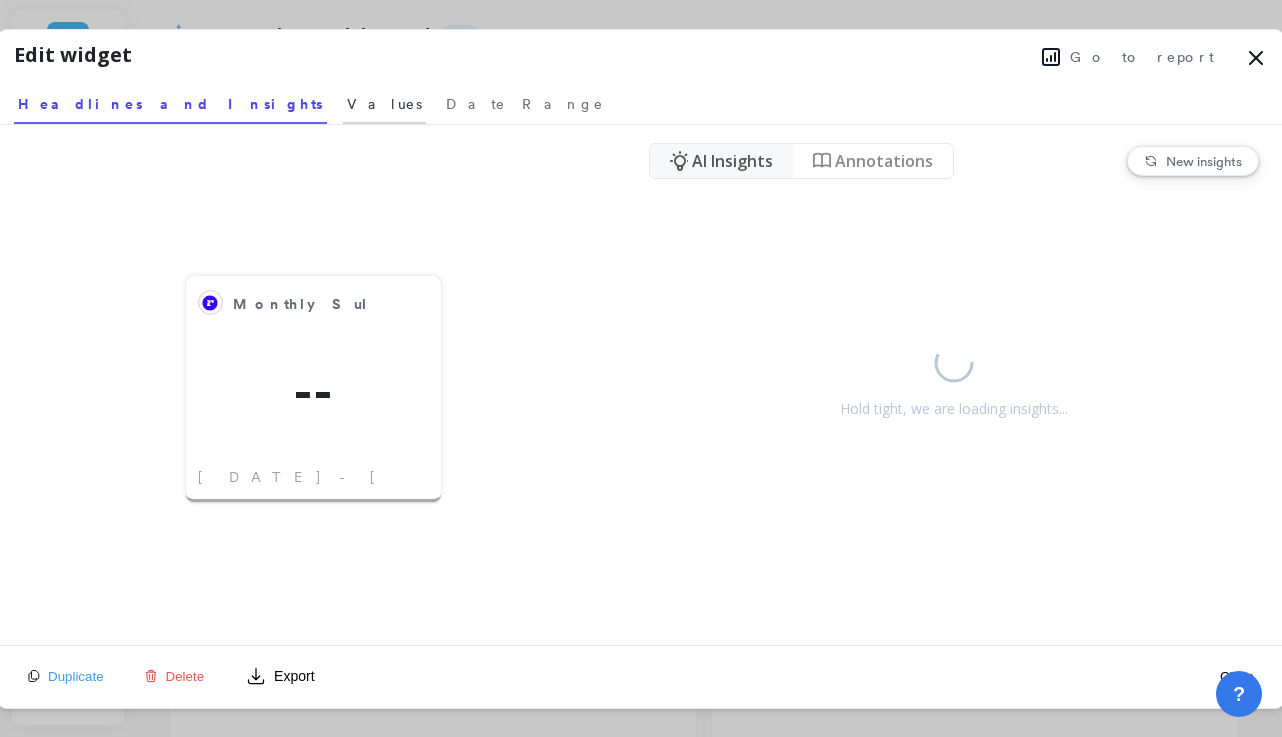 click on "Values" at bounding box center (384, 104) 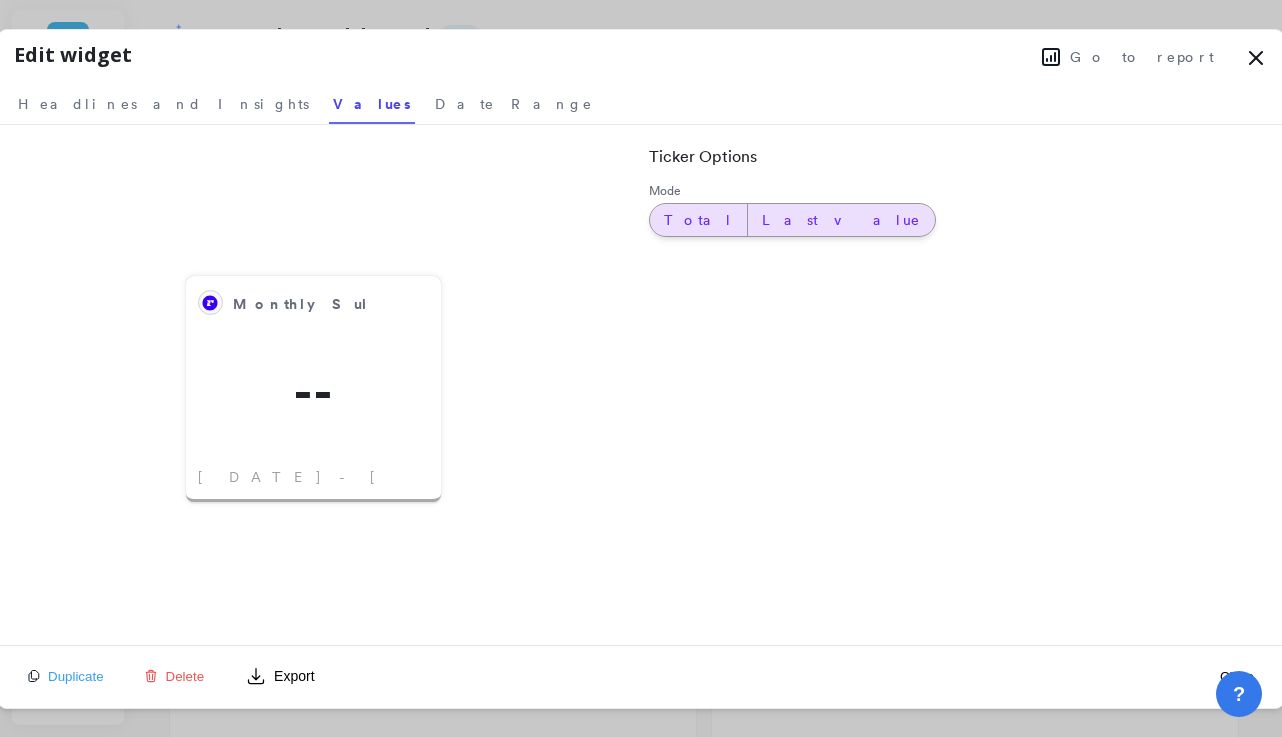 click on "Last value" at bounding box center (841, 220) 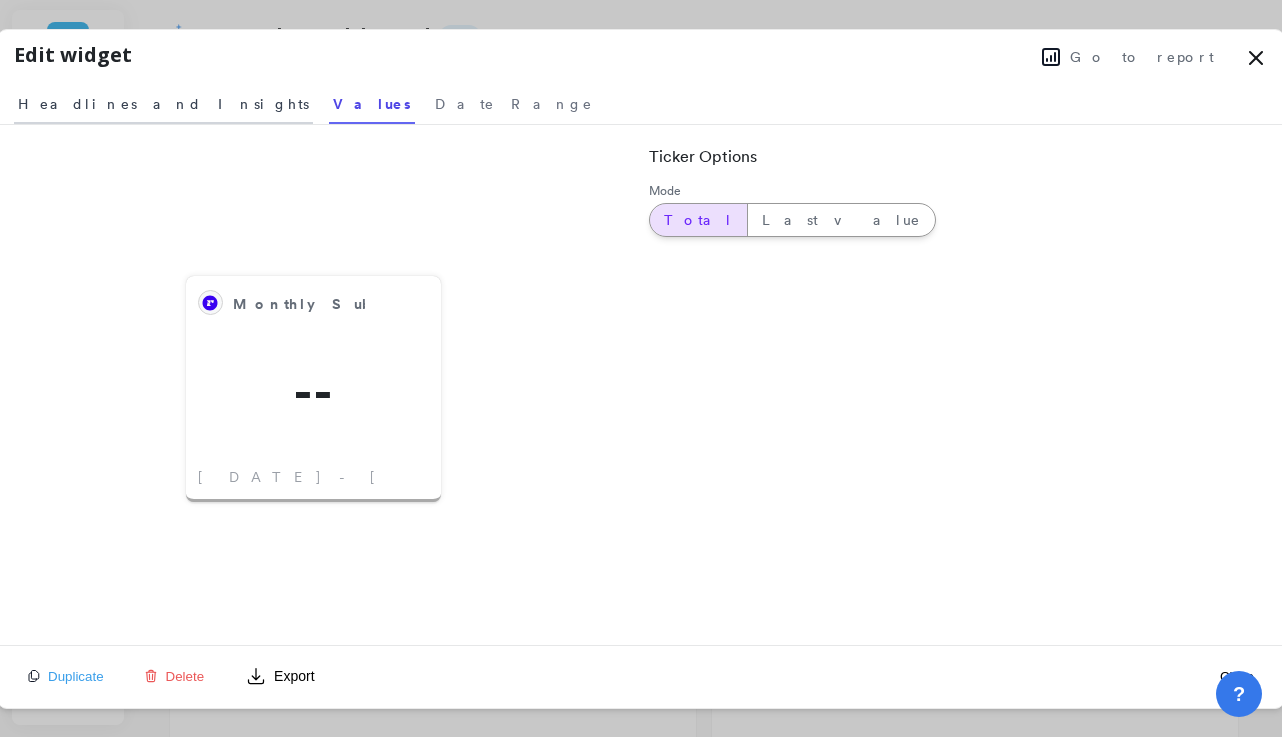 click on "Headlines and Insights" at bounding box center (163, 104) 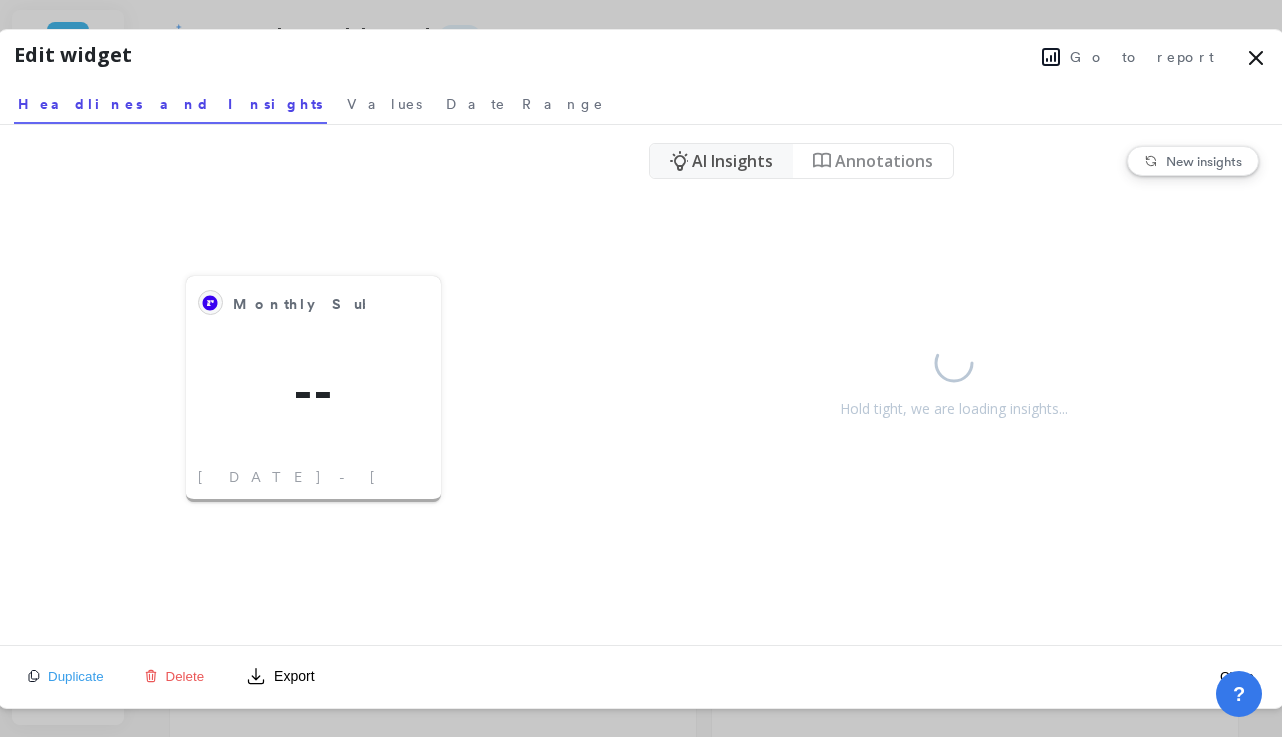 click on "Edit widget Go to report Select a tab Headlines and Insights Values Date Range Headlines and Insights Values Date Range" at bounding box center (641, 77) 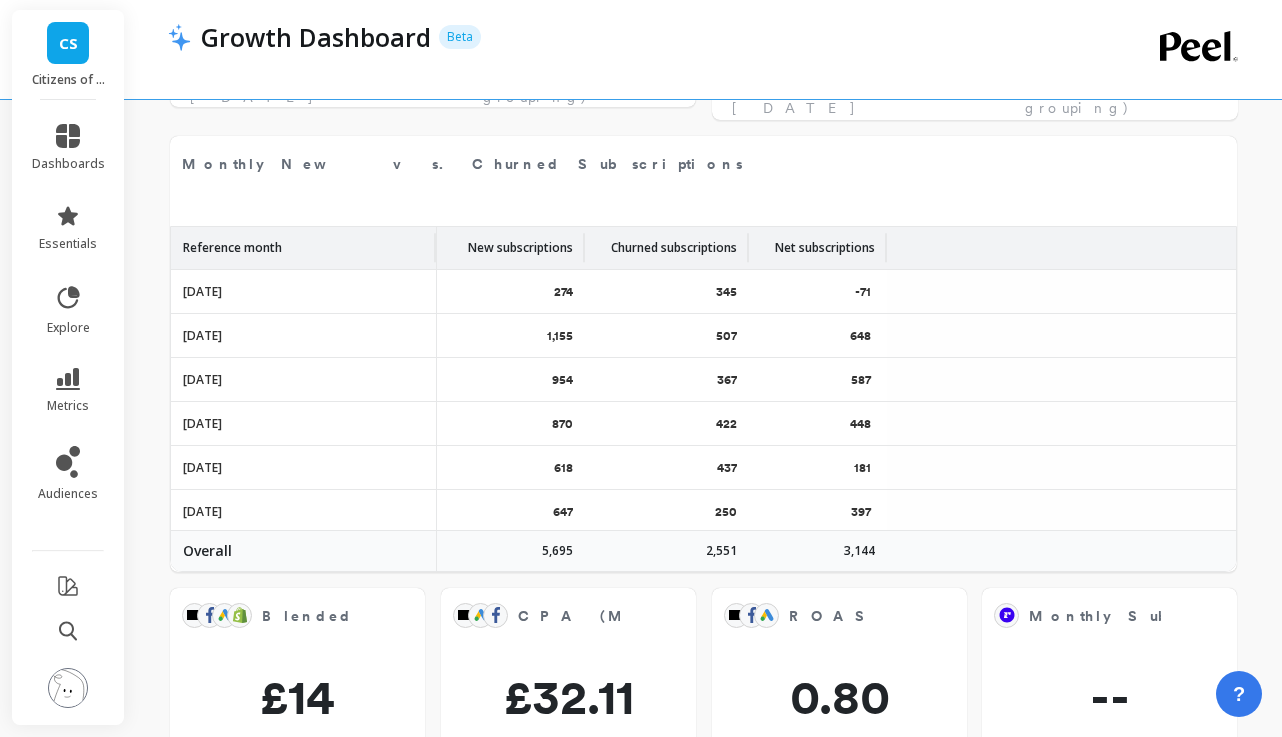 scroll, scrollTop: 1018, scrollLeft: 0, axis: vertical 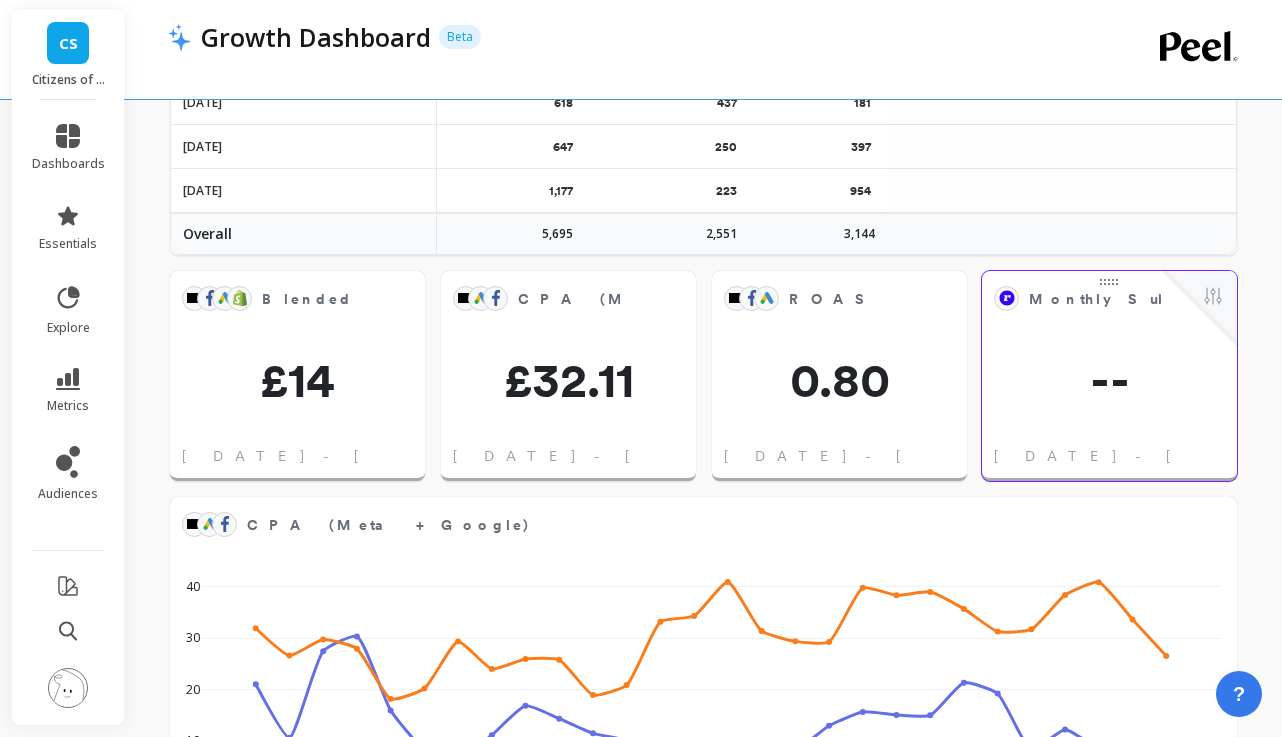click on "--" at bounding box center (1109, 380) 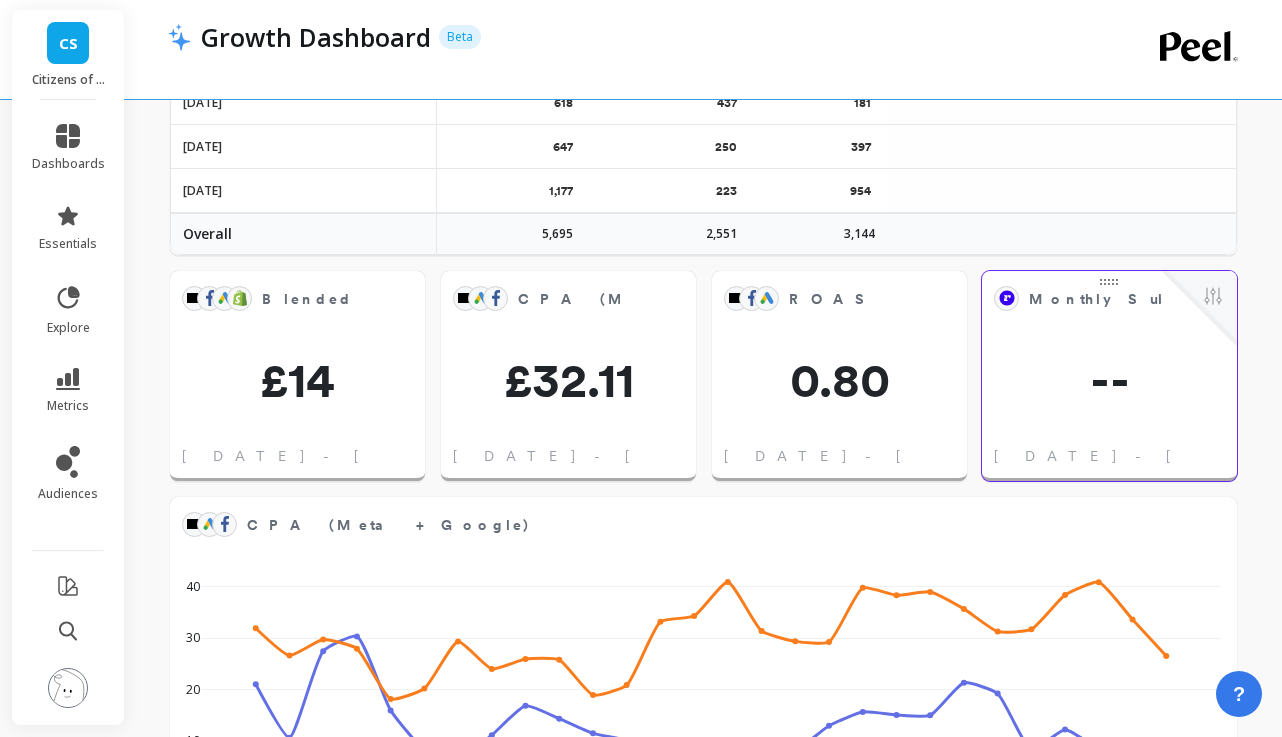 click on "Monthly Subscriptions Churn Rate Edit Widget & Insights" at bounding box center (1109, 298) 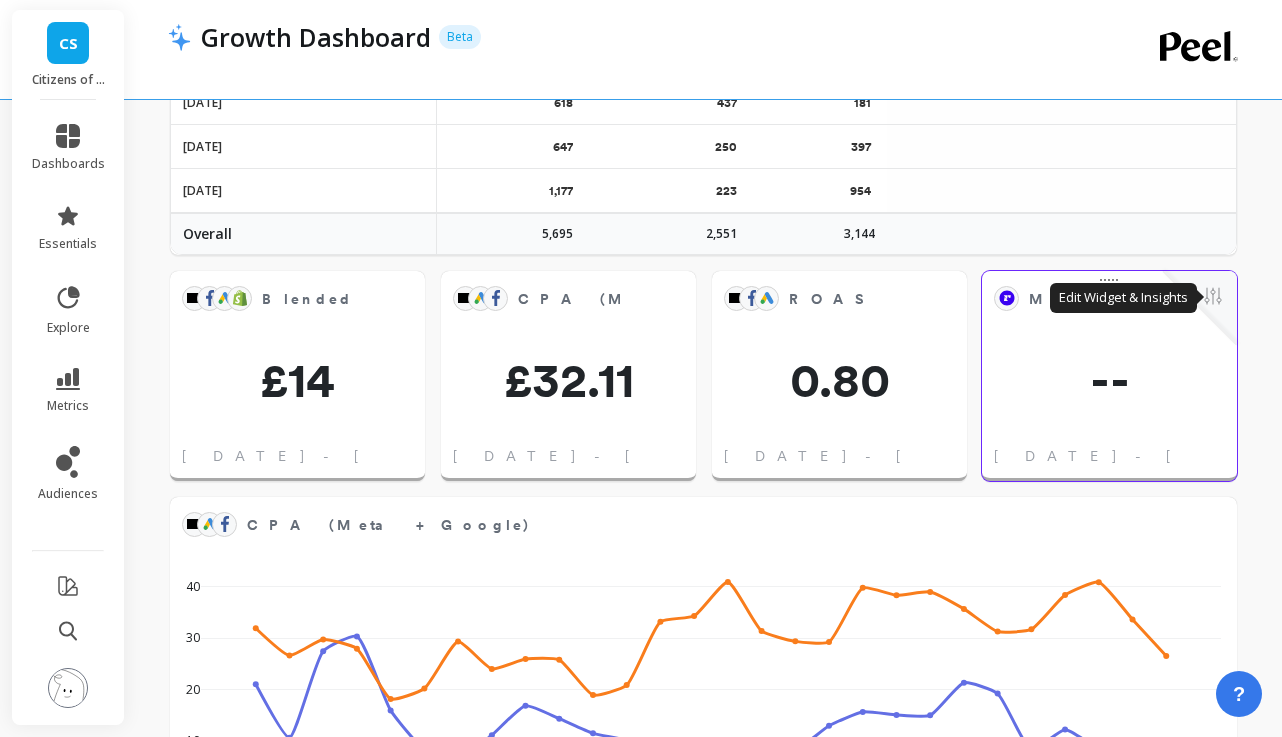 click at bounding box center [1213, 298] 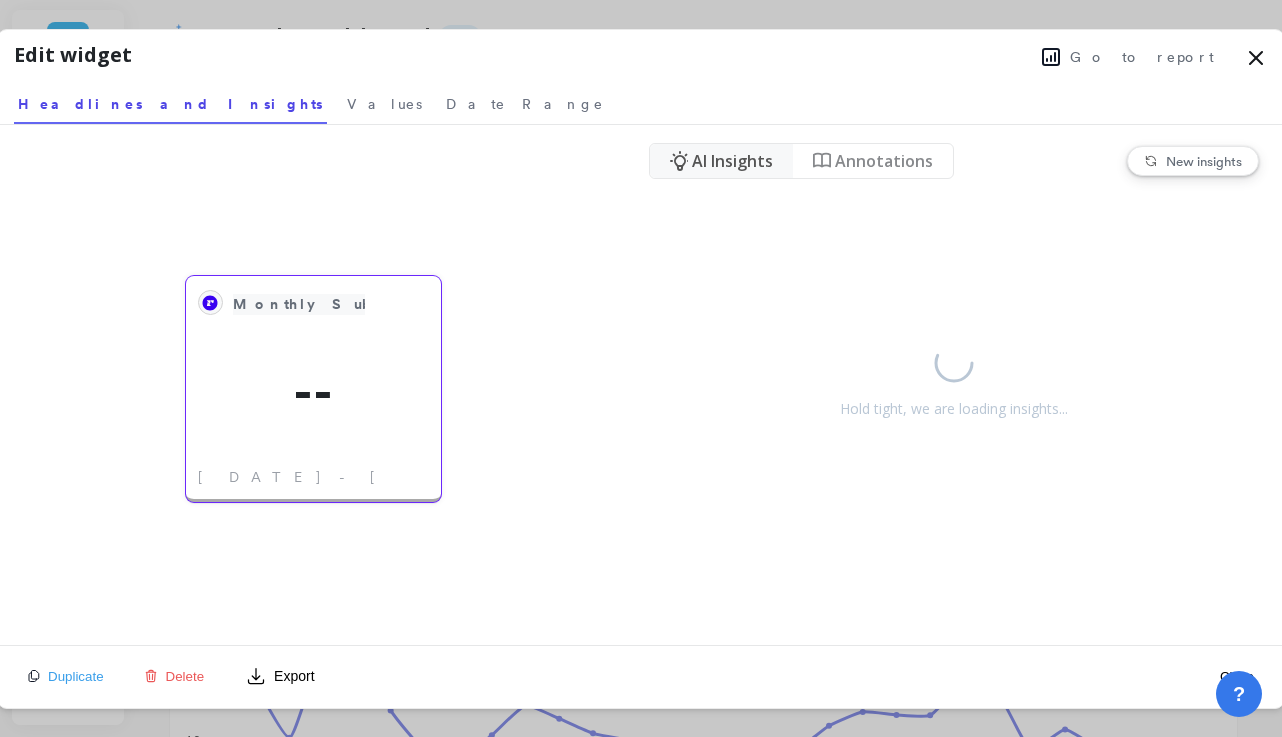 click on "Monthly Subscriptions Churn Rate" at bounding box center (445, 304) 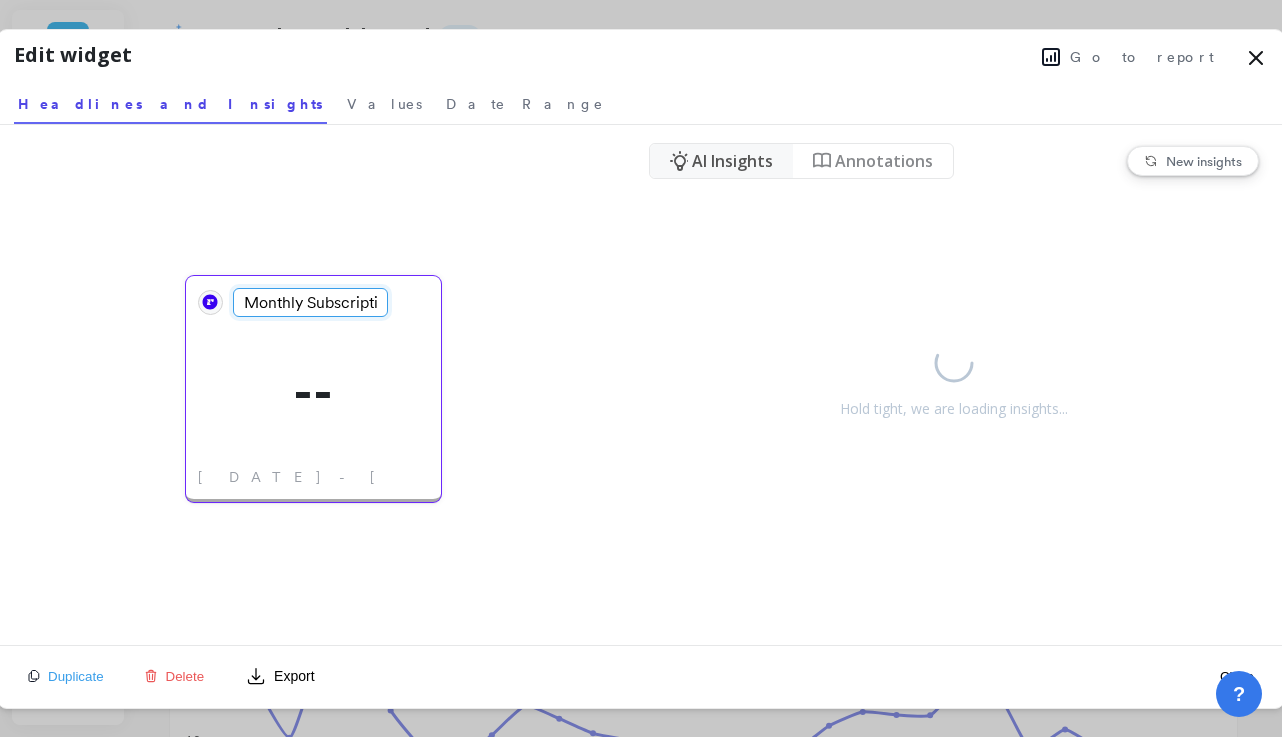 scroll, scrollTop: 0, scrollLeft: 110, axis: horizontal 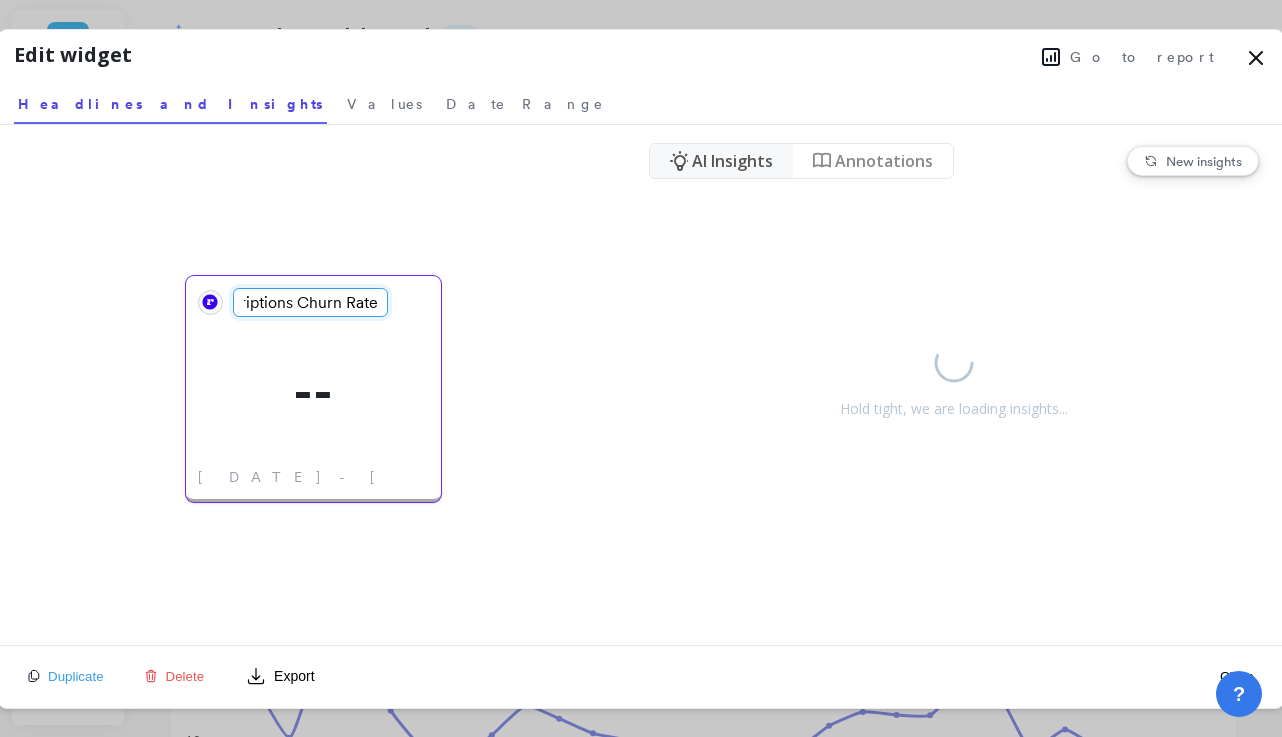 click on "Headlines and Insights Values Date Range" at bounding box center (641, 101) 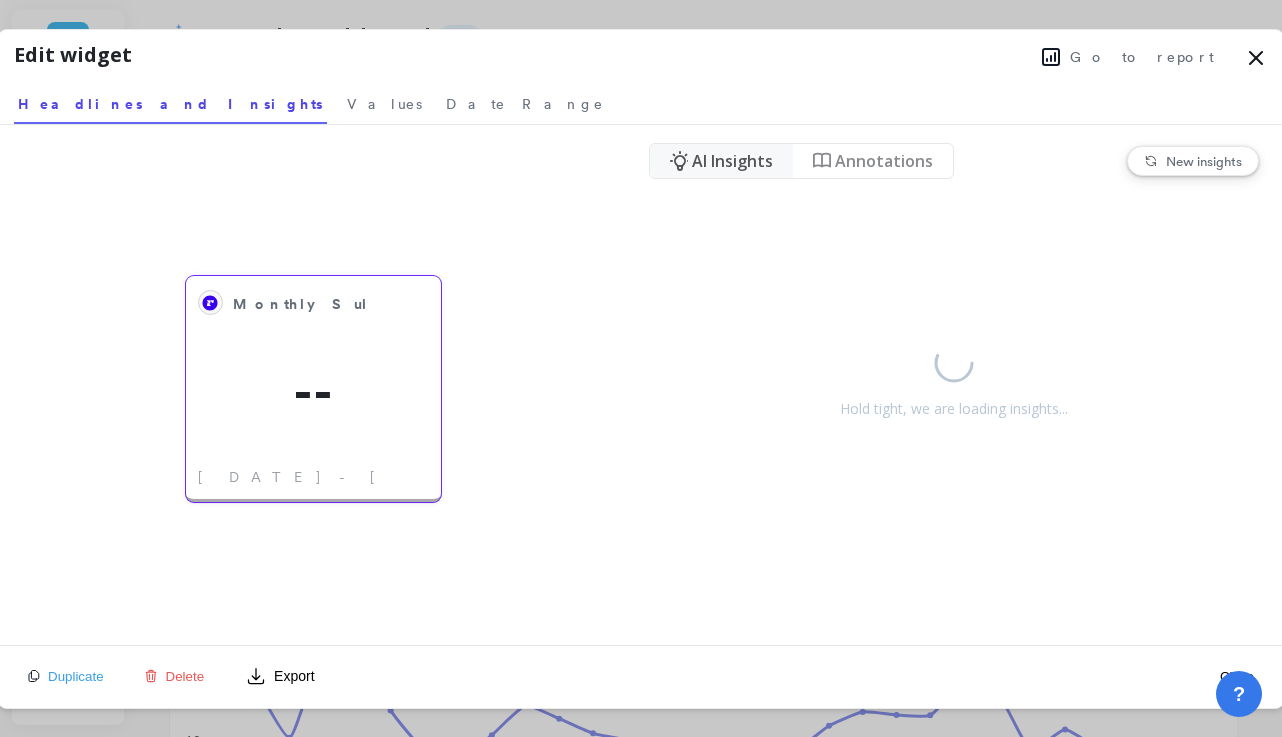 click 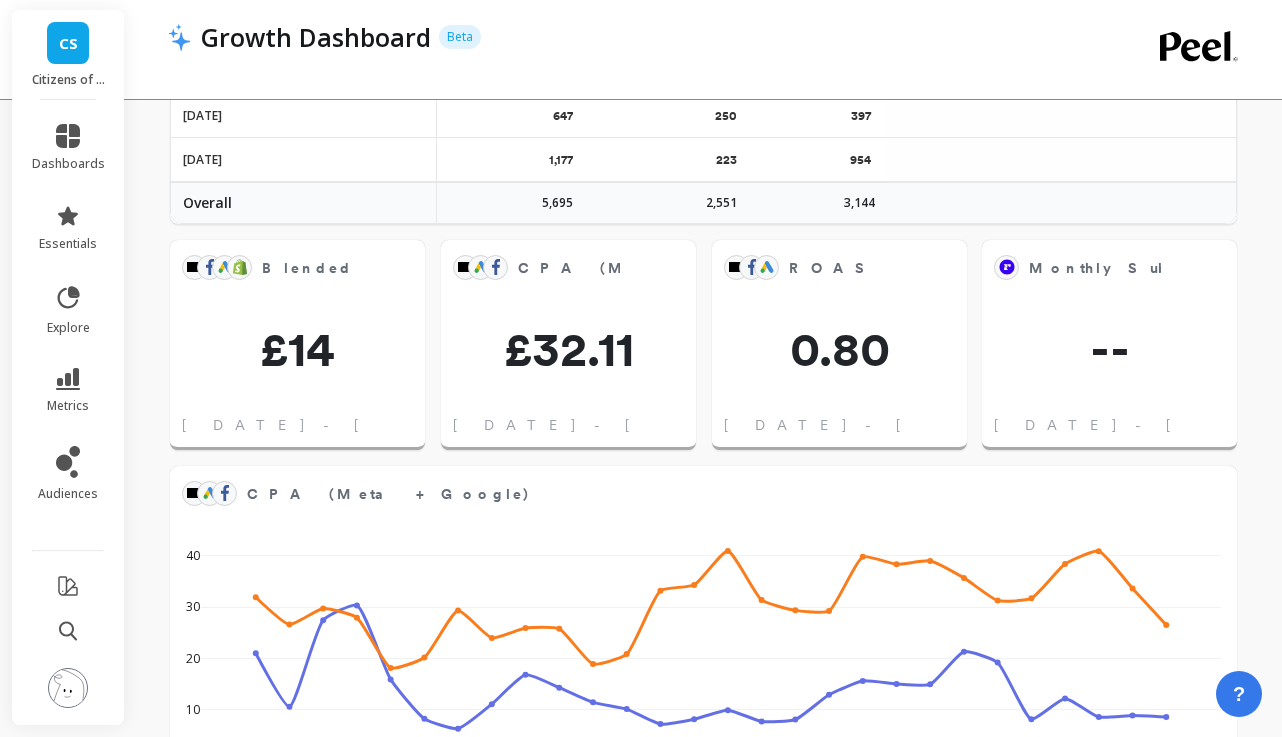 scroll, scrollTop: 1540, scrollLeft: 0, axis: vertical 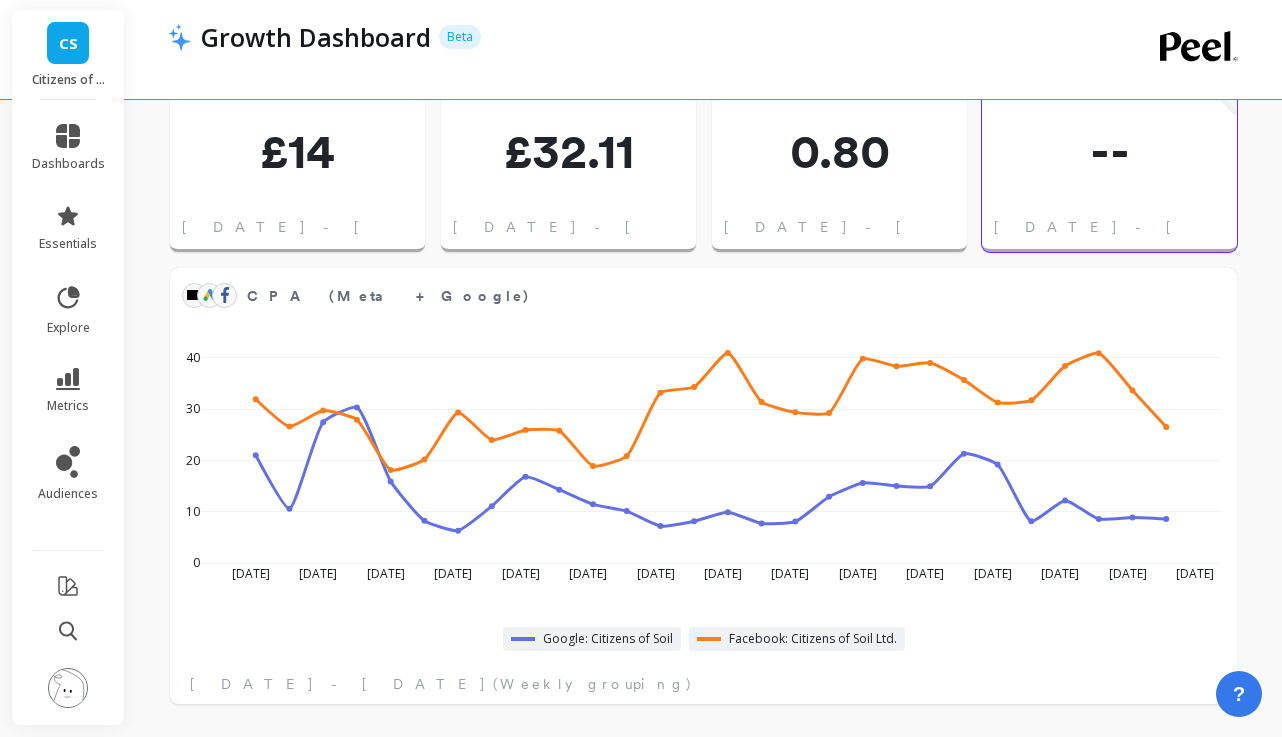 click on "--" at bounding box center (1109, 151) 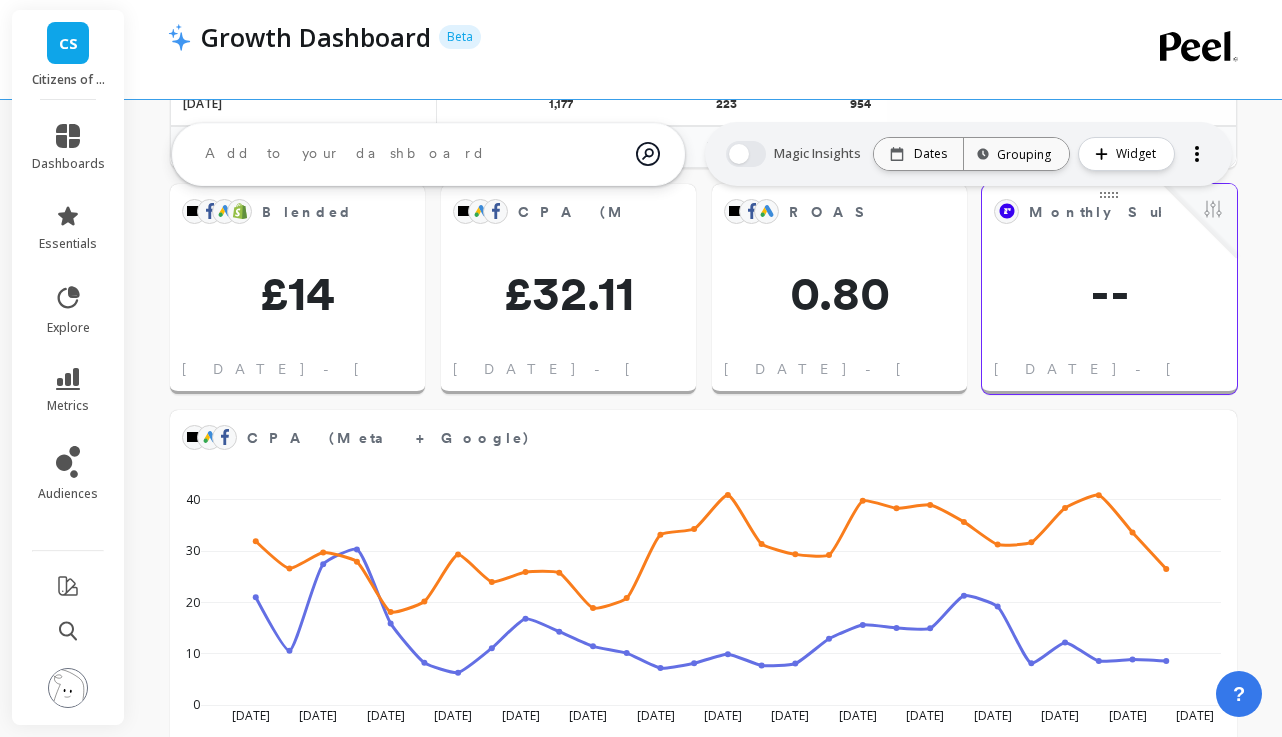 scroll, scrollTop: 1244, scrollLeft: 0, axis: vertical 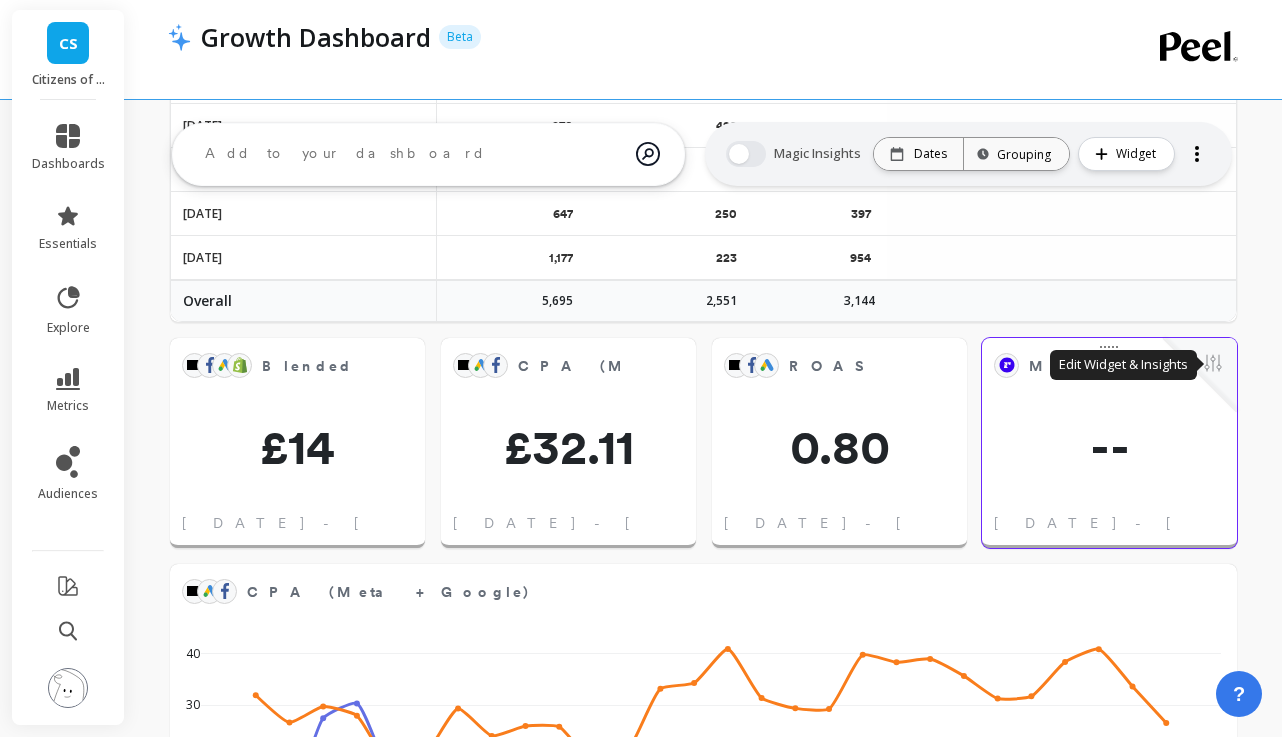 click at bounding box center [1213, 365] 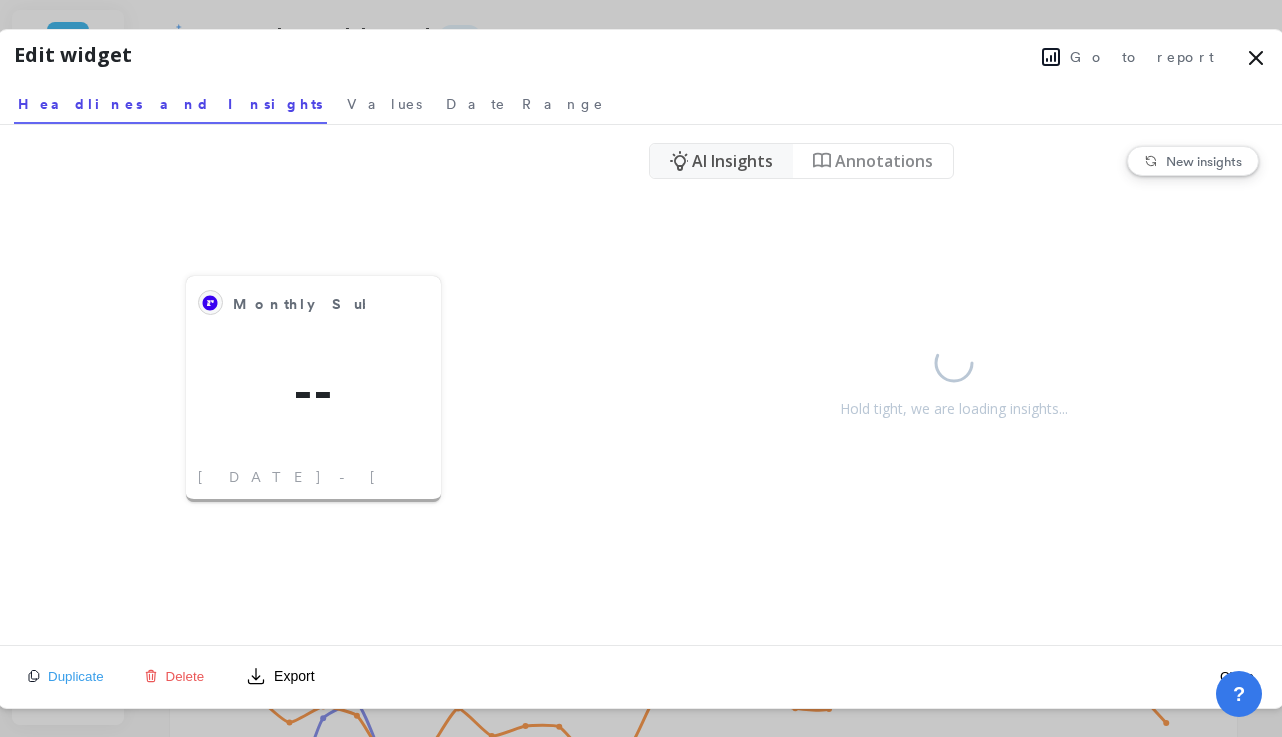 click on "Duplicate Delete Export" at bounding box center (172, 676) 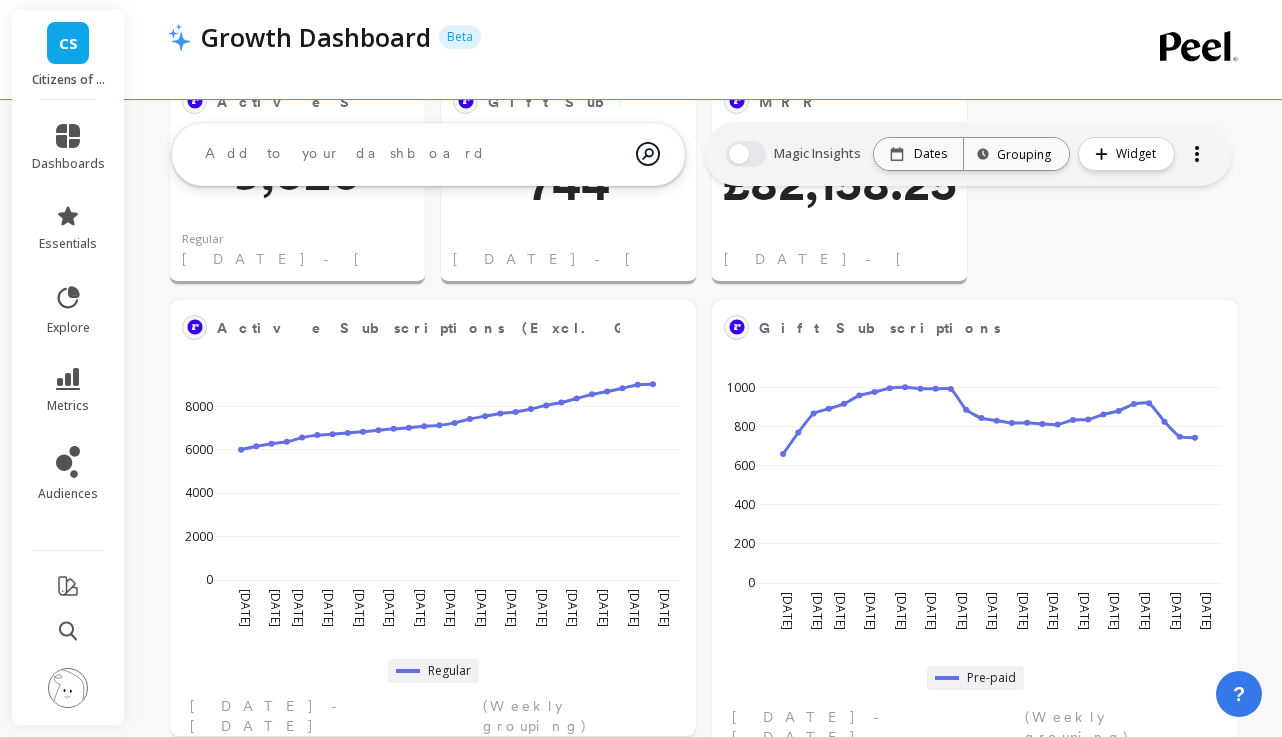 scroll, scrollTop: 0, scrollLeft: 0, axis: both 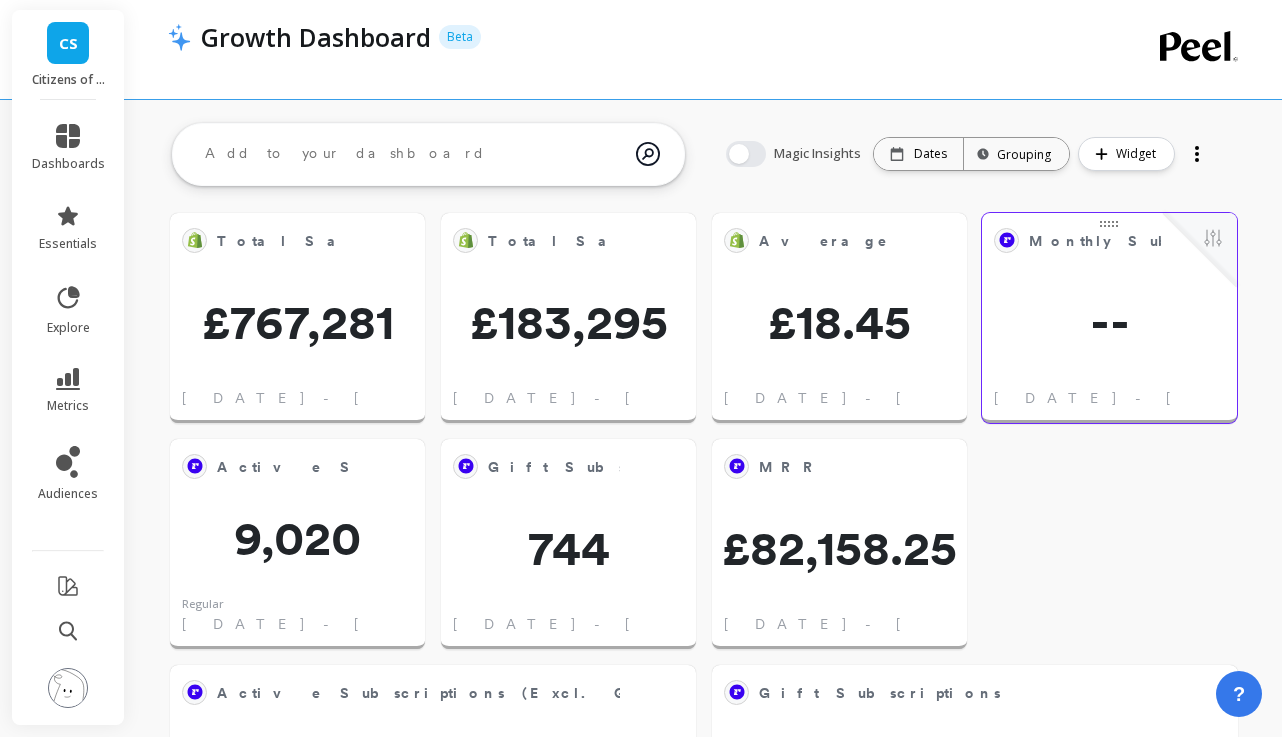click at bounding box center [1200, 250] 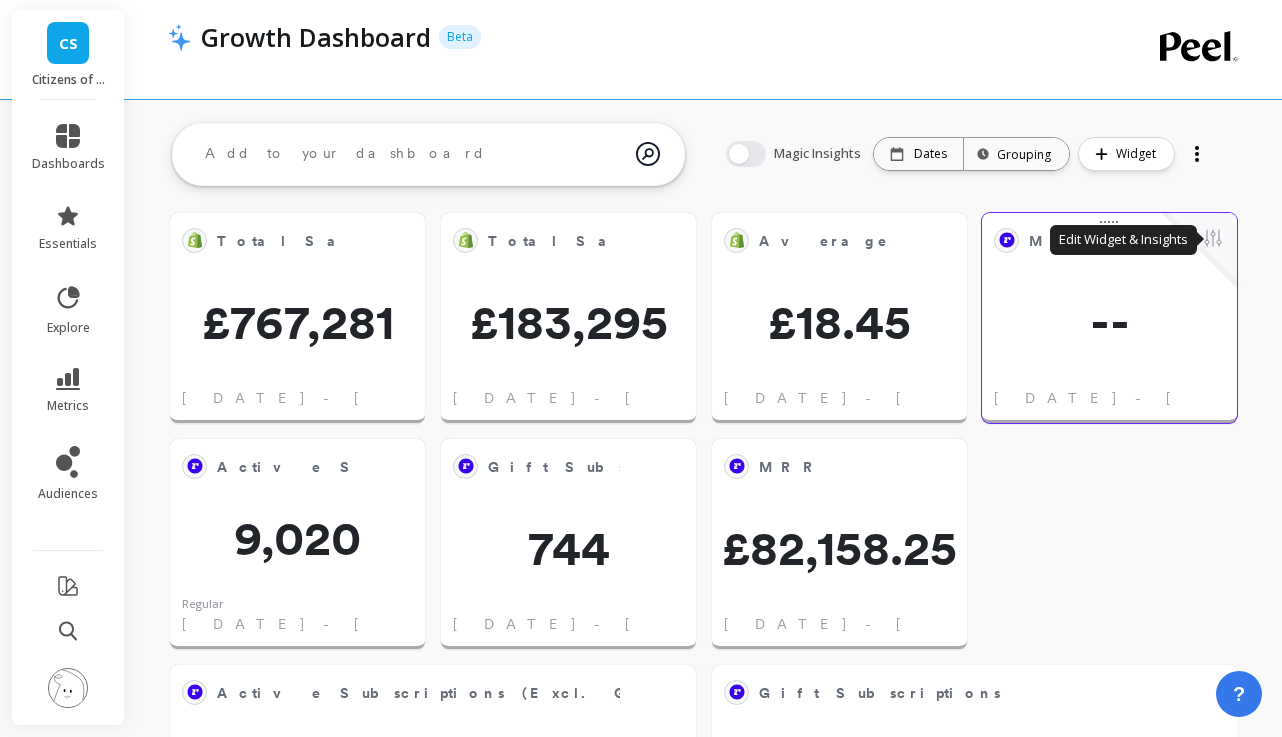 click at bounding box center (1213, 240) 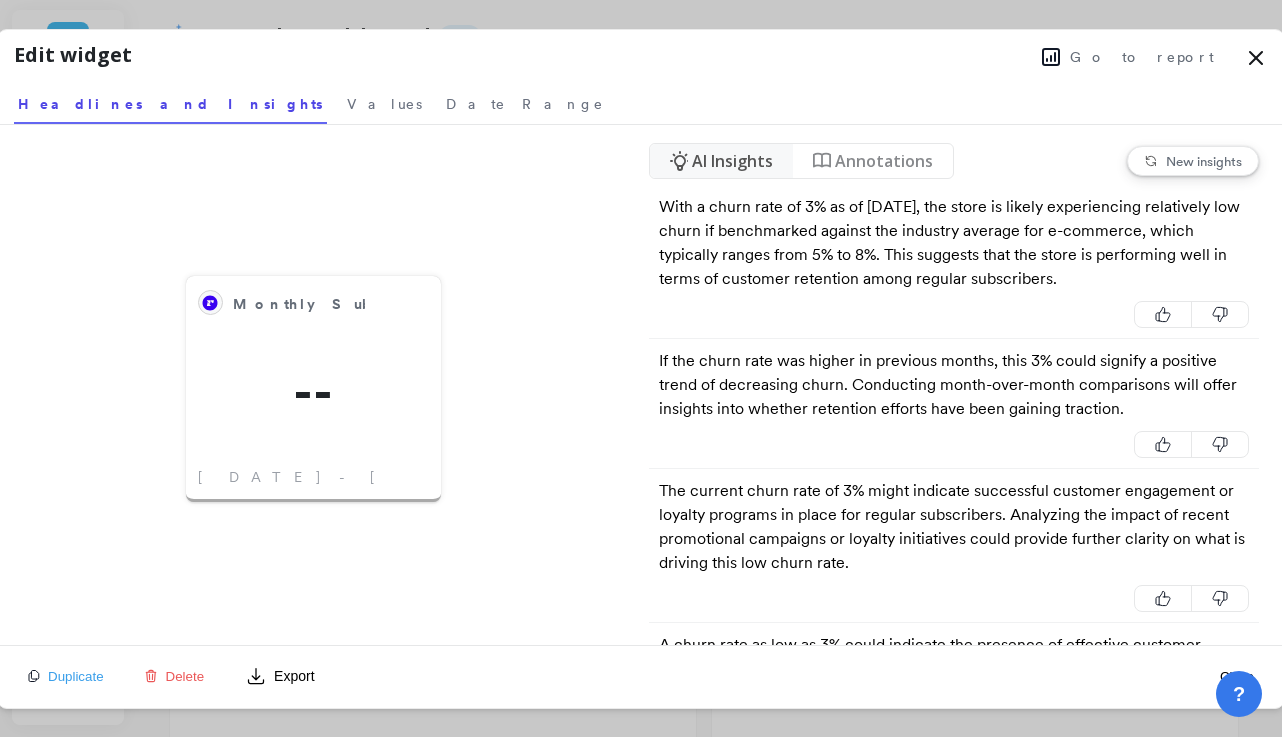 click on "Delete" at bounding box center (185, 676) 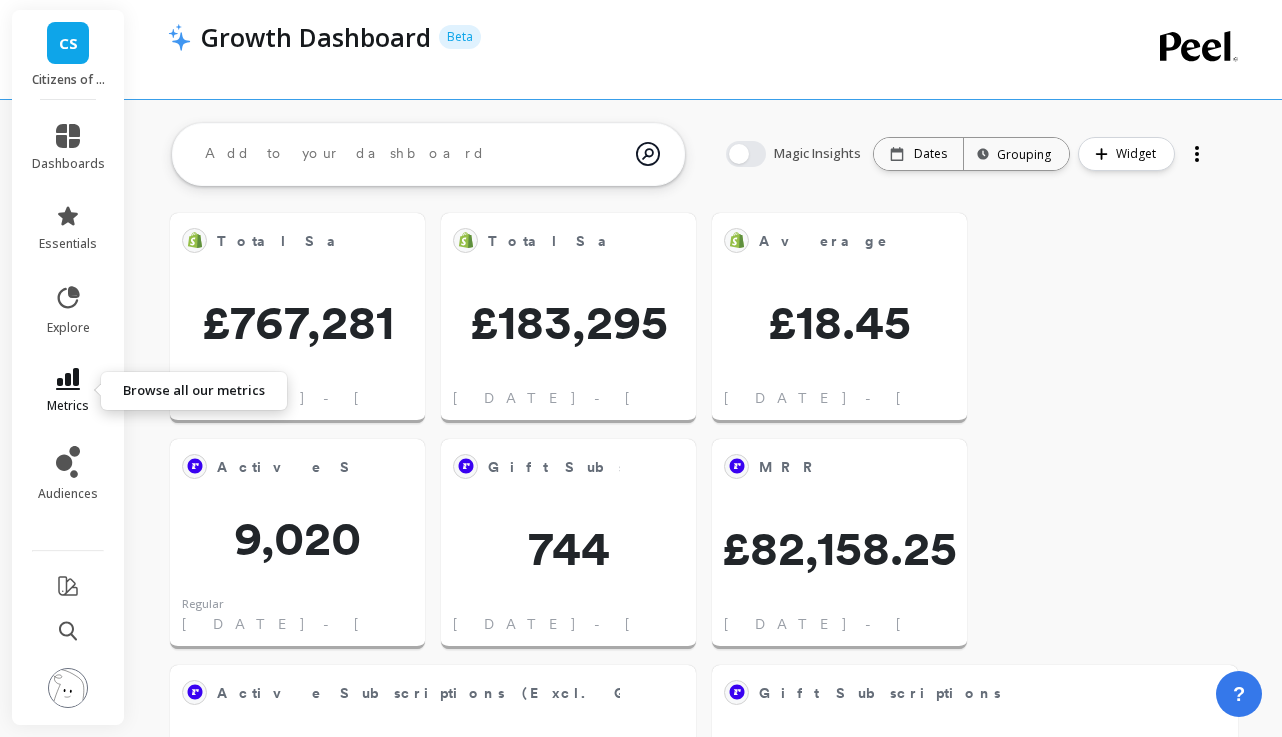 click on "metrics" at bounding box center (68, 391) 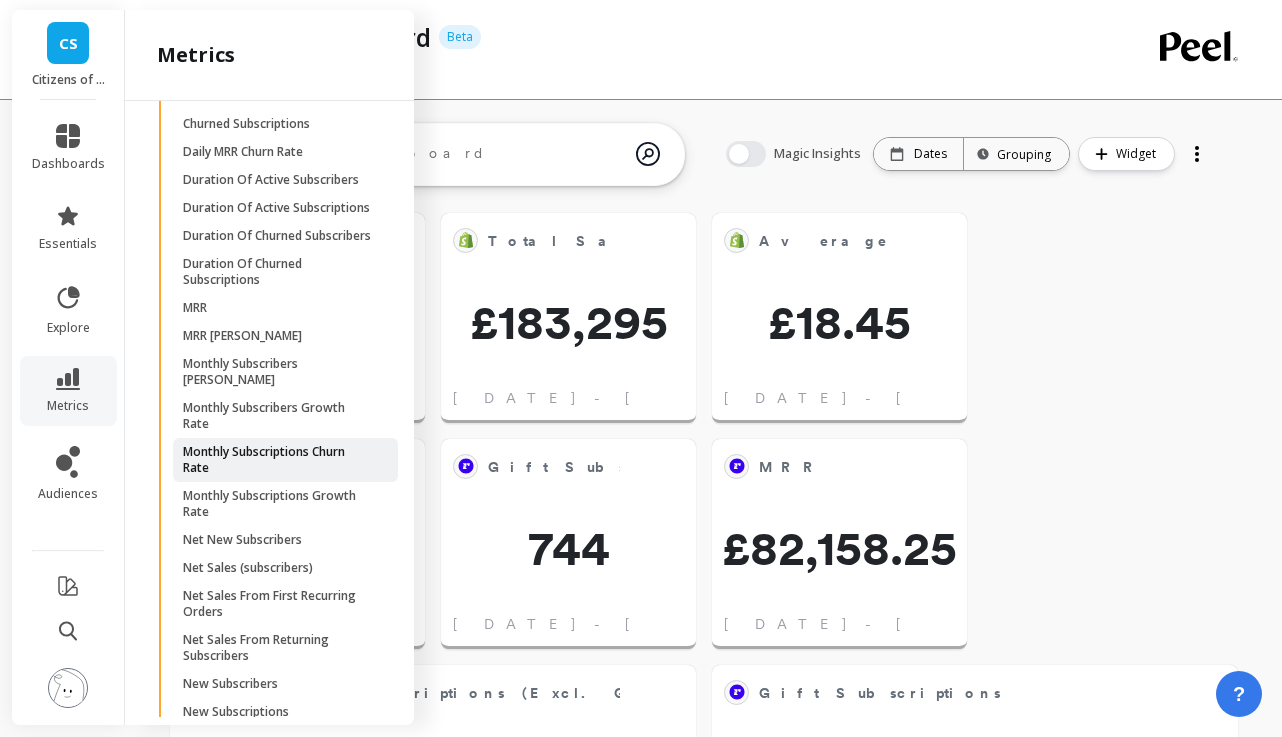 scroll, scrollTop: 5802, scrollLeft: 0, axis: vertical 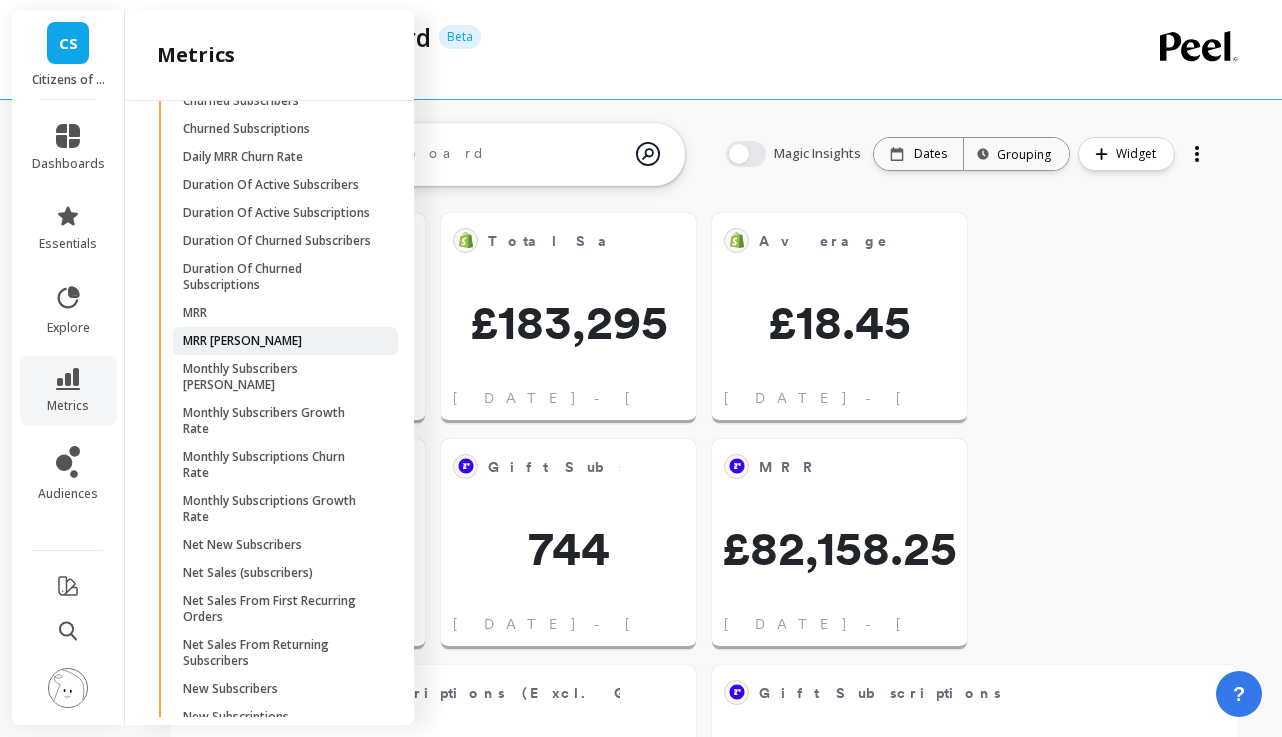 click on "MRR [PERSON_NAME]" at bounding box center (242, 341) 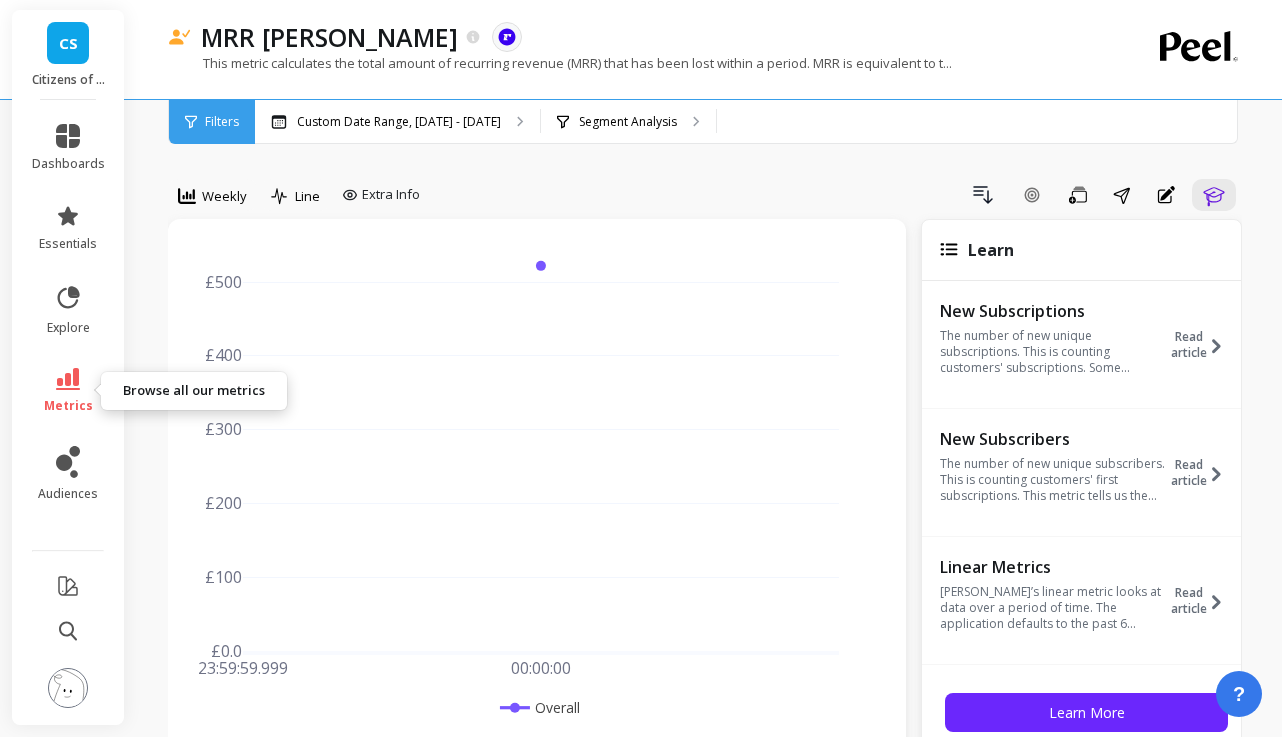 click on "metrics" at bounding box center (68, 391) 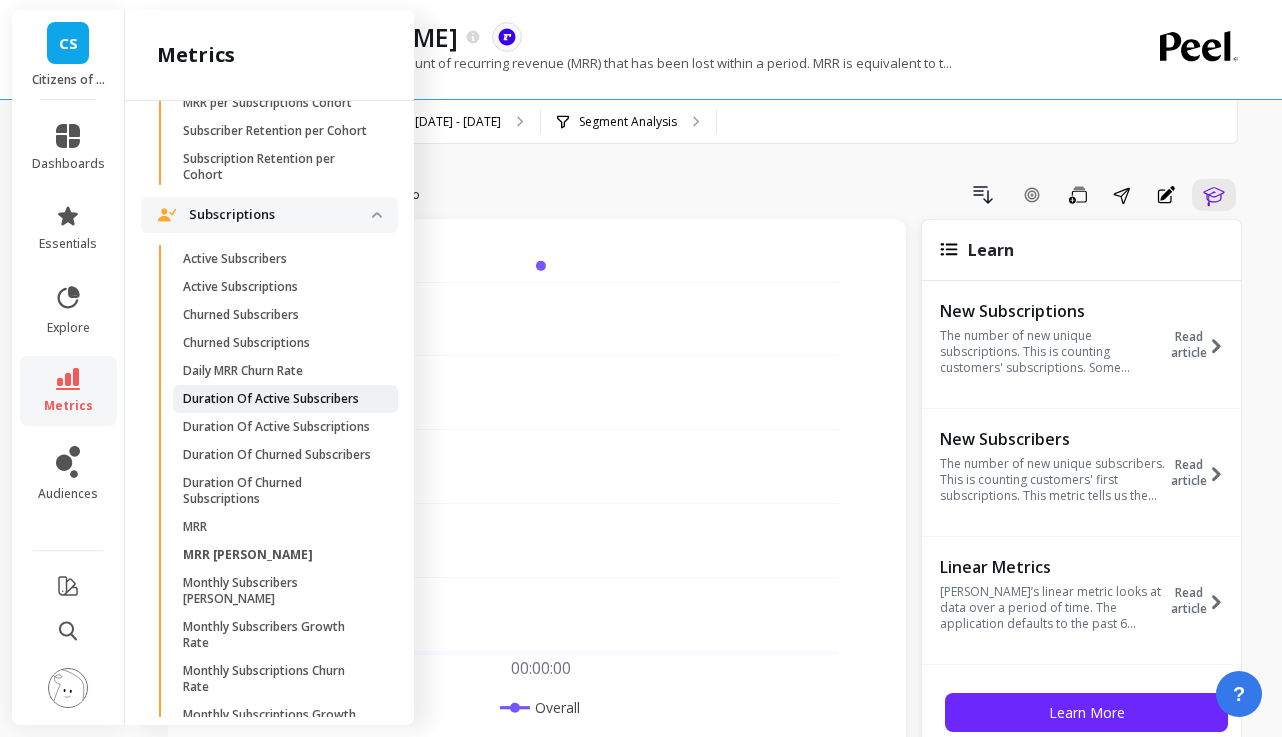 scroll, scrollTop: 5564, scrollLeft: 0, axis: vertical 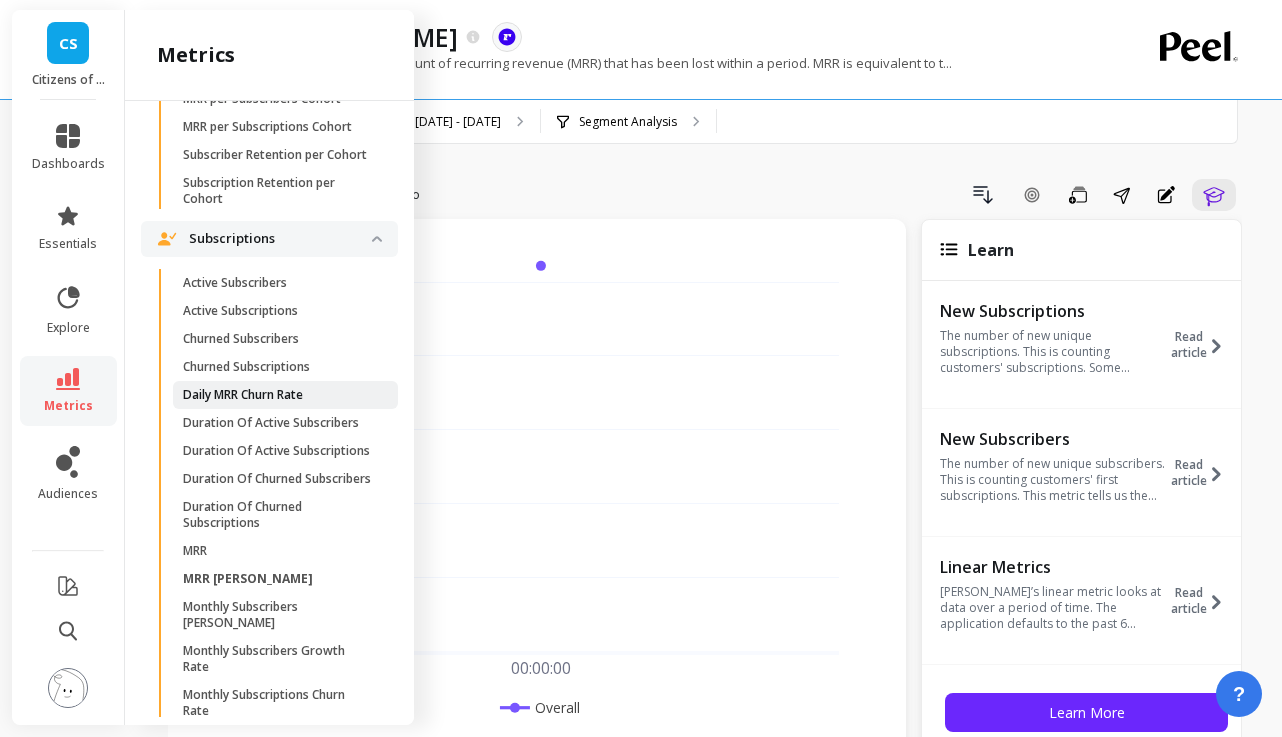 click on "Daily MRR Churn Rate" at bounding box center [243, 395] 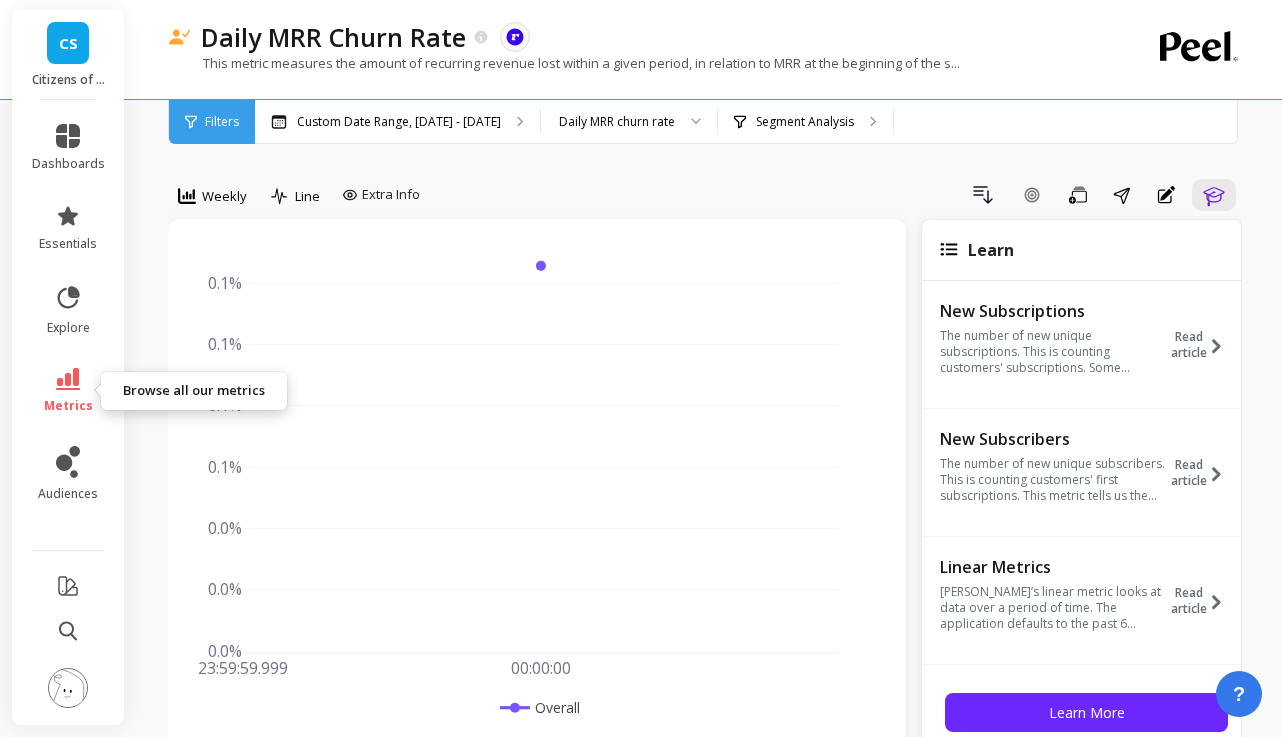 click 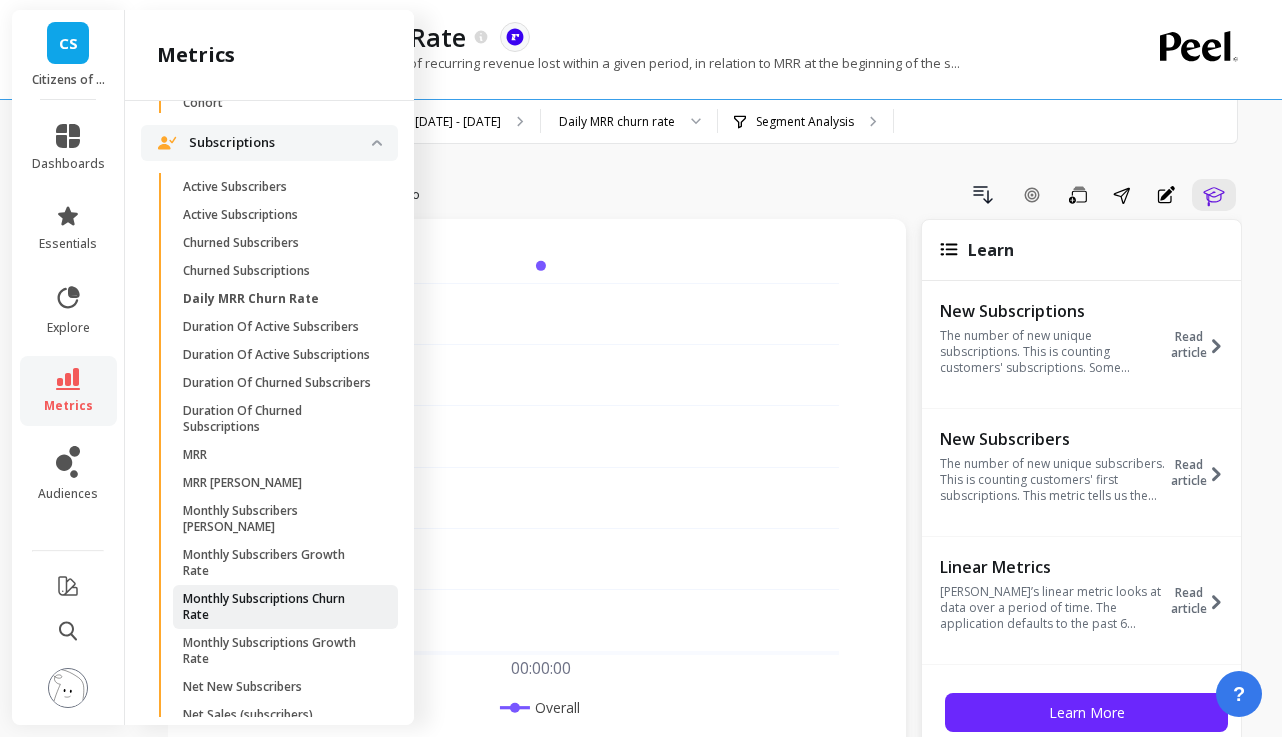 scroll, scrollTop: 5658, scrollLeft: 0, axis: vertical 